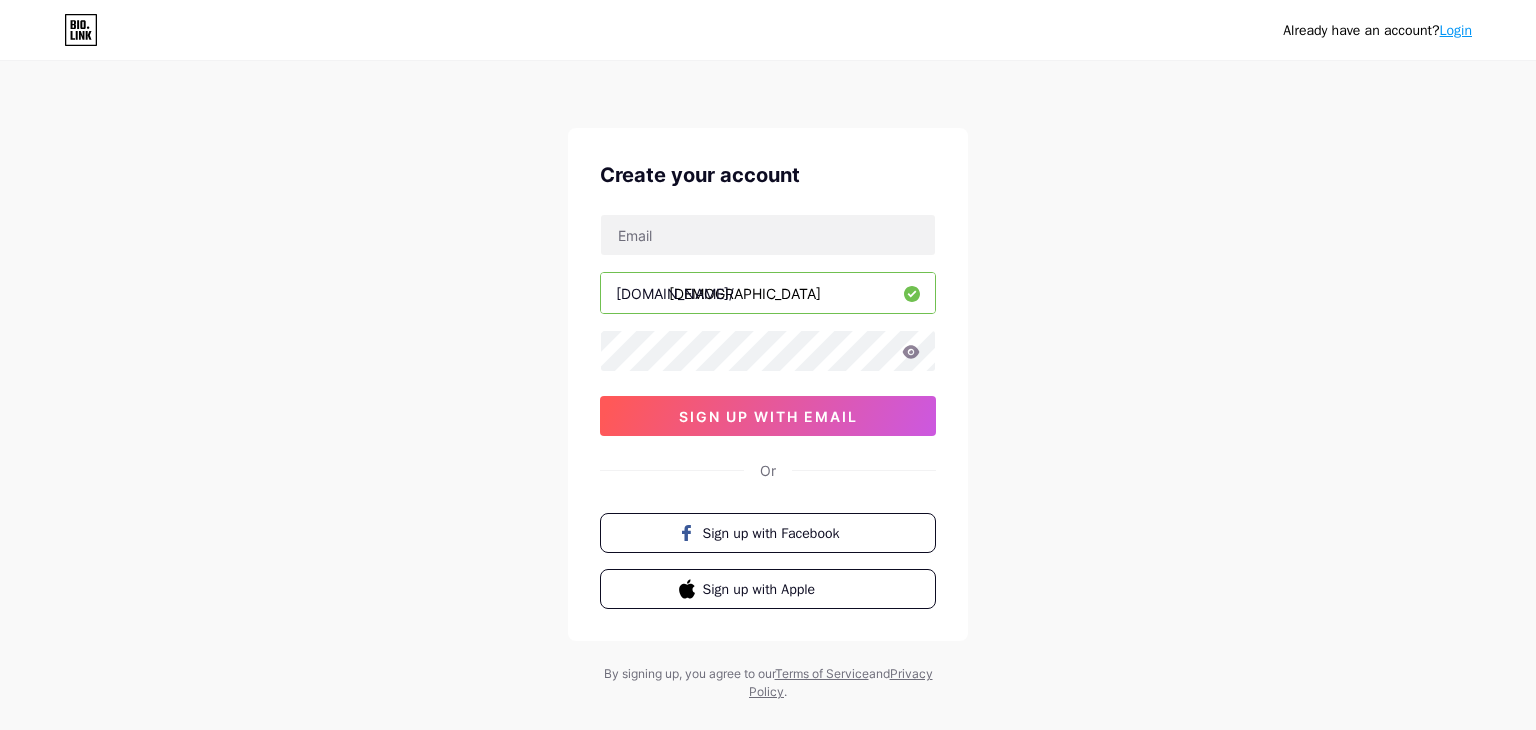 scroll, scrollTop: 0, scrollLeft: 0, axis: both 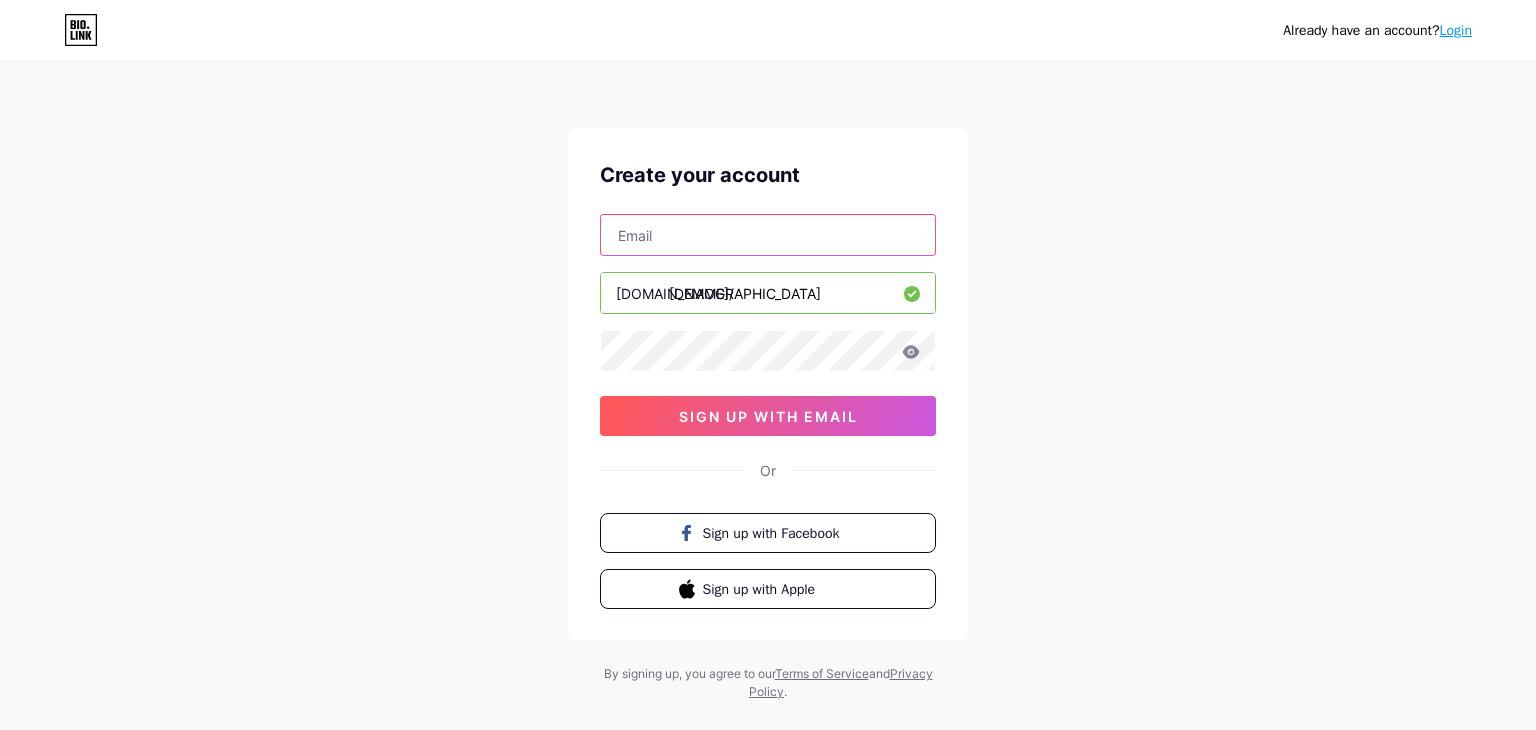 click at bounding box center [768, 235] 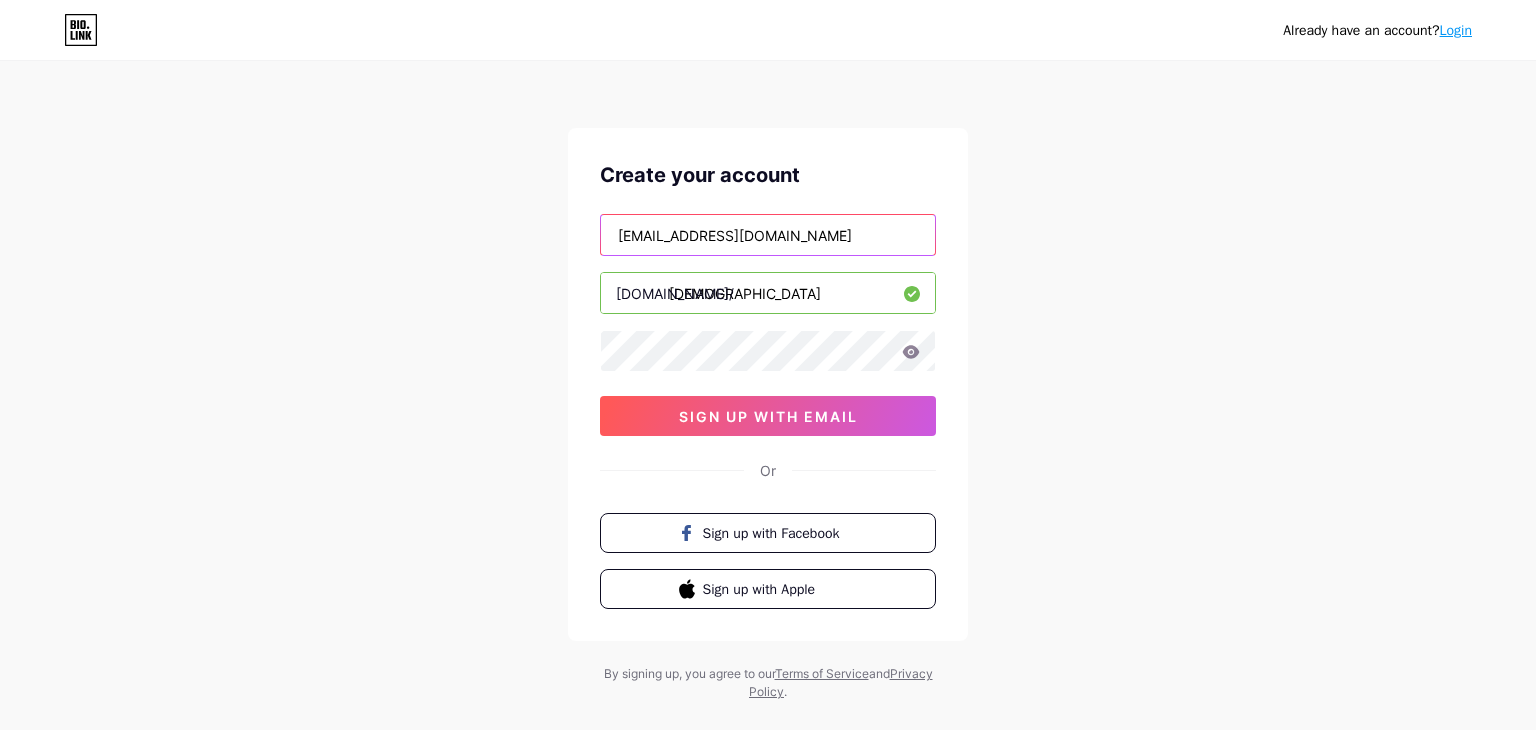 type on "[EMAIL_ADDRESS][DOMAIN_NAME]" 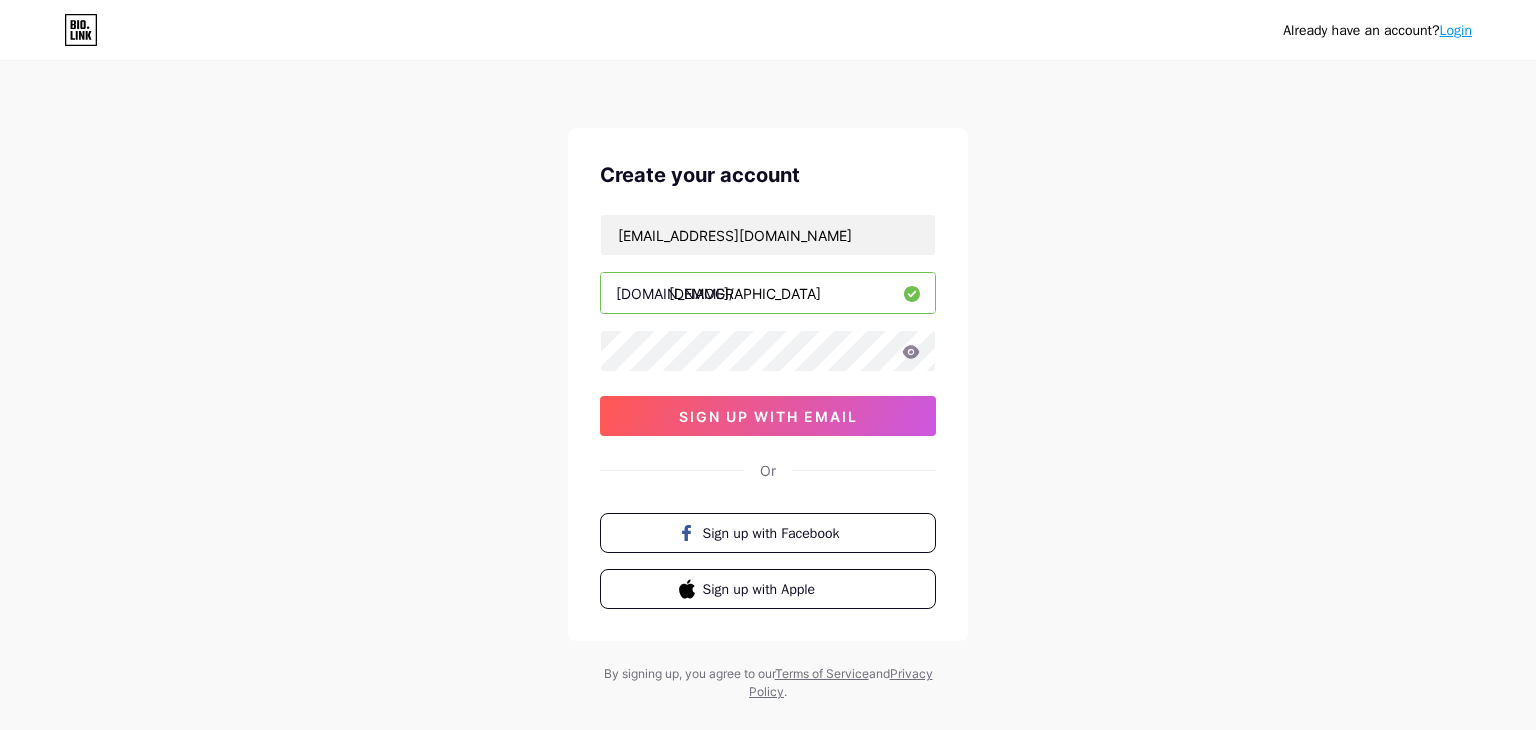 click on "Already have an account?  Login   Create your account     [EMAIL_ADDRESS][DOMAIN_NAME]     [DOMAIN_NAME]/   sunbedbooster                     sign up with email         Or       Sign up with Facebook
Sign up with Apple
By signing up, you agree to our  Terms of Service  and  Privacy Policy ." at bounding box center (768, 382) 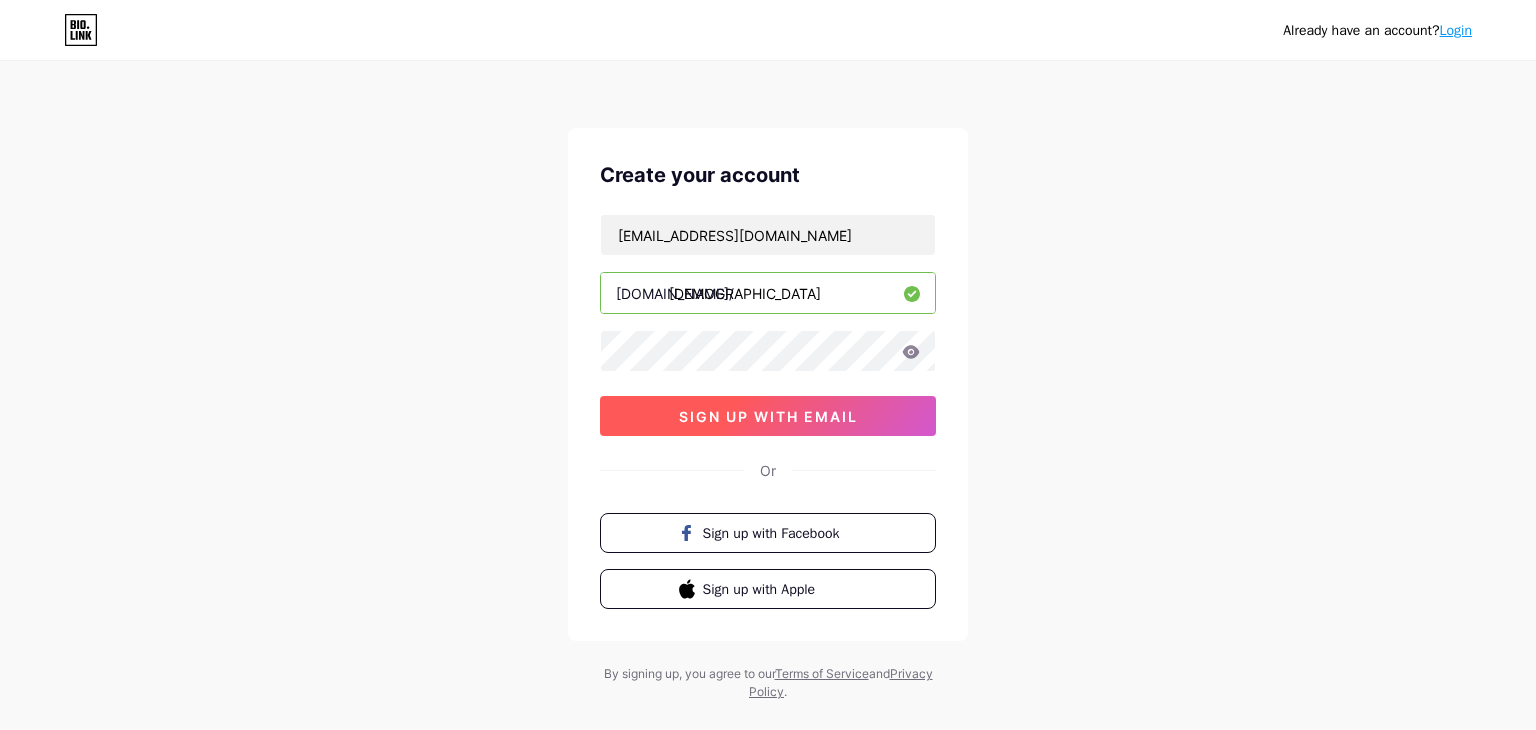 click on "sign up with email" at bounding box center [768, 416] 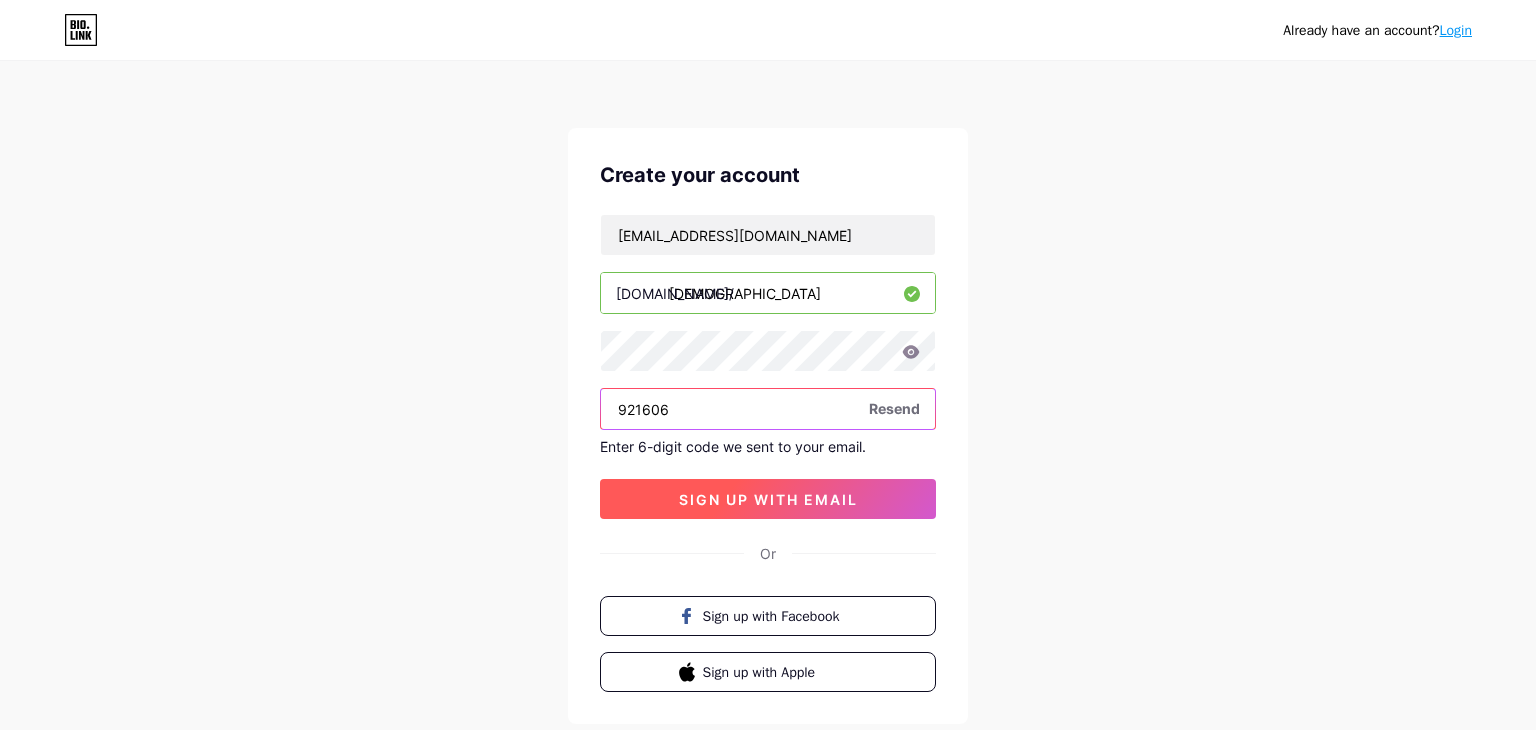 type on "921606" 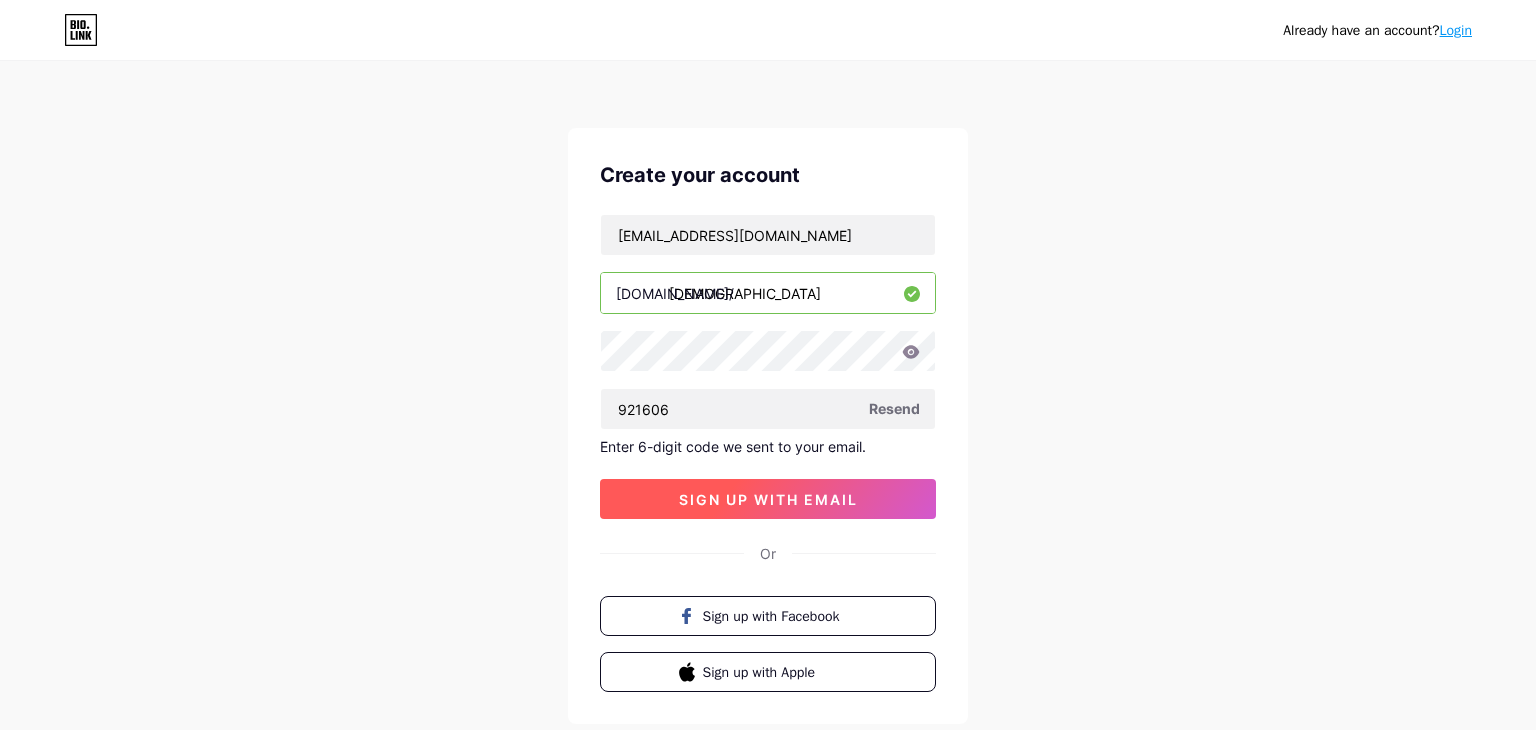 click on "sign up with email" at bounding box center (768, 499) 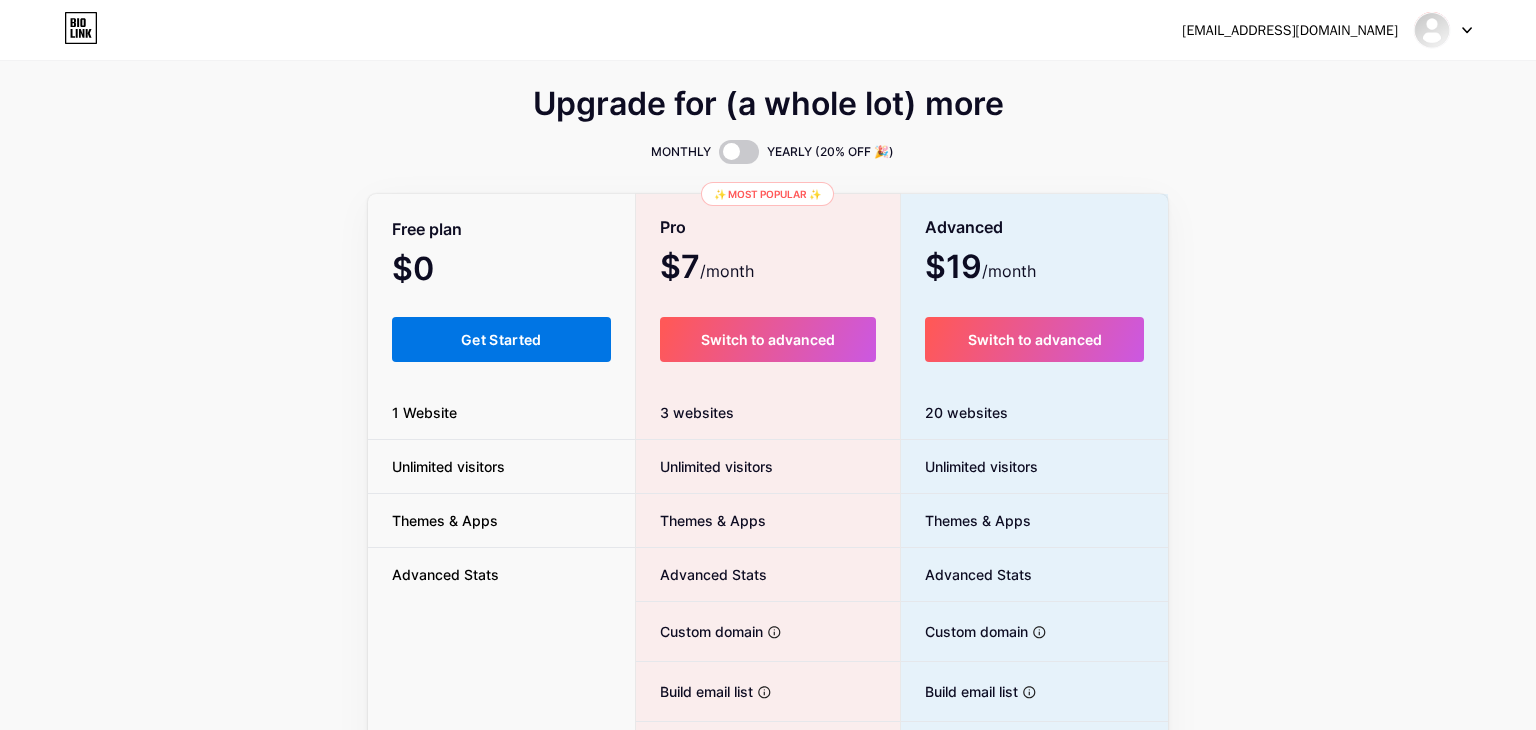 click on "Get Started" at bounding box center (501, 339) 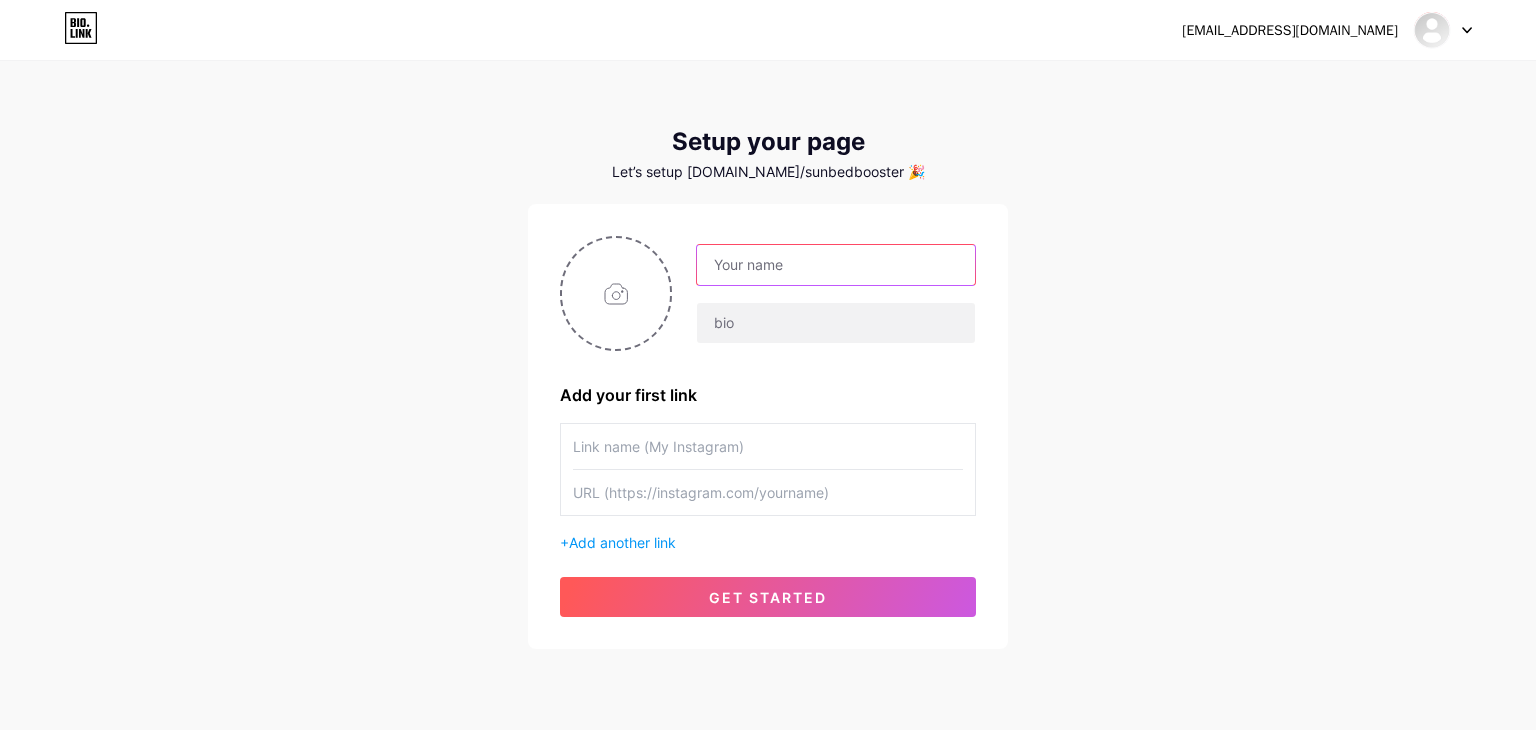 click at bounding box center [836, 265] 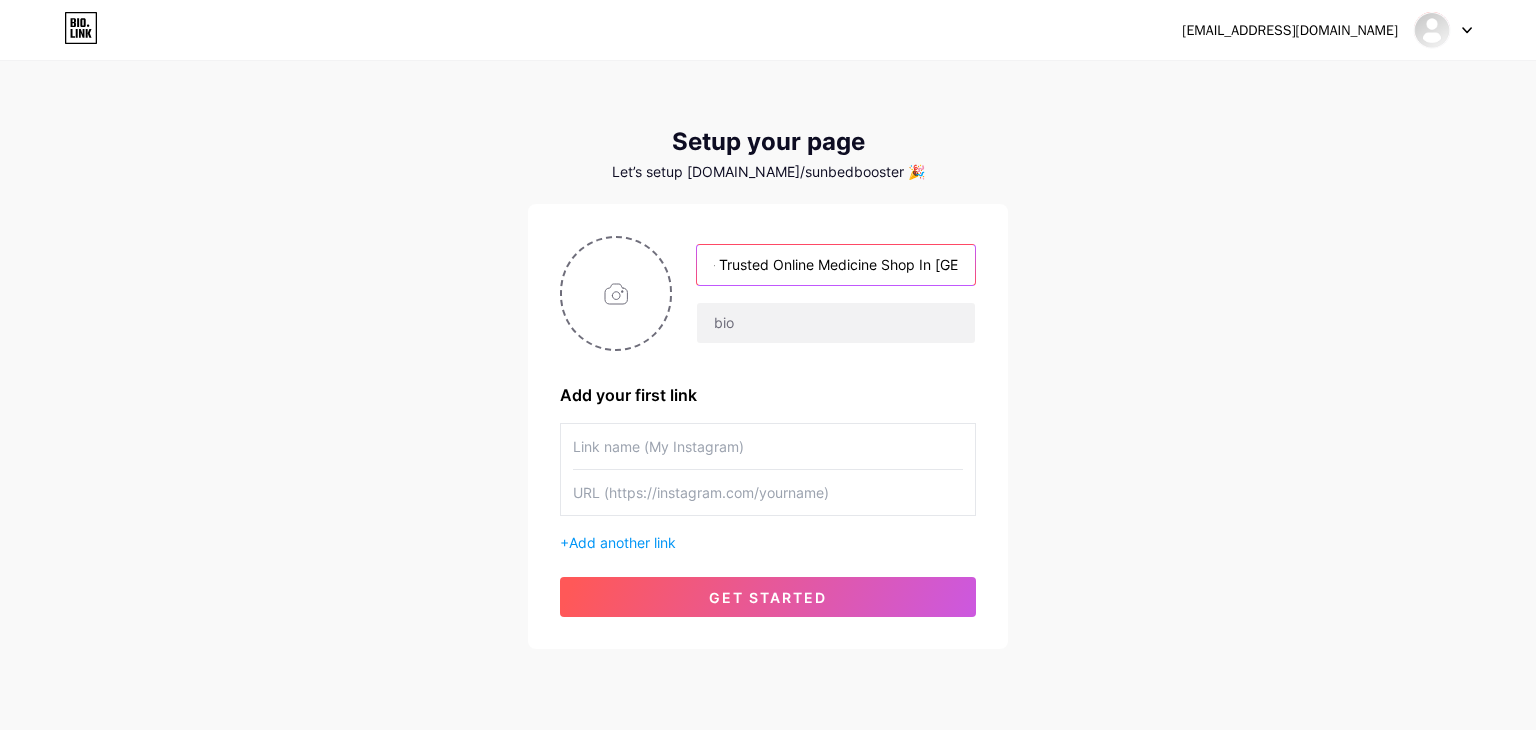 scroll, scrollTop: 0, scrollLeft: 119, axis: horizontal 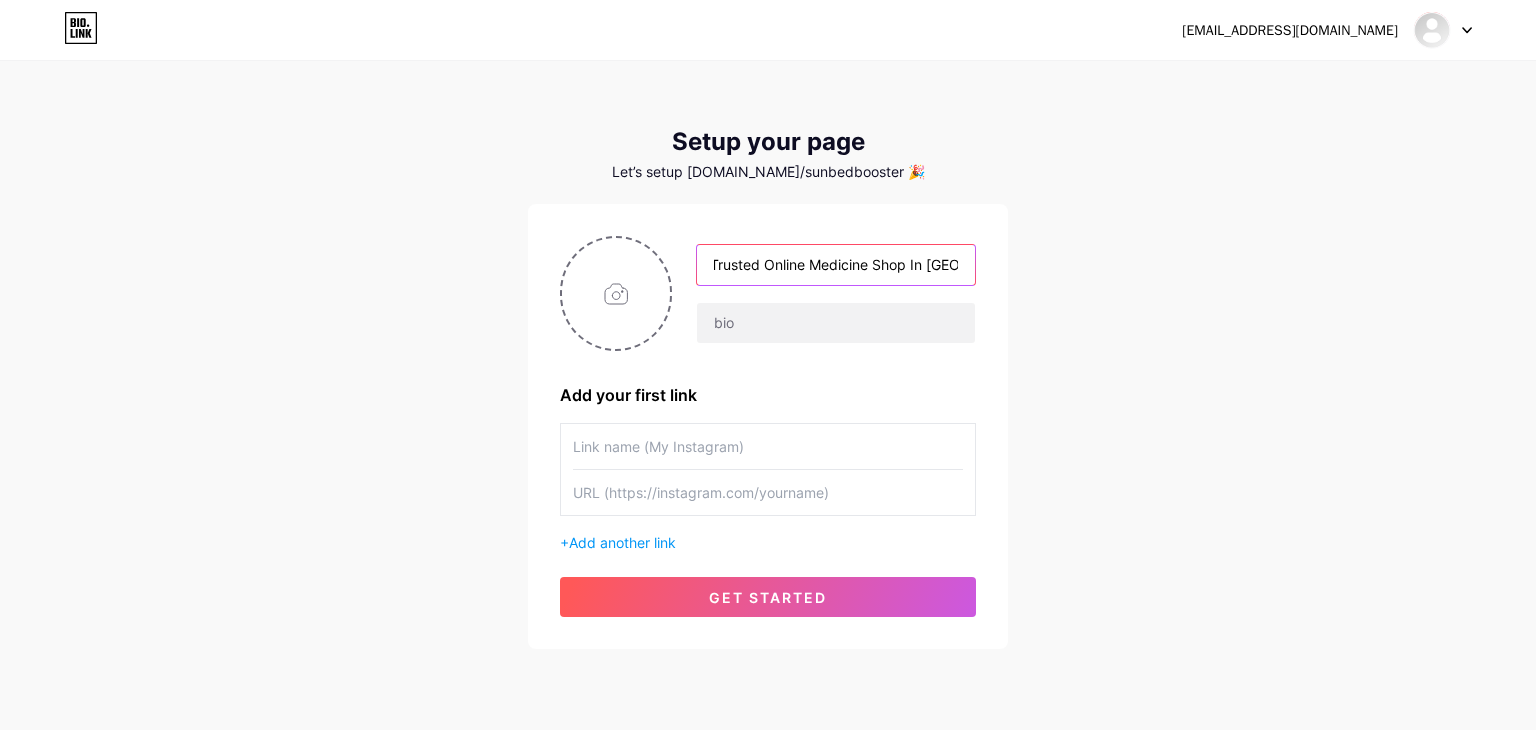 drag, startPoint x: 713, startPoint y: 261, endPoint x: 1026, endPoint y: 265, distance: 313.02554 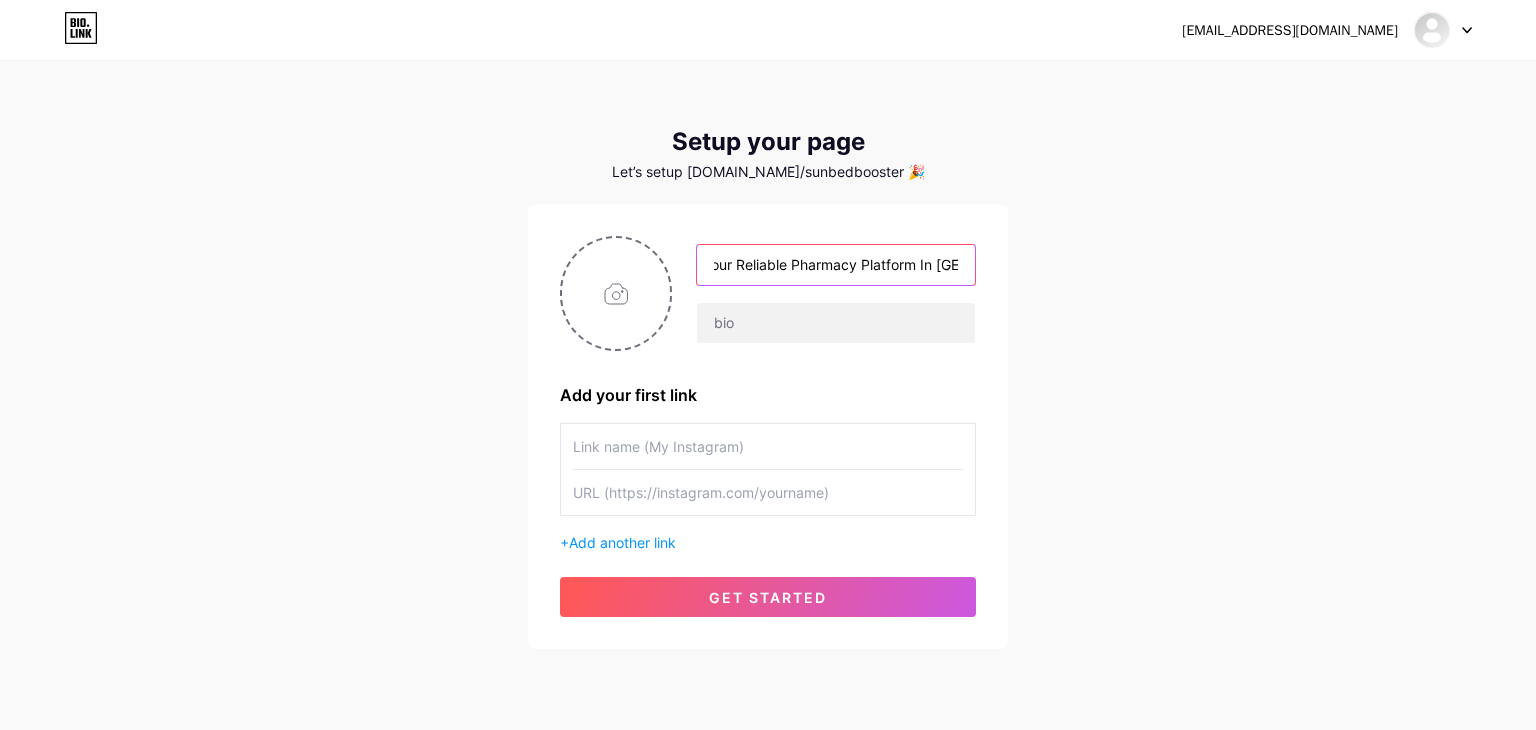 scroll, scrollTop: 0, scrollLeft: 136, axis: horizontal 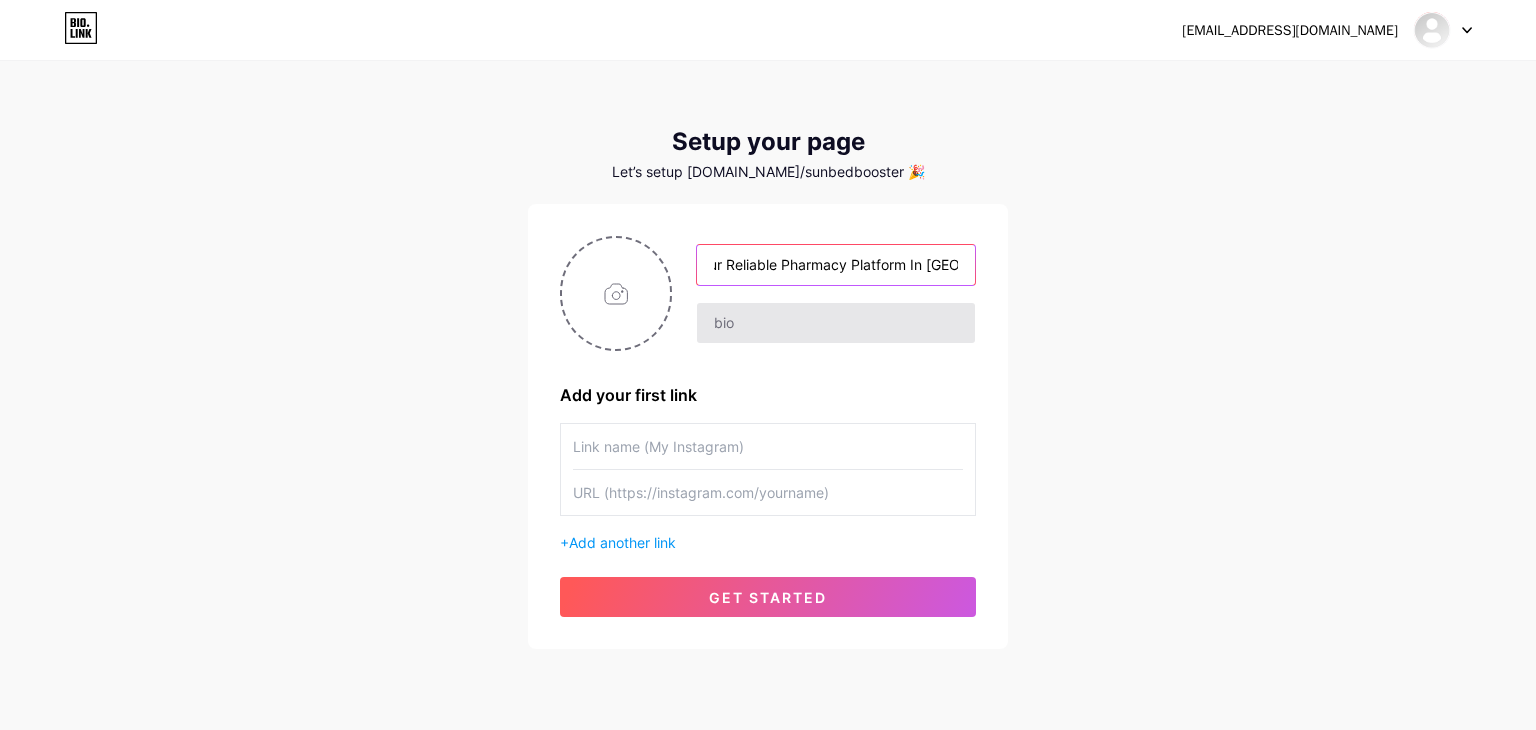 type on "SunBedBooster - Your Reliable Pharmacy Platform In [GEOGRAPHIC_DATA]" 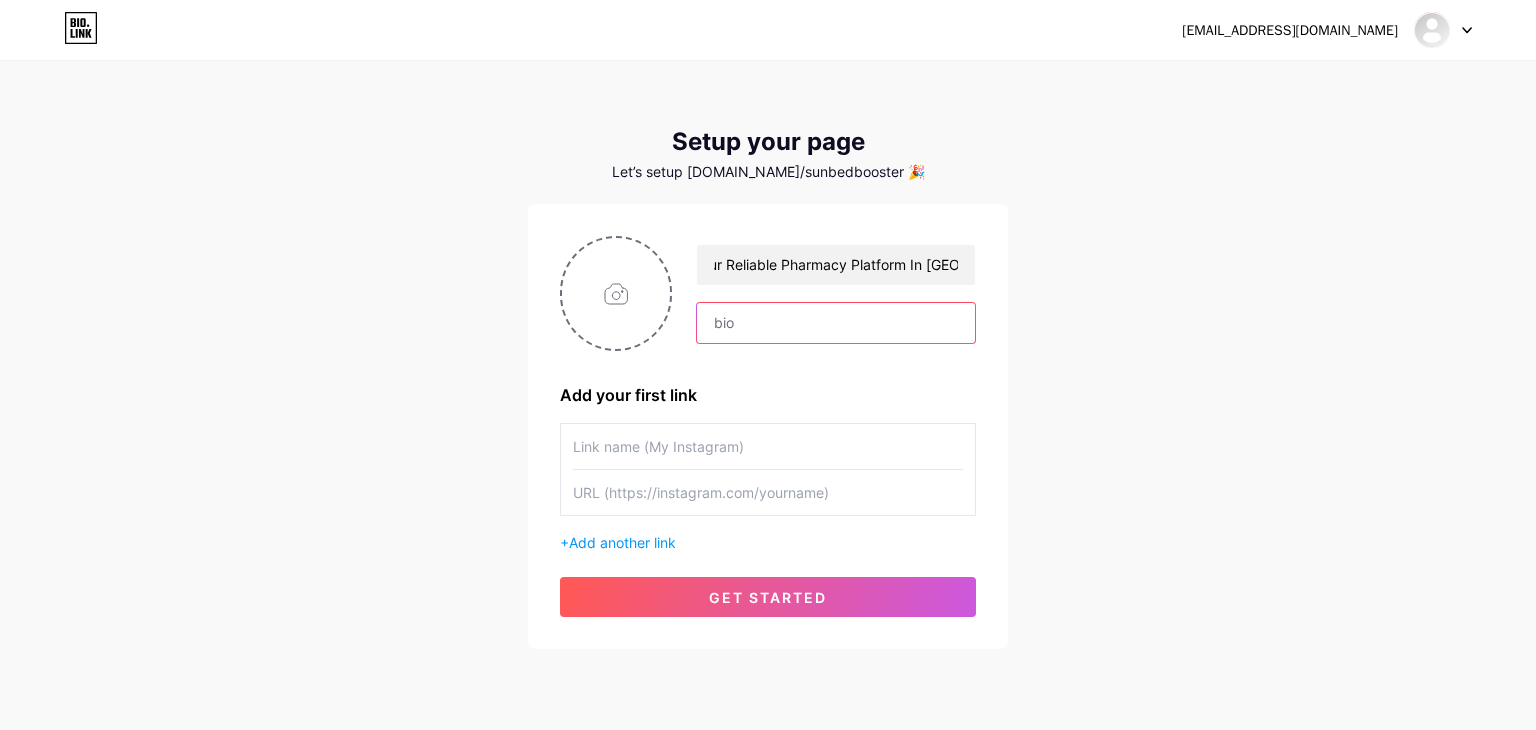 click at bounding box center (836, 323) 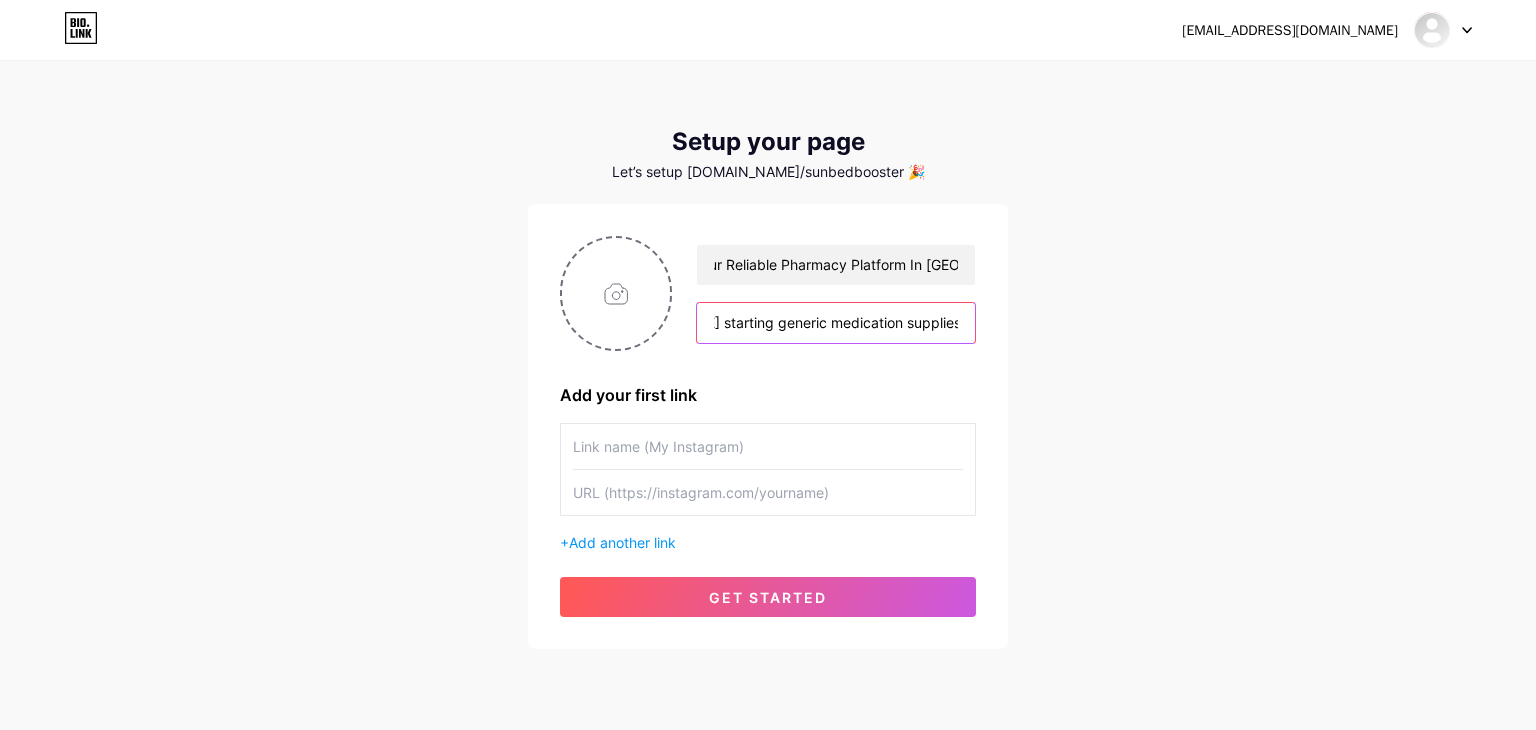 scroll, scrollTop: 0, scrollLeft: 417, axis: horizontal 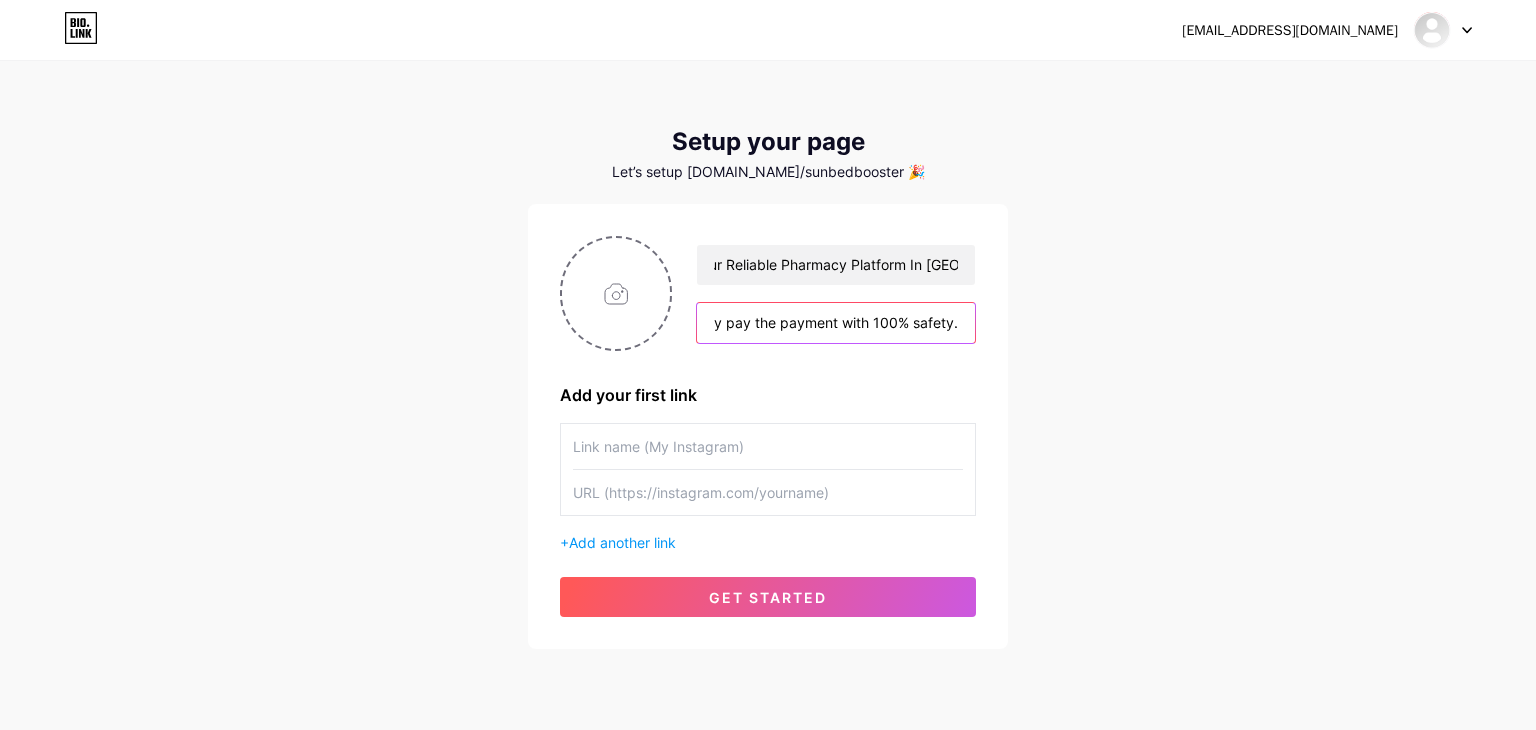 click on "SunBedBooster is a your reliable pharmacy platform since [DATE] starting generic medication supplies and that offer wide range of medication with hassle free and Over the counter medications 24/7 hours available here. Our Aim to serve easily and safe platform to get healthcare products surely delivery at your home without any ask the question because your pravicy our first priority. We have also Paypal, Zellepay, Credit Card payment options which means you can easily pay the payment with 100% safety." at bounding box center (836, 323) 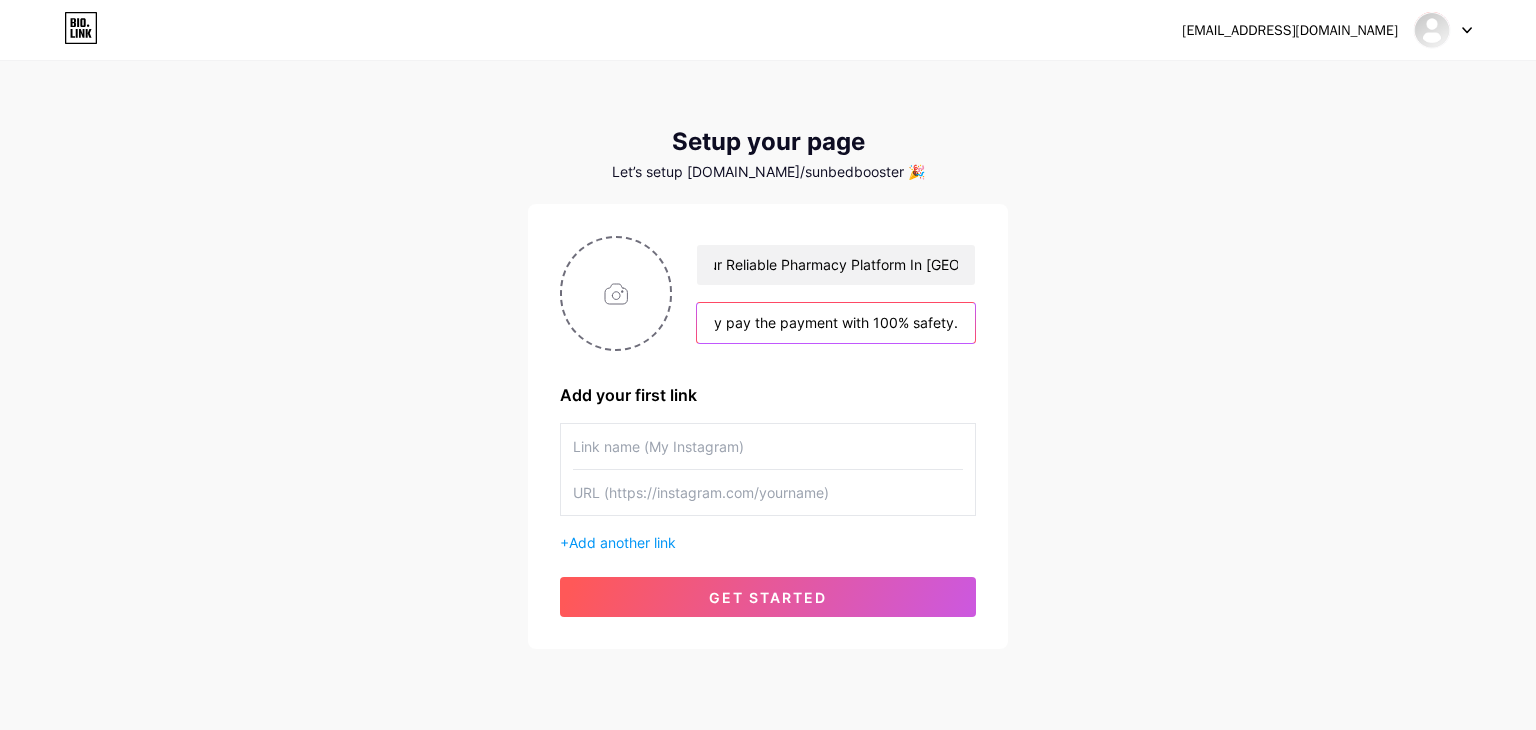 type on "SunBedBooster is a your reliable pharmacy platform since [DATE] starting generic medication supplies and that offer wide range of medication with hassle free and Over the counter medications 24/7 hours available here. Our Aim to serve easily and safe platform to get healthcare products surely delivery at your home without any ask the question because your pravicy our first priority. We have also Paypal, Zellepay, Credit Card payment options which means you can easily pay the payment with 100% safety." 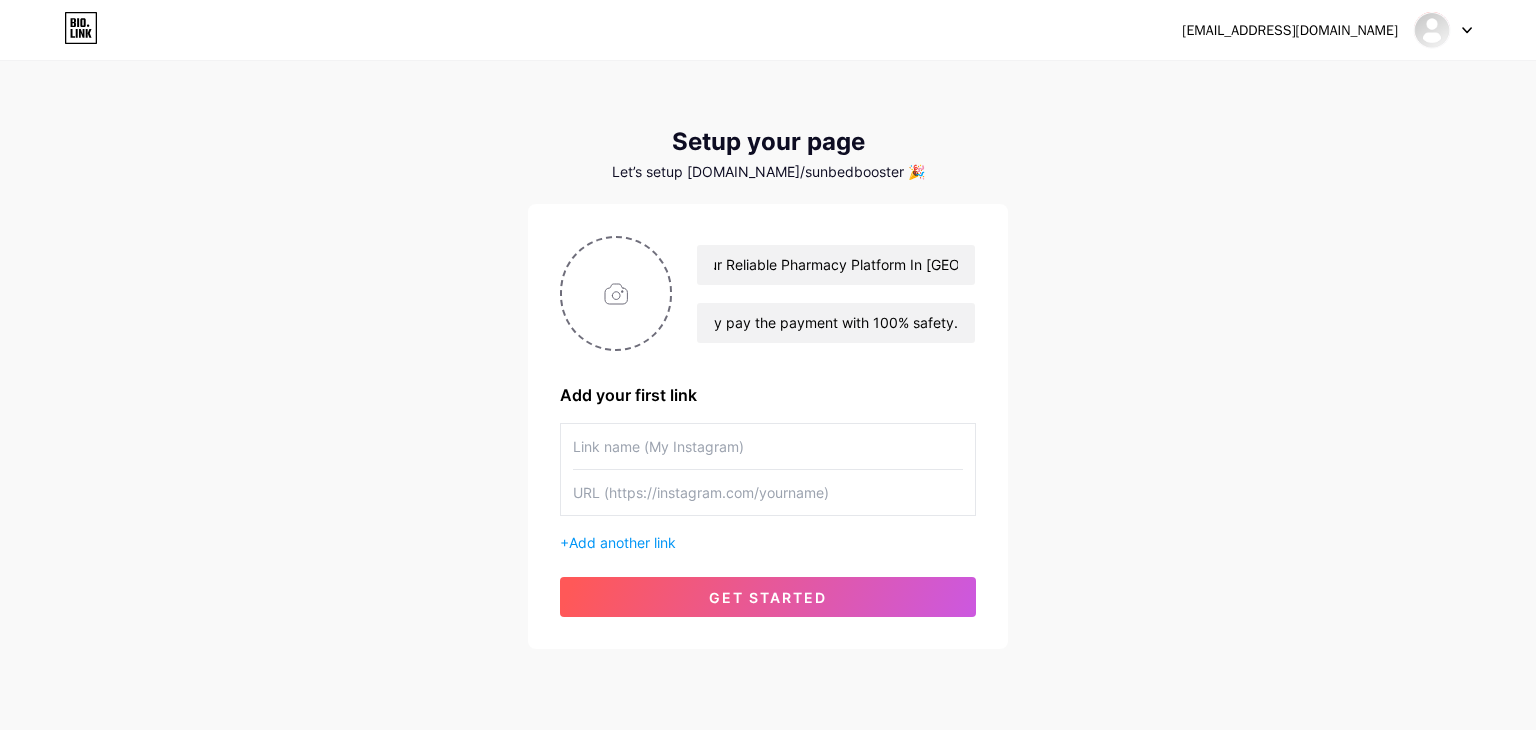 click at bounding box center (768, 446) 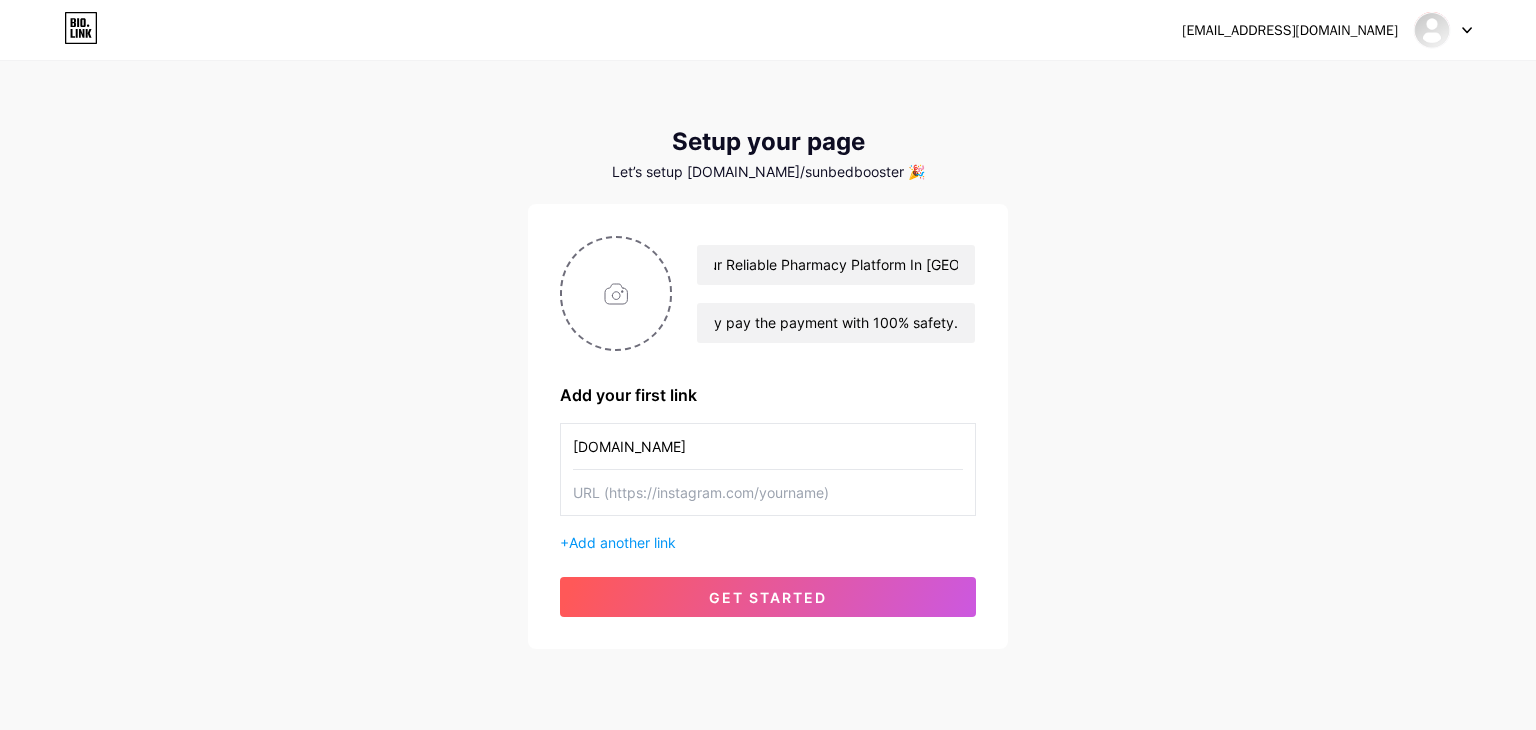 type on "[DOMAIN_NAME]" 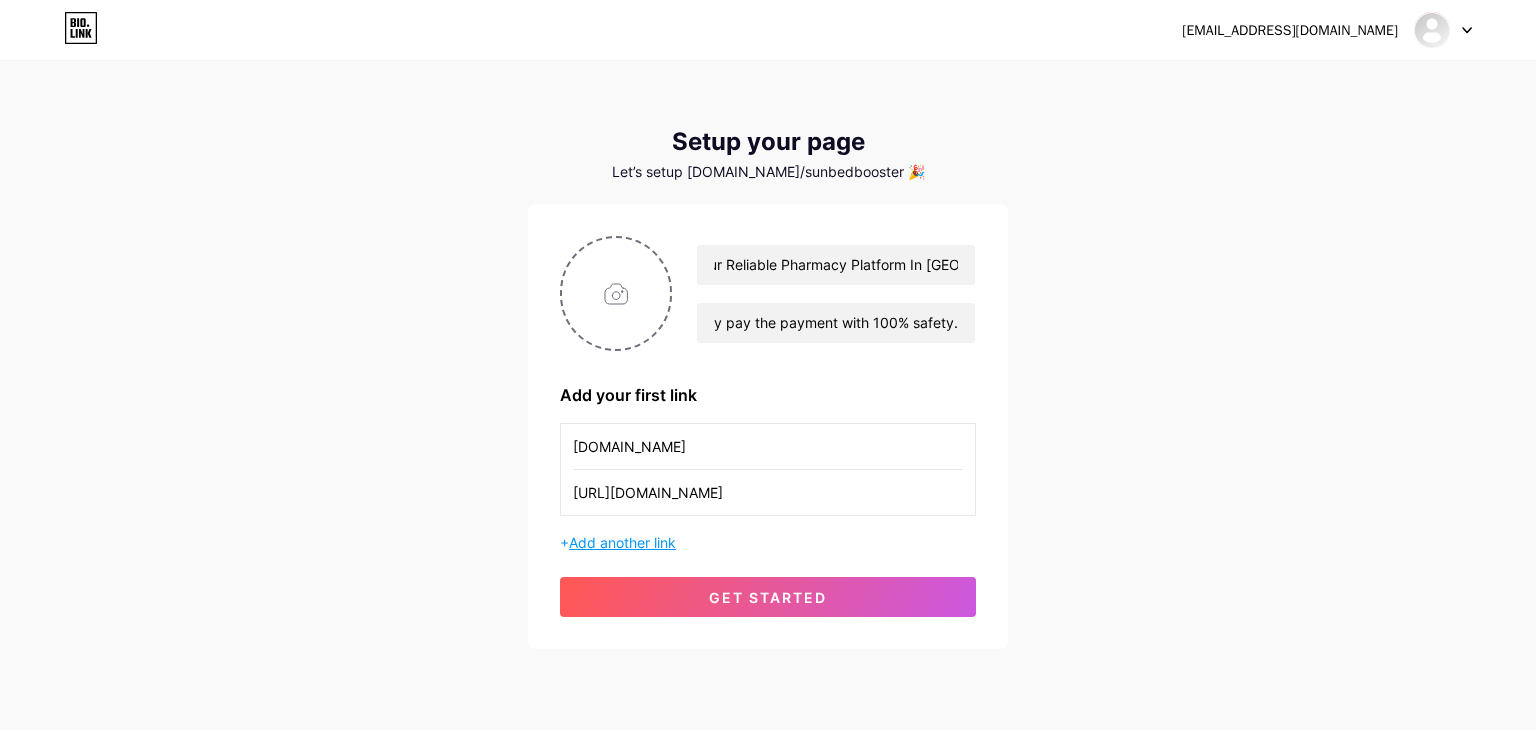 type on "[URL][DOMAIN_NAME]" 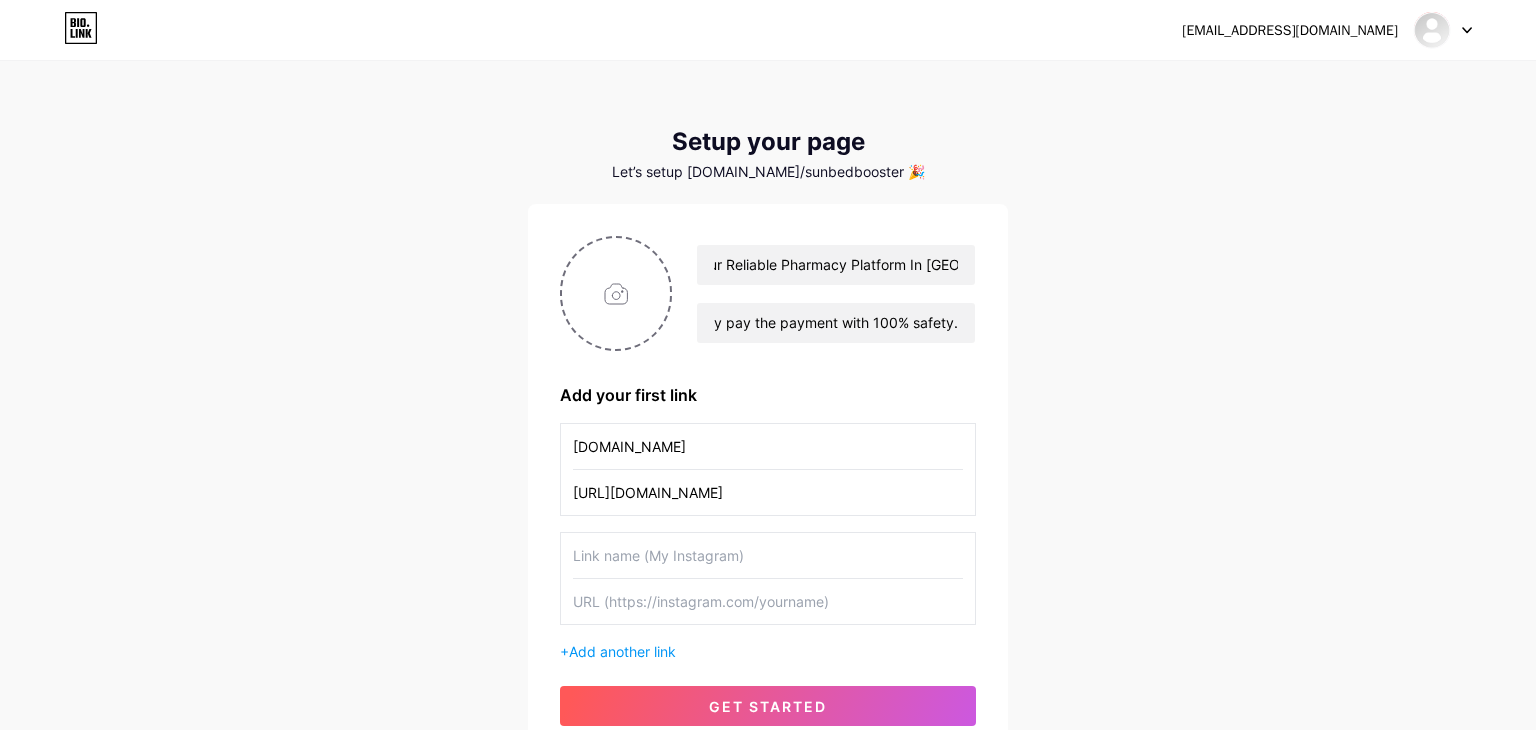 click at bounding box center [768, 555] 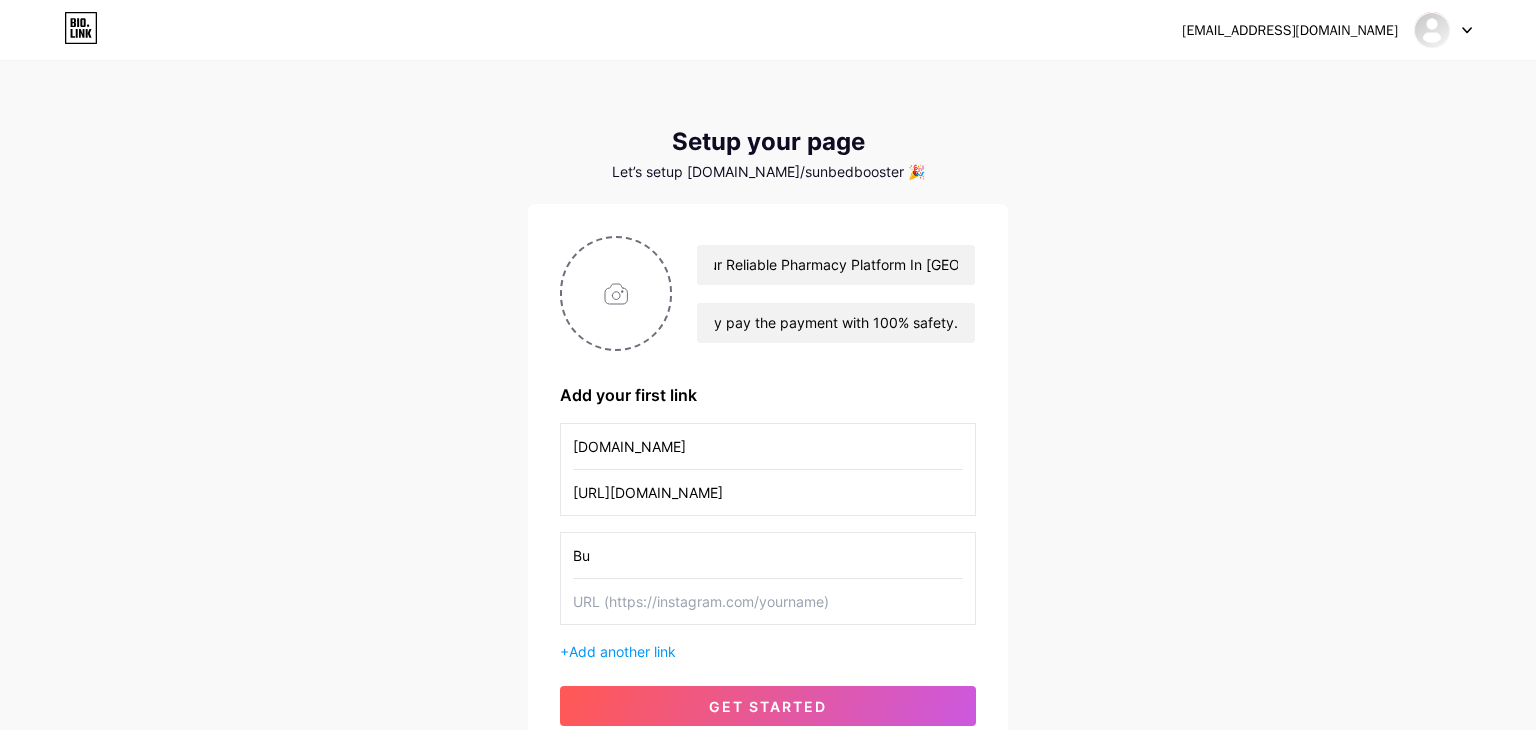 type on "B" 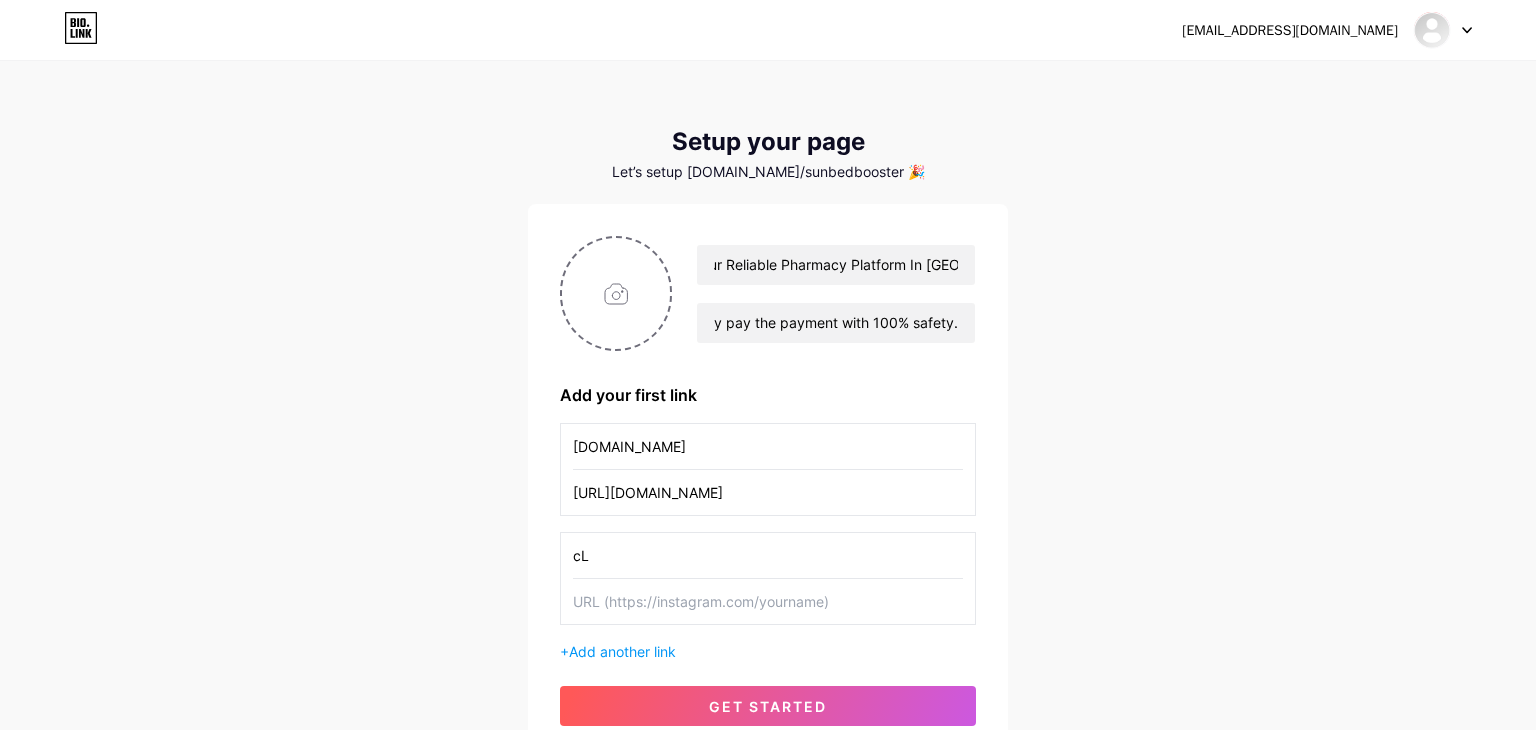 type on "c" 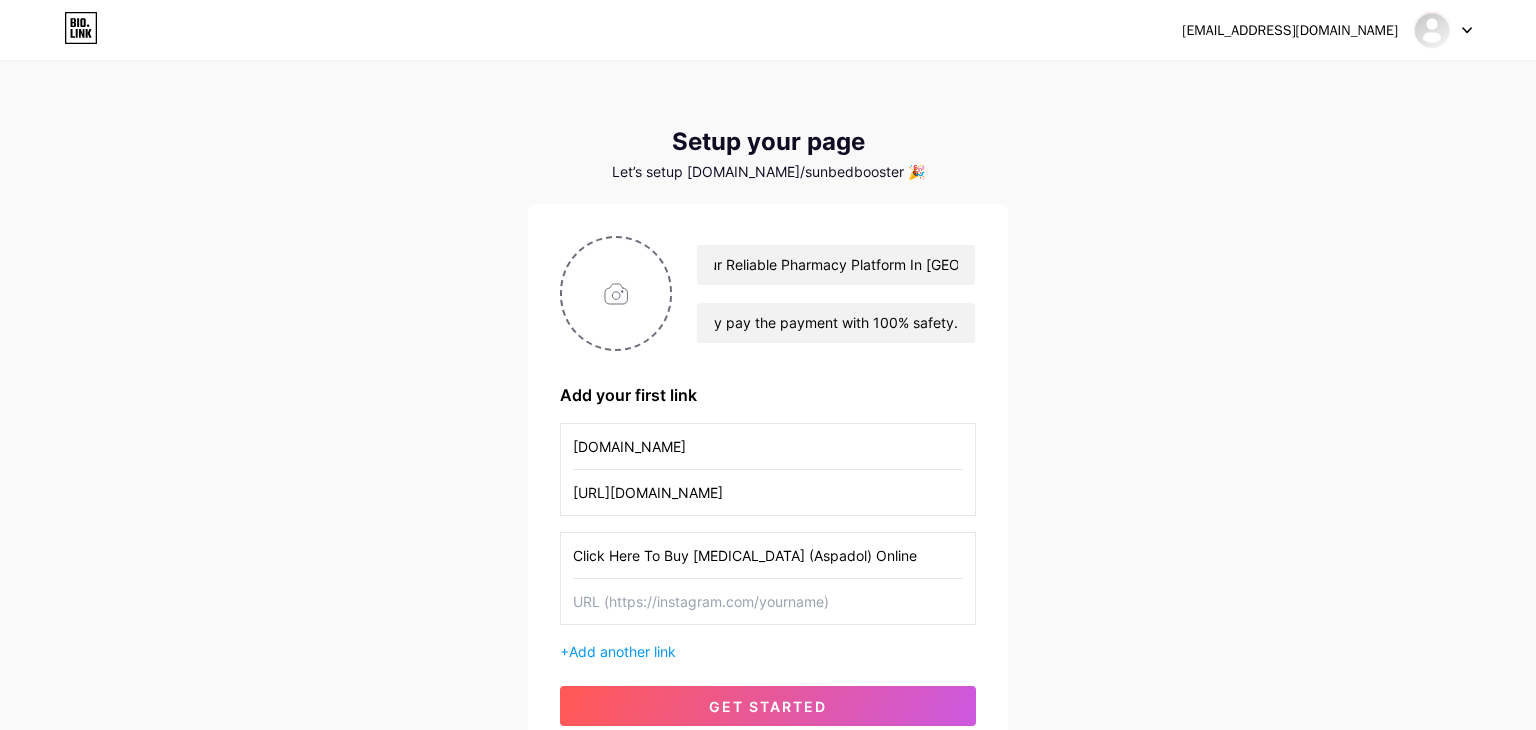type on "Click Here To Buy [MEDICAL_DATA] (Aspadol) Online" 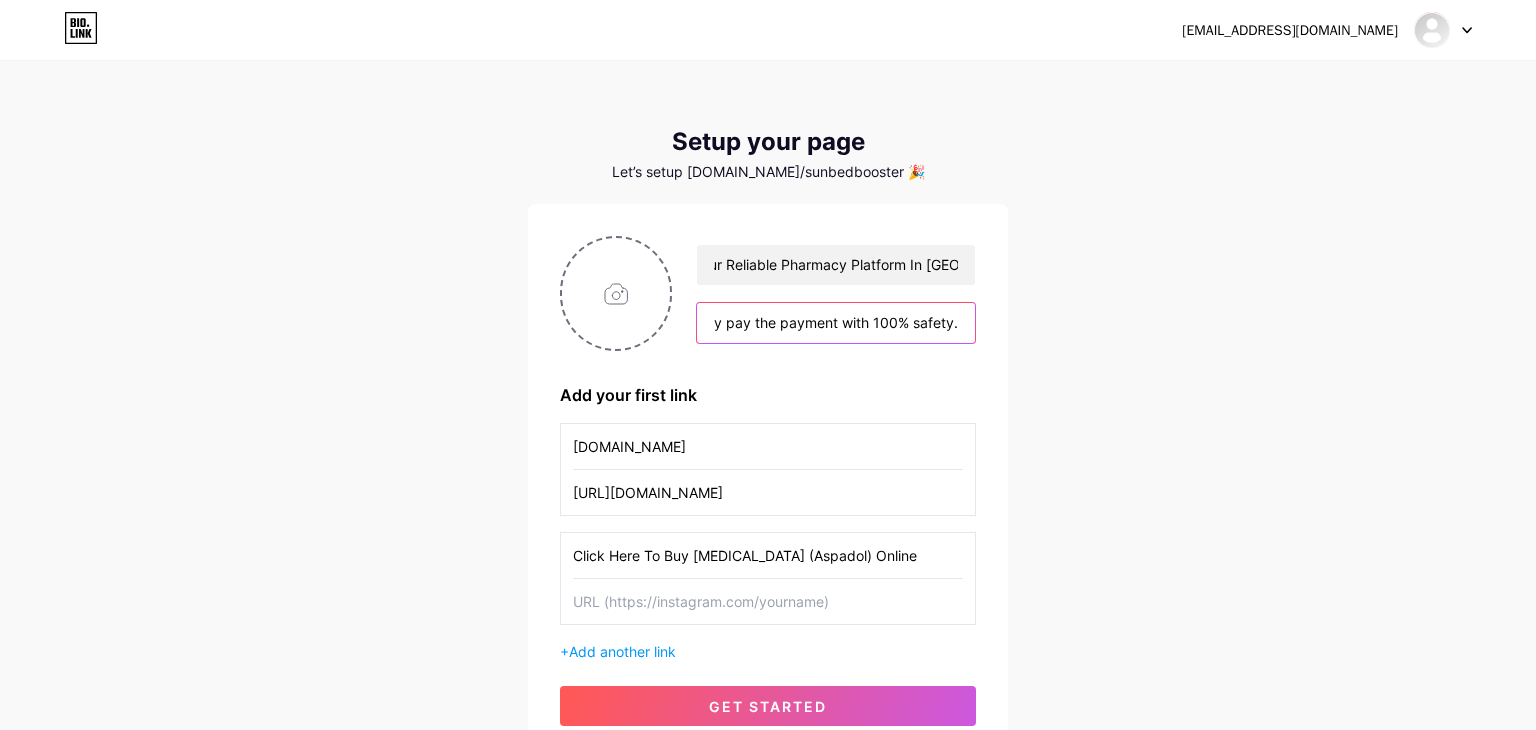 click on "SunBedBooster is a your reliable pharmacy platform since [DATE] starting generic medication supplies and that offer wide range of medication with hassle free and Over the counter medications 24/7 hours available here. Our Aim to serve easily and safe platform to get healthcare products surely delivery at your home without any ask the question because your pravicy our first priority. We have also Paypal, Zellepay, Credit Card payment options which means you can easily pay the payment with 100% safety." at bounding box center (836, 323) 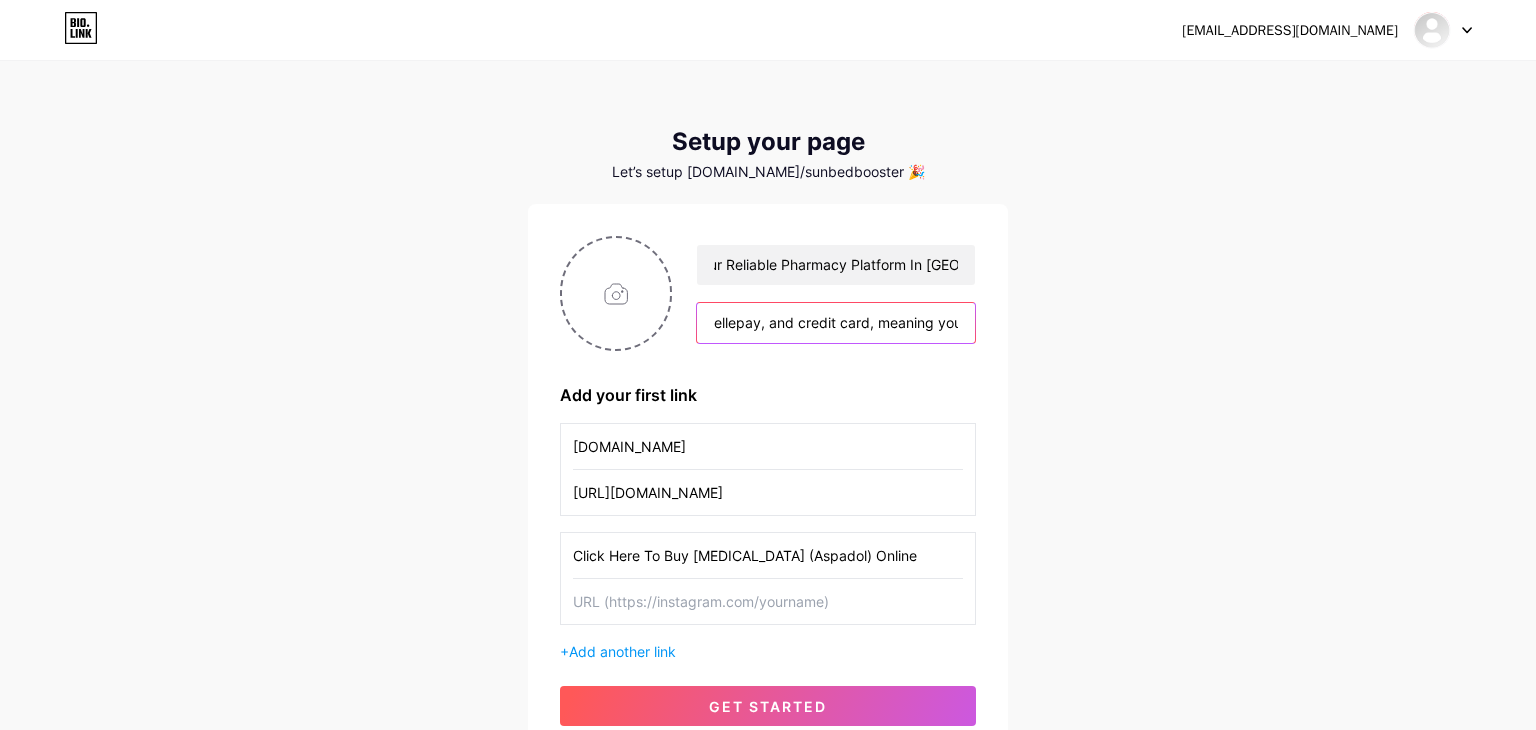scroll, scrollTop: 0, scrollLeft: 3160, axis: horizontal 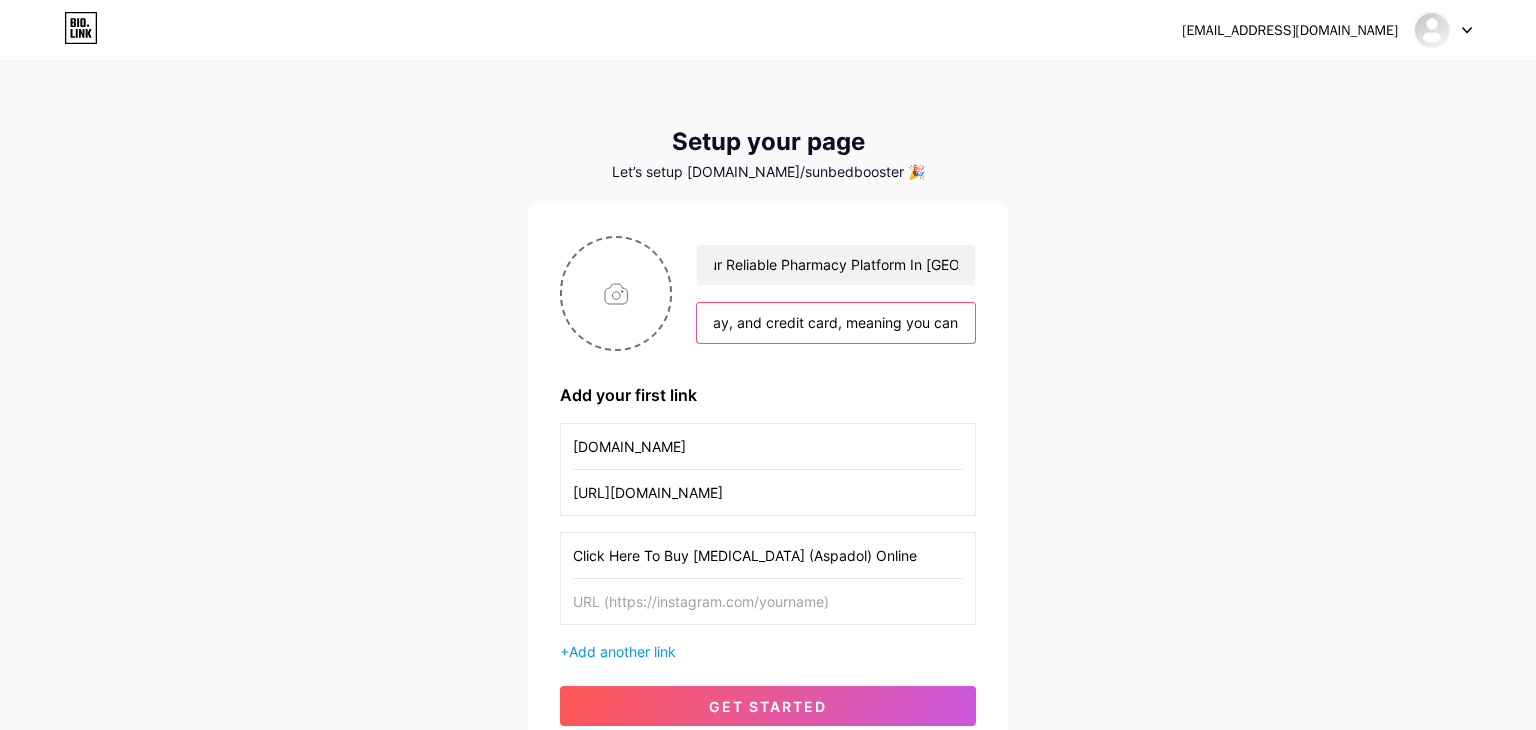 type on "SunBedBooster has been your trustworthy pharmacy platform since [DATE], beginning with generic medication supplies and offering a diverse selection of medications without any hassle. Our over-the-counter products are available around the clock. Our goal is to provide a safe and convenient platform for accessing healthcare products, ensuring delivery to your home without any inquiries, as your privacy is our top priority. We also offer payment options such as PayPal, Zellepay, and credit card, meaning you can" 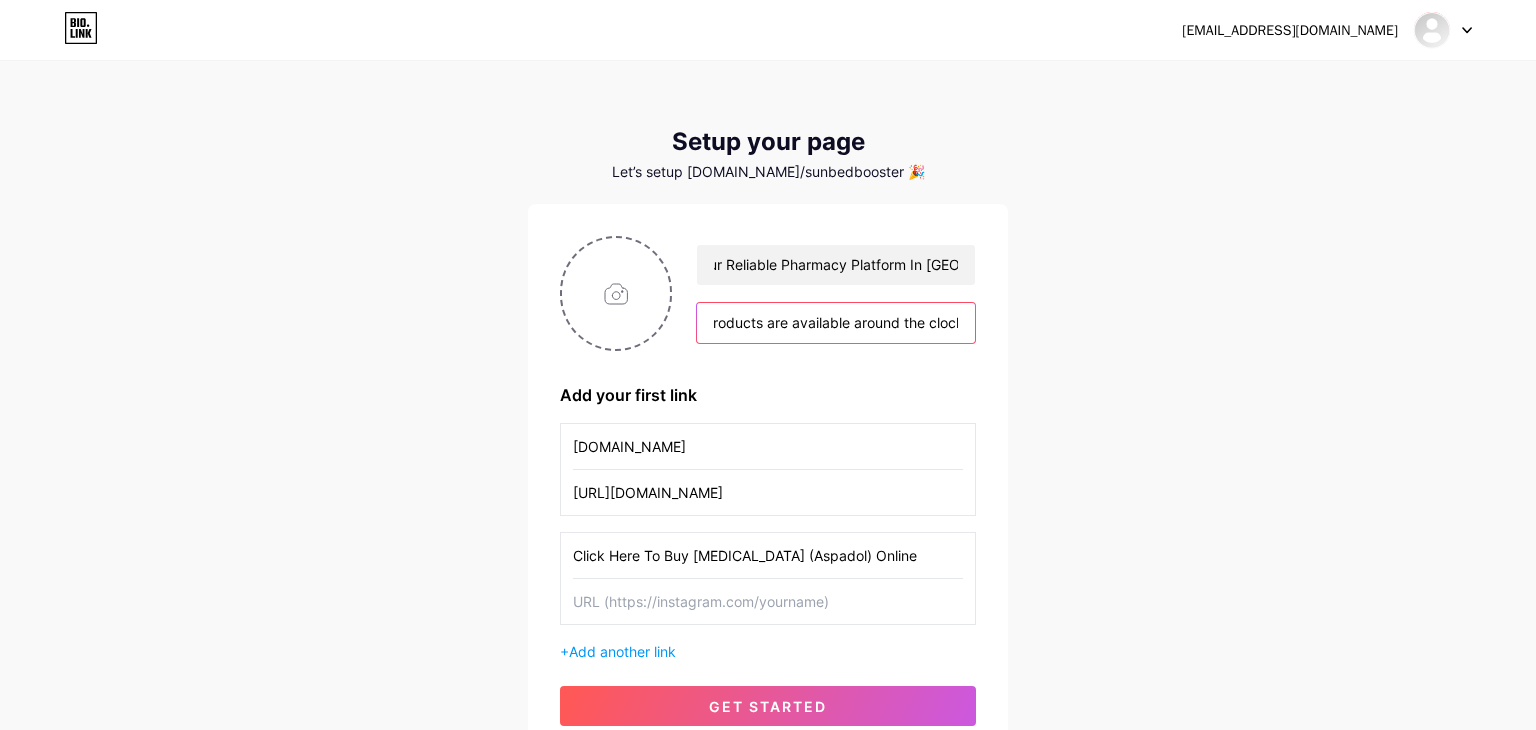 scroll, scrollTop: 0, scrollLeft: 401, axis: horizontal 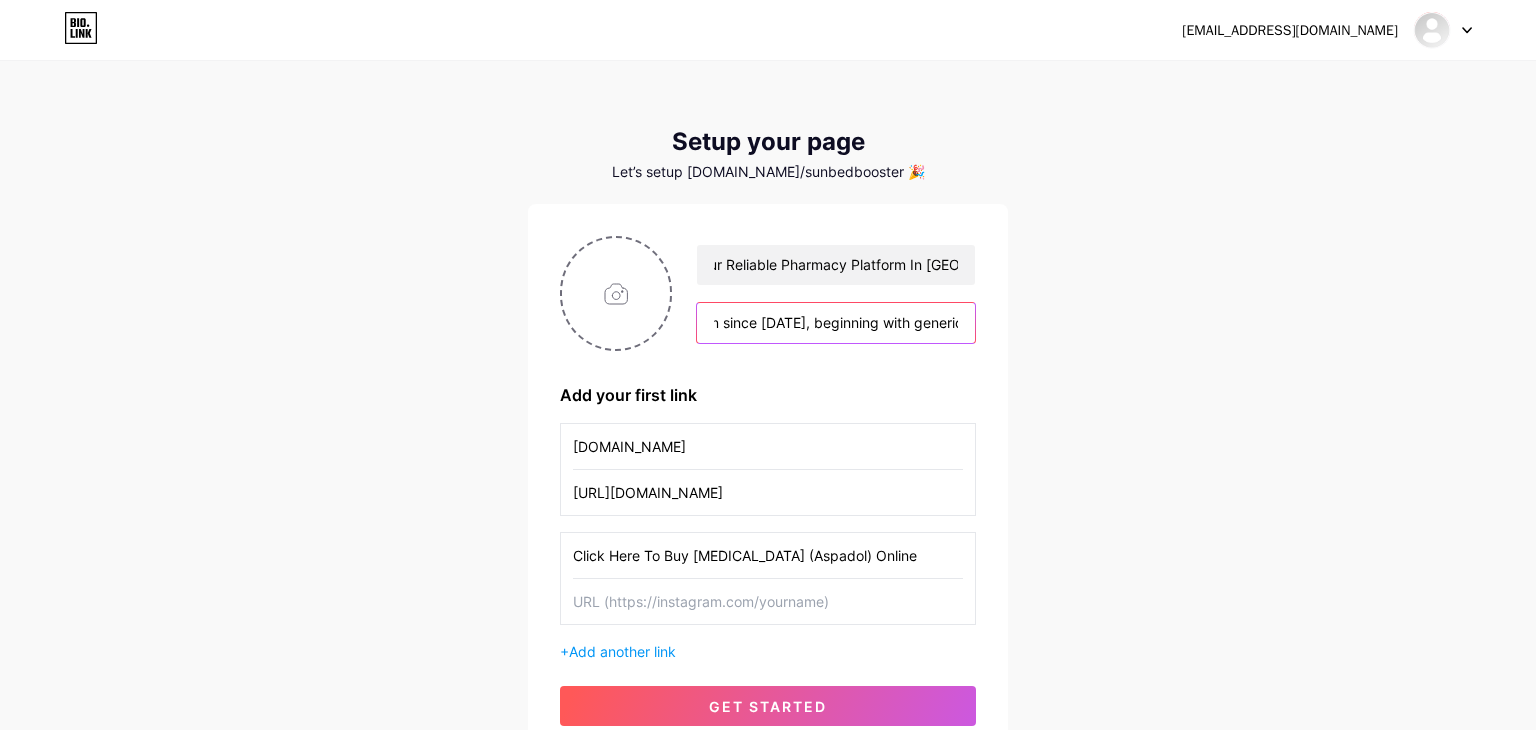 drag, startPoint x: 752, startPoint y: 316, endPoint x: 469, endPoint y: 318, distance: 283.00708 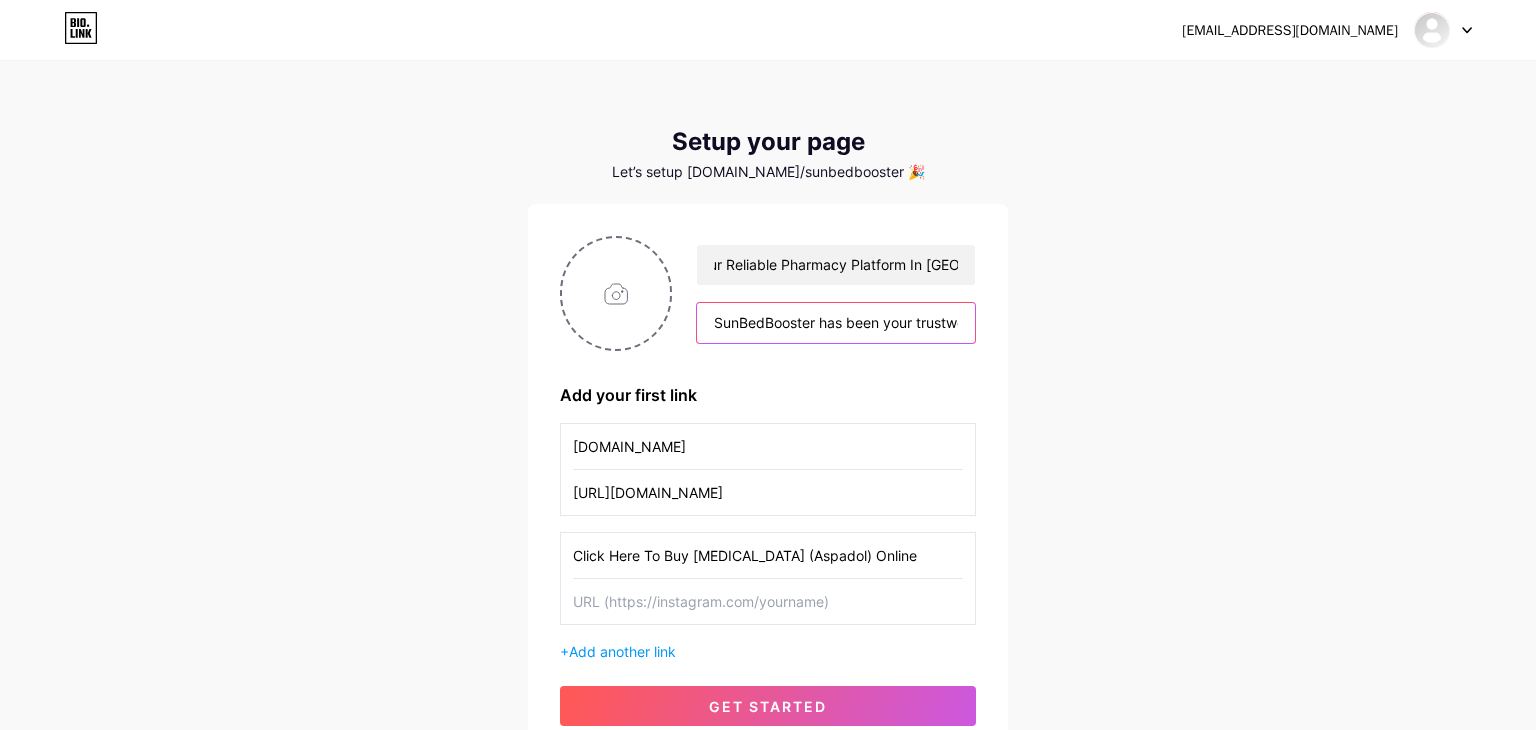 drag, startPoint x: 802, startPoint y: 322, endPoint x: 577, endPoint y: 323, distance: 225.00223 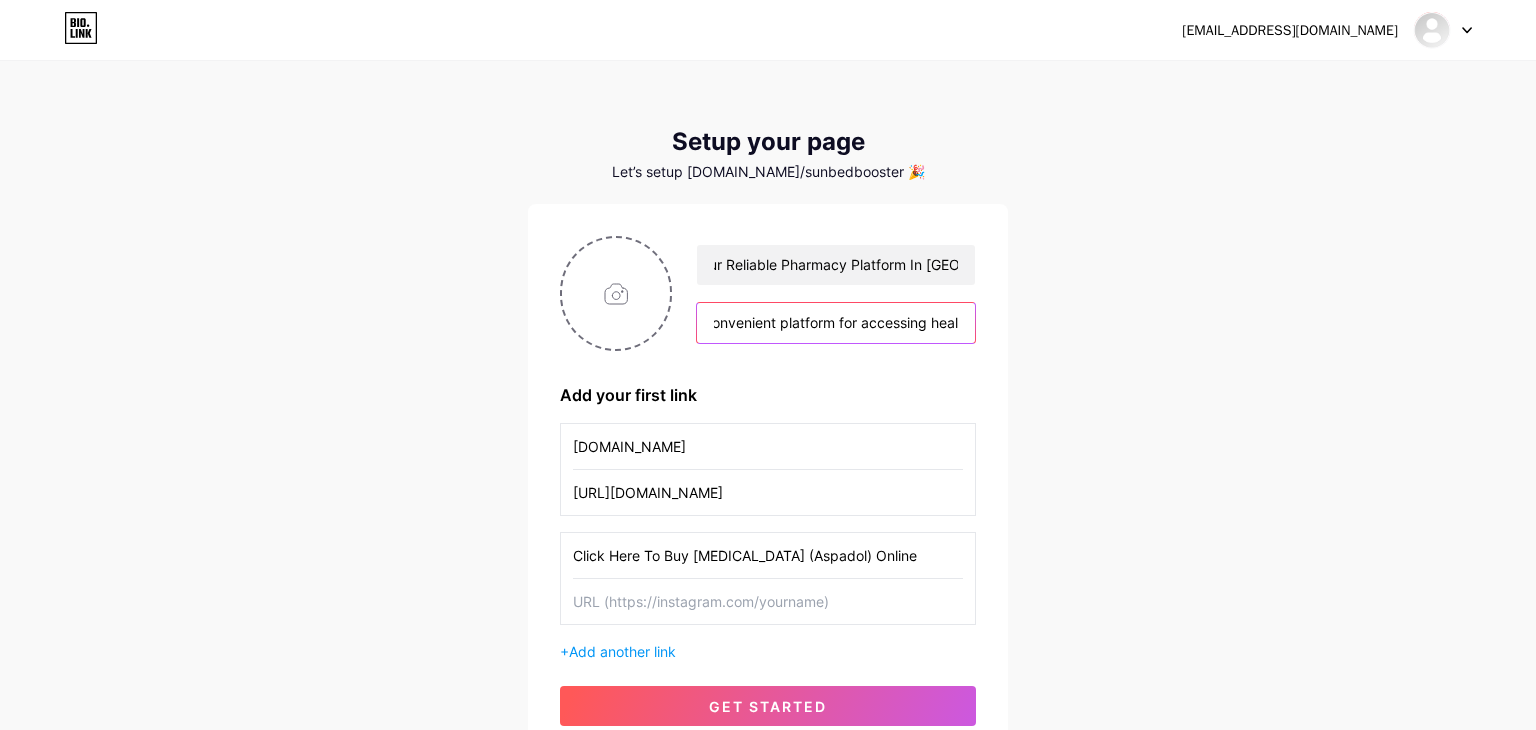 drag, startPoint x: 901, startPoint y: 326, endPoint x: 1066, endPoint y: 323, distance: 165.02727 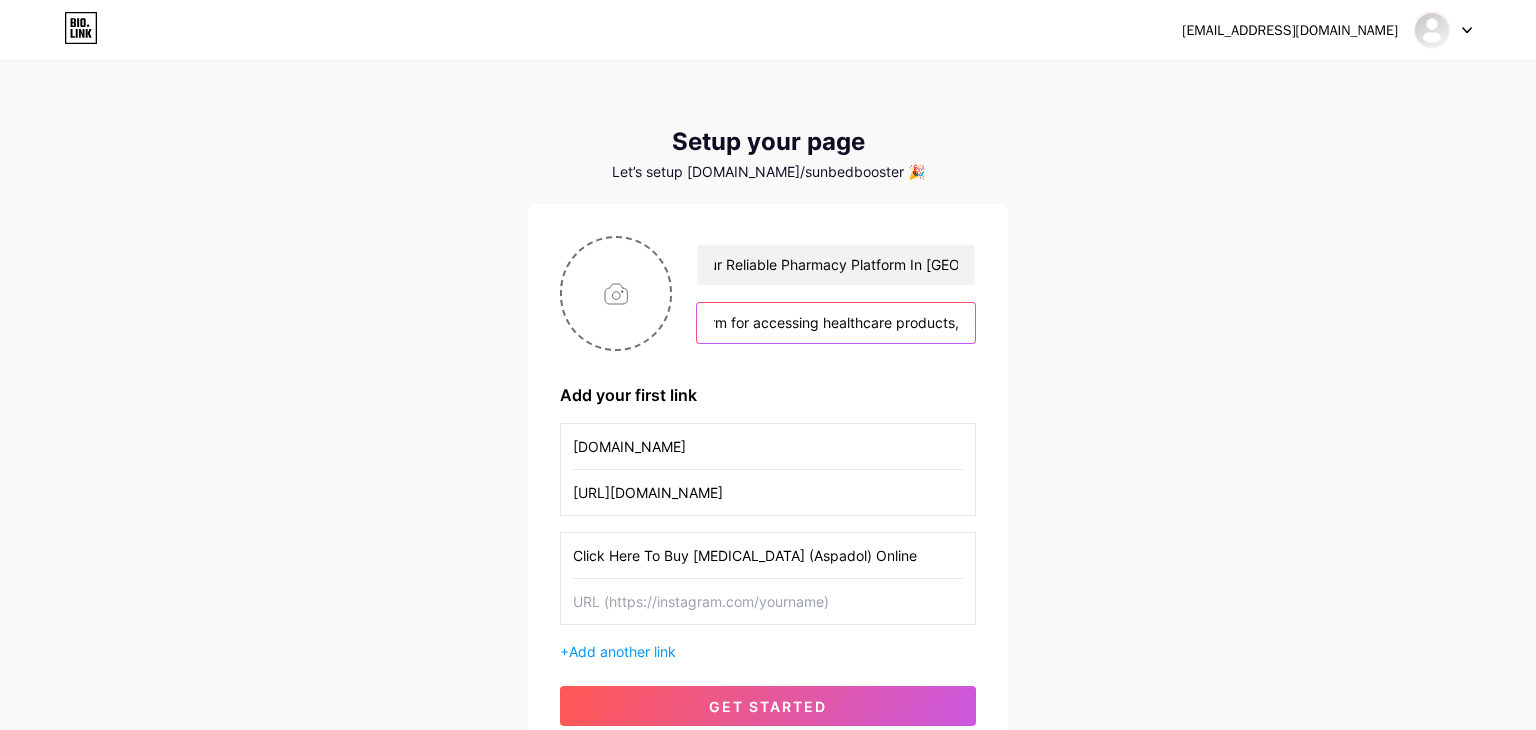 click on "SunBedBooster has been your trustworthy pharmacy platform since [DATE], beginning with generic medication supplies and offering a diverse selection of medications without any hassle. Our over-the-counter products are available around the clock. Our goal is to provide a safe and convenient platform for accessing healthcare products, ensuring delivery to your home without any inquiries, as your privacy is our top priority. We also offer payment options such as PayPal, Zellepay, and credit card, meaning you can" at bounding box center (836, 323) 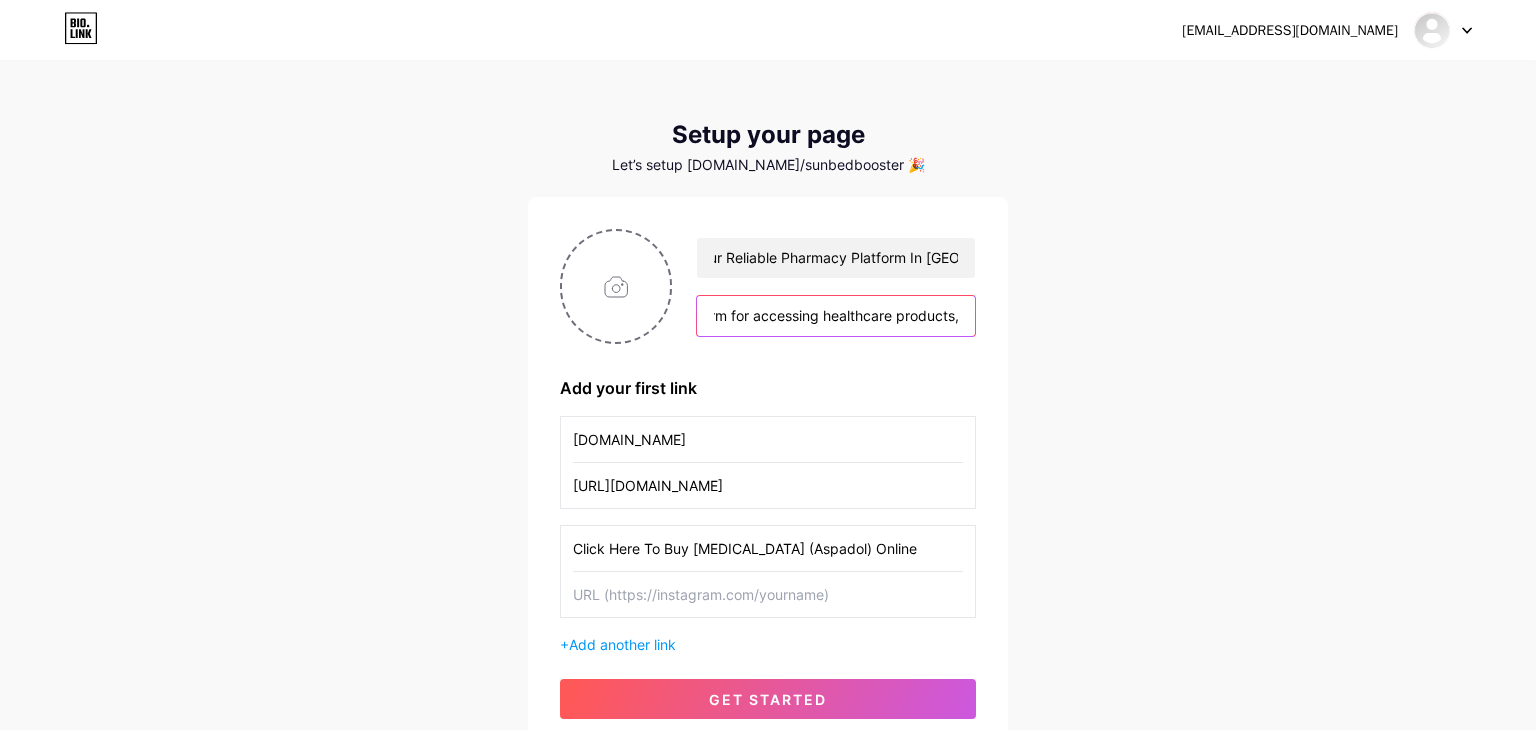 scroll, scrollTop: 105, scrollLeft: 0, axis: vertical 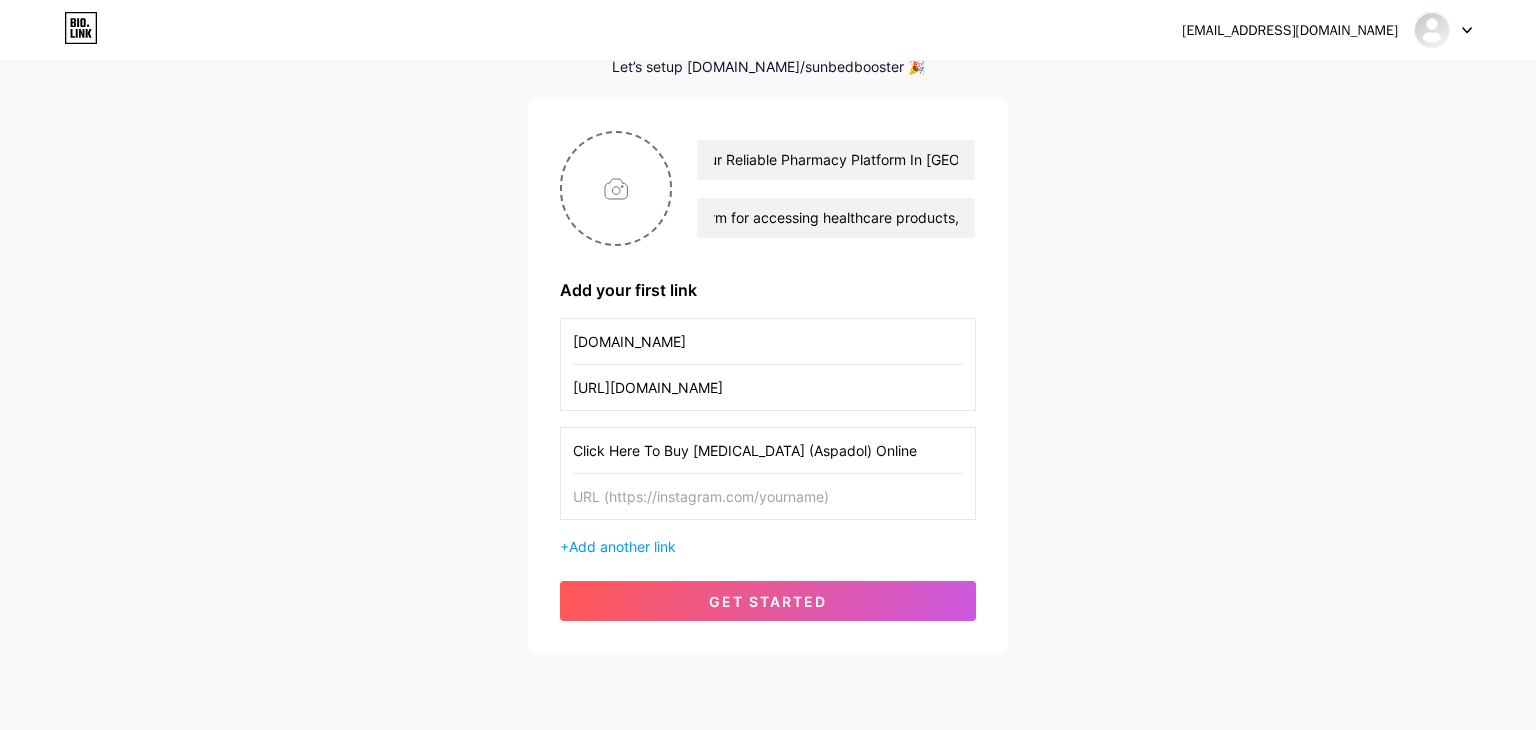 click at bounding box center [768, 496] 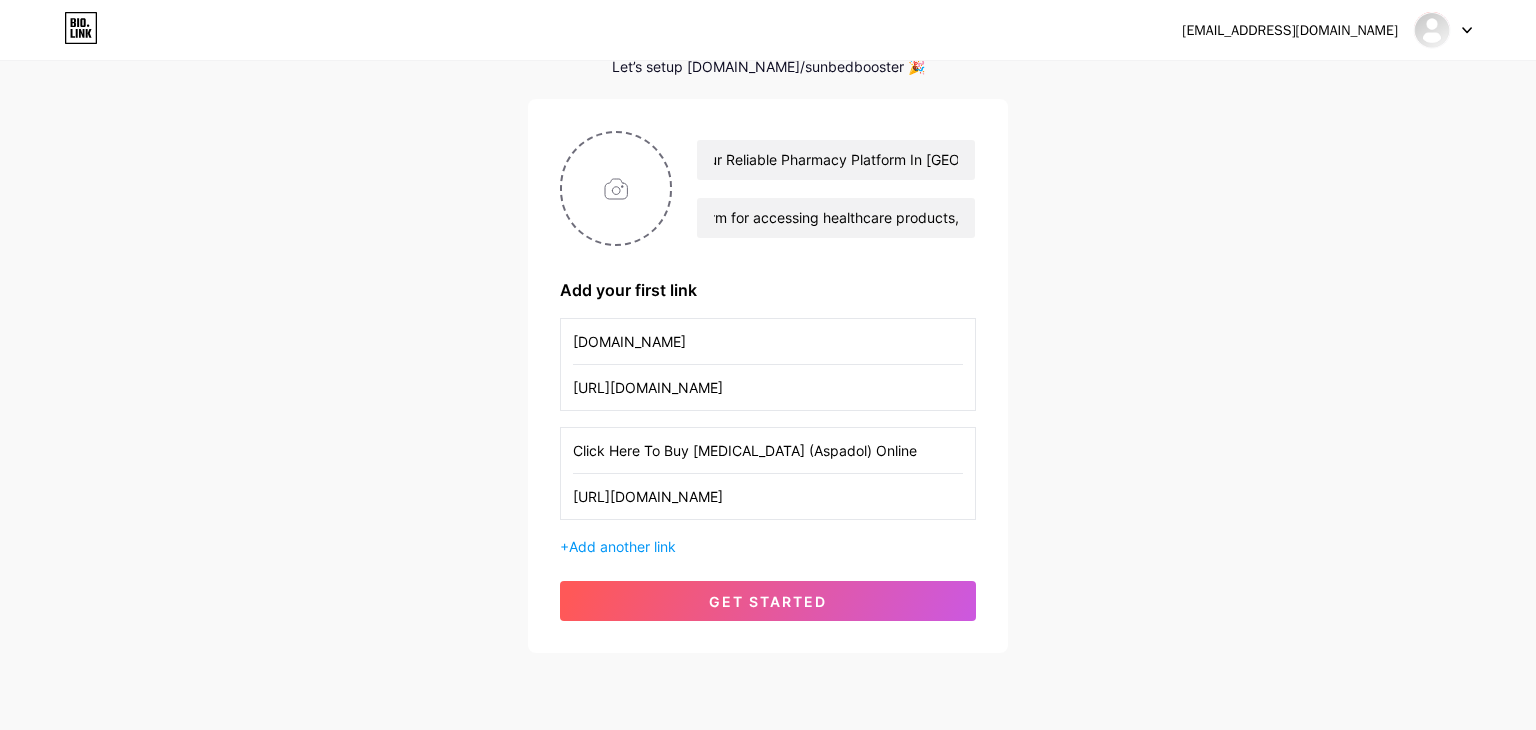 scroll, scrollTop: 0, scrollLeft: 85, axis: horizontal 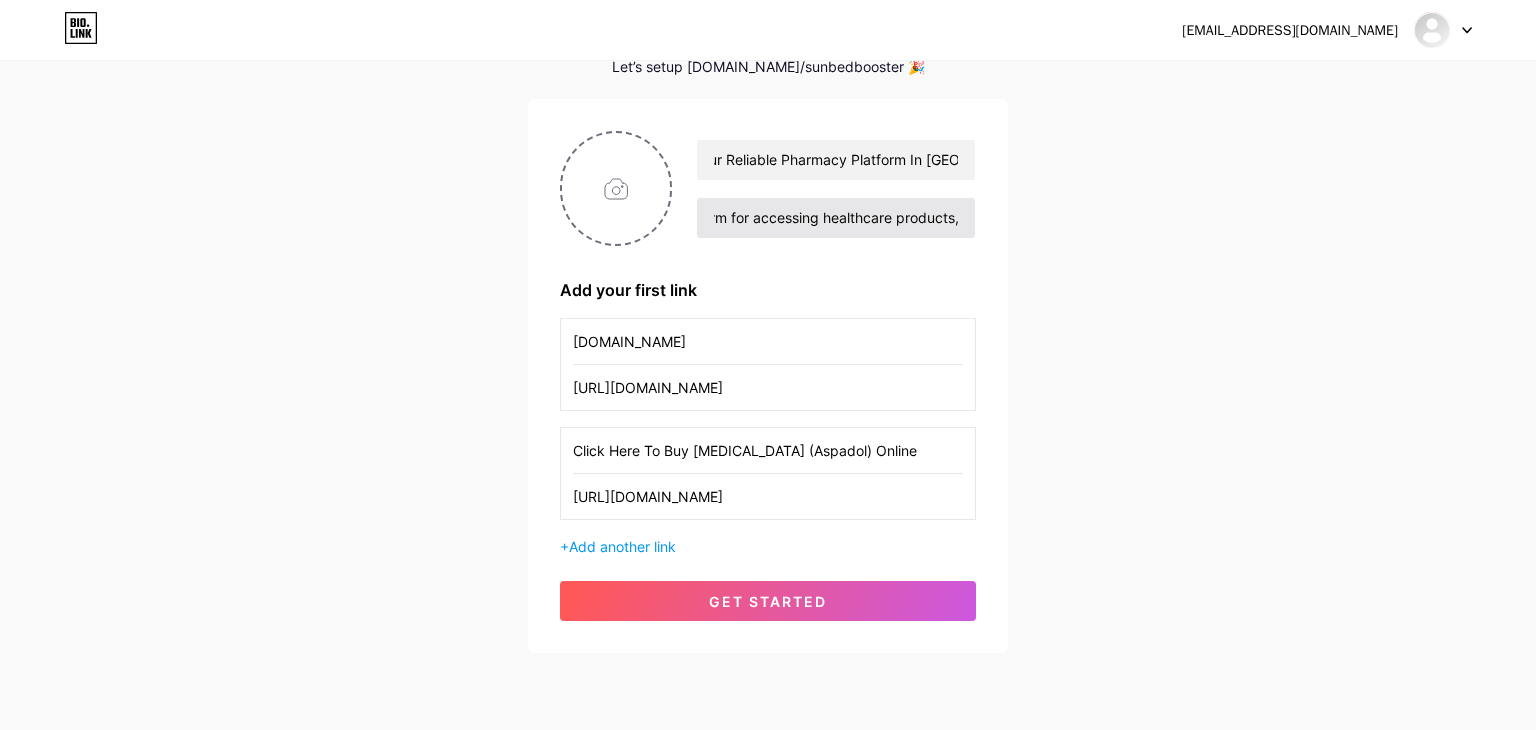 type on "[URL][DOMAIN_NAME]" 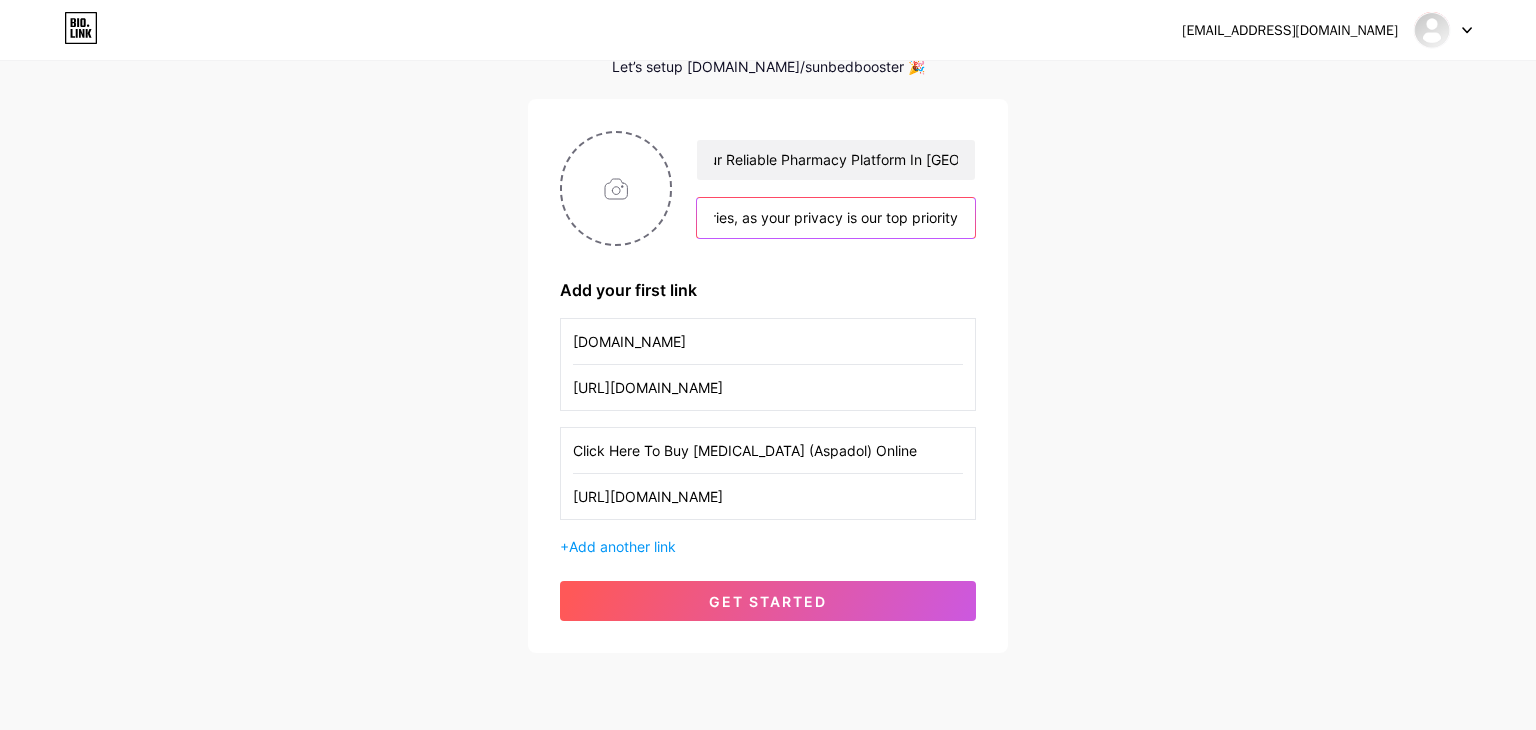 scroll, scrollTop: 0, scrollLeft: 3160, axis: horizontal 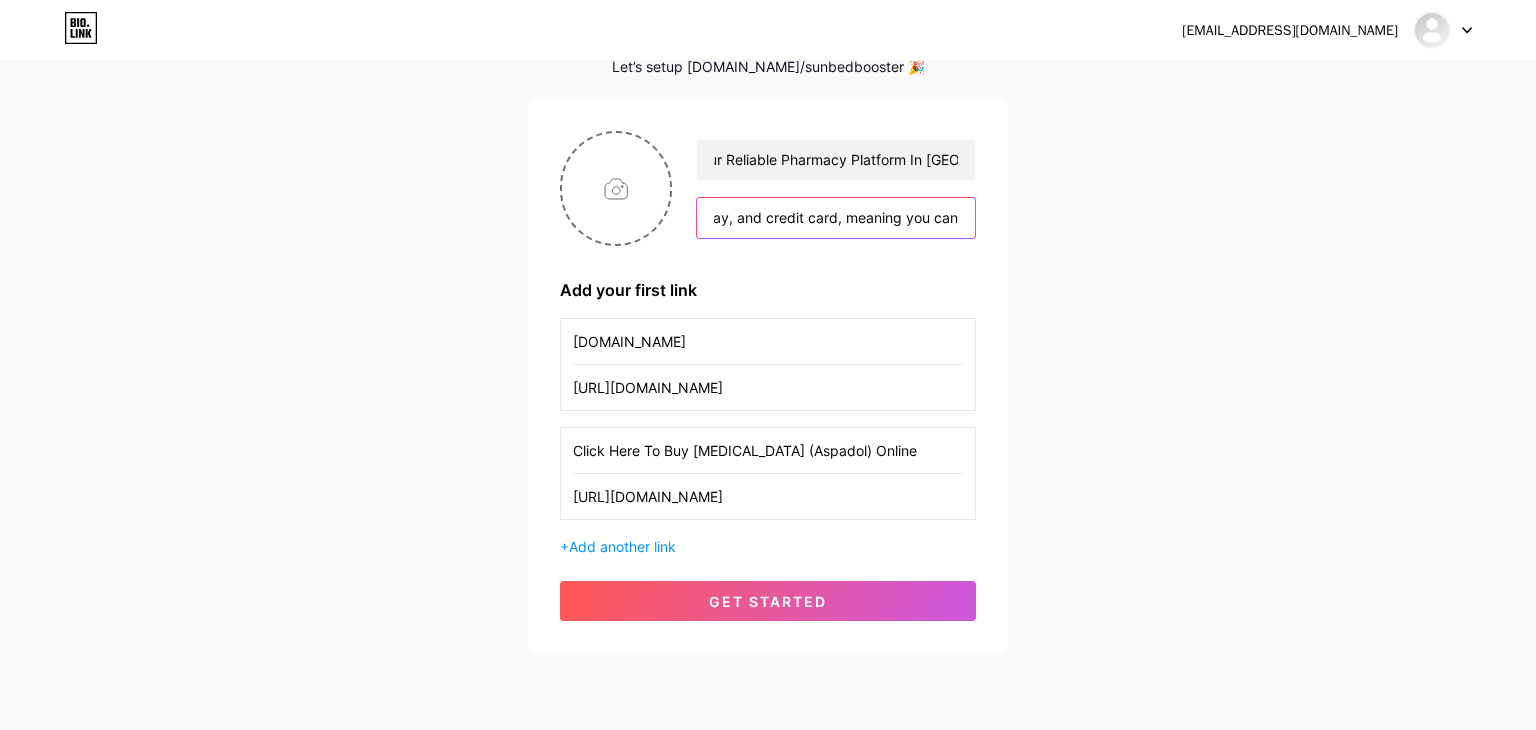 drag, startPoint x: 915, startPoint y: 223, endPoint x: 1126, endPoint y: 213, distance: 211.23683 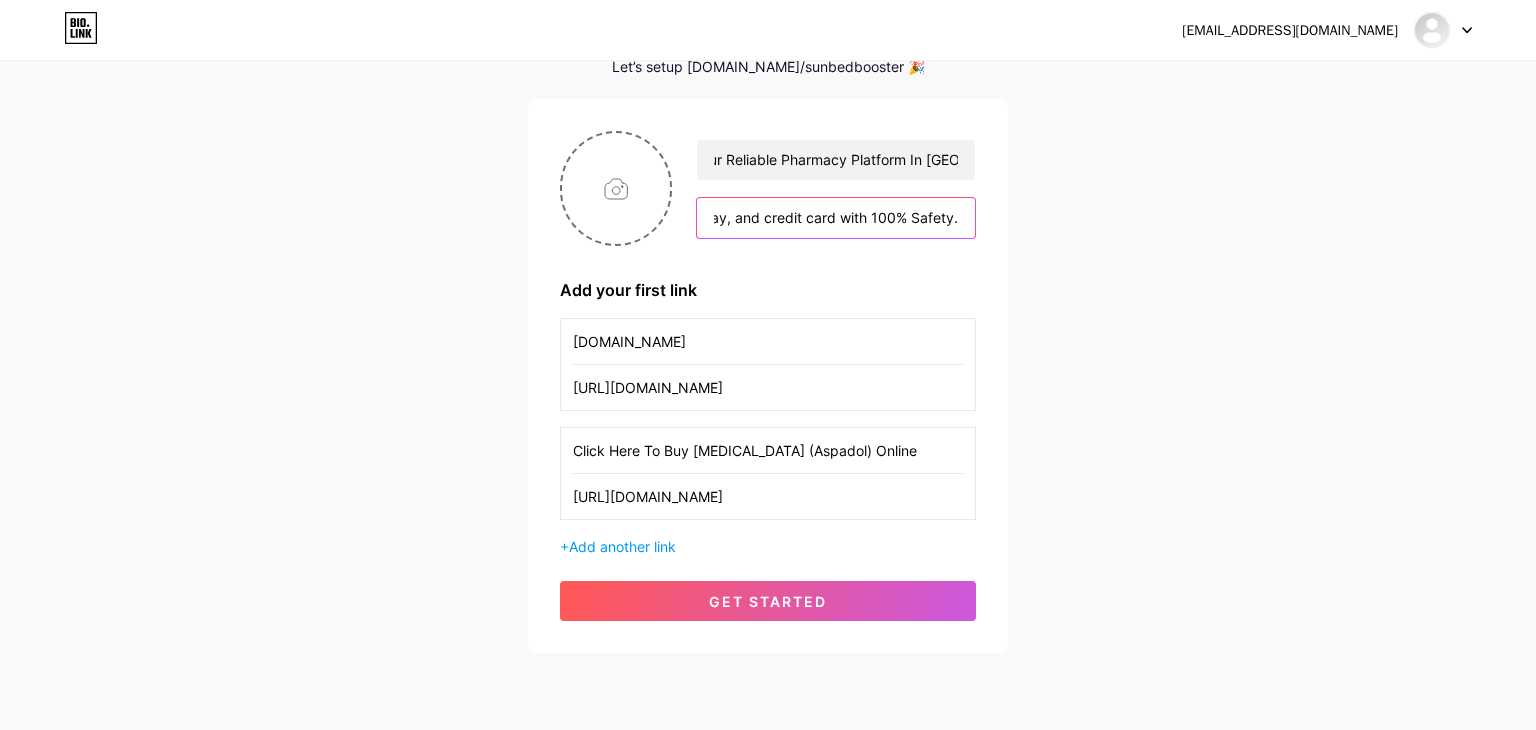 scroll, scrollTop: 0, scrollLeft: 3158, axis: horizontal 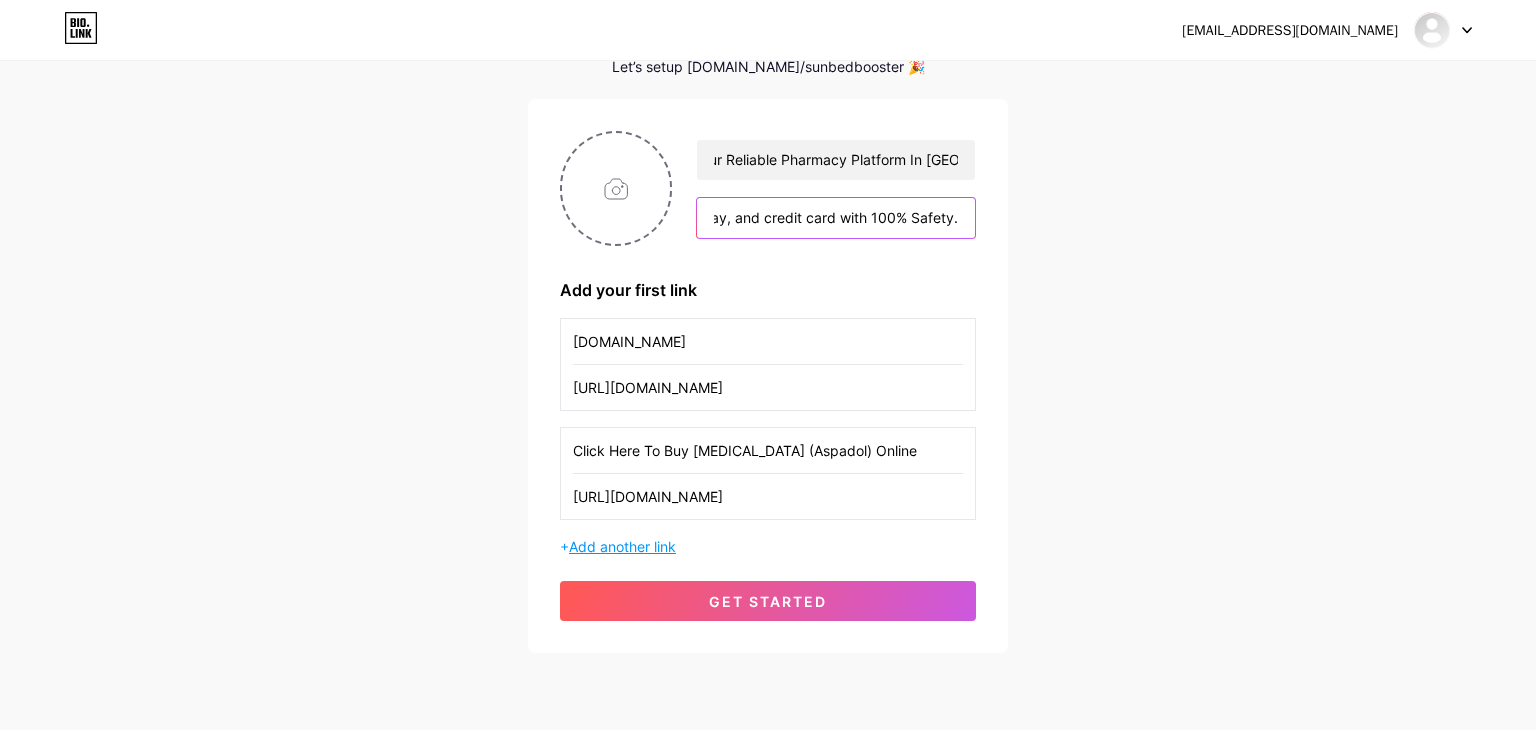 type on "SunBedBooster has been your trustworthy pharmacy platform since [DATE], beginning with generic medication supplies and offering a diverse selection of medications without any hassle. Our over-the-counter products are available around the clock. Our goal is to provide a safe and convenient platform for accessing healthcare products, ensuring delivery to your home without any inquiries, as your privacy is our top priority. We also offer payment options such as PayPal, Zellepay, and credit card with 100% Safety." 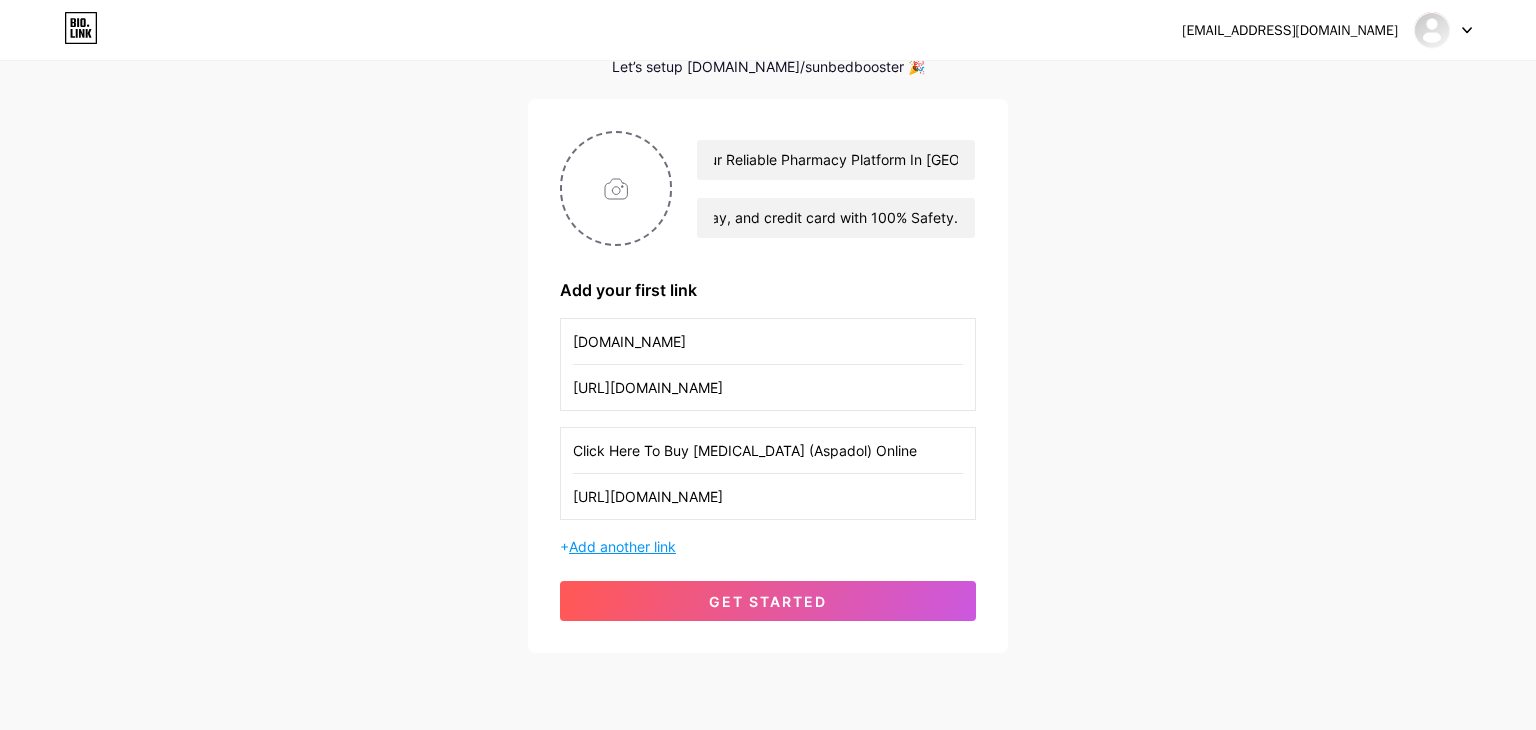 click on "Add another link" at bounding box center (622, 546) 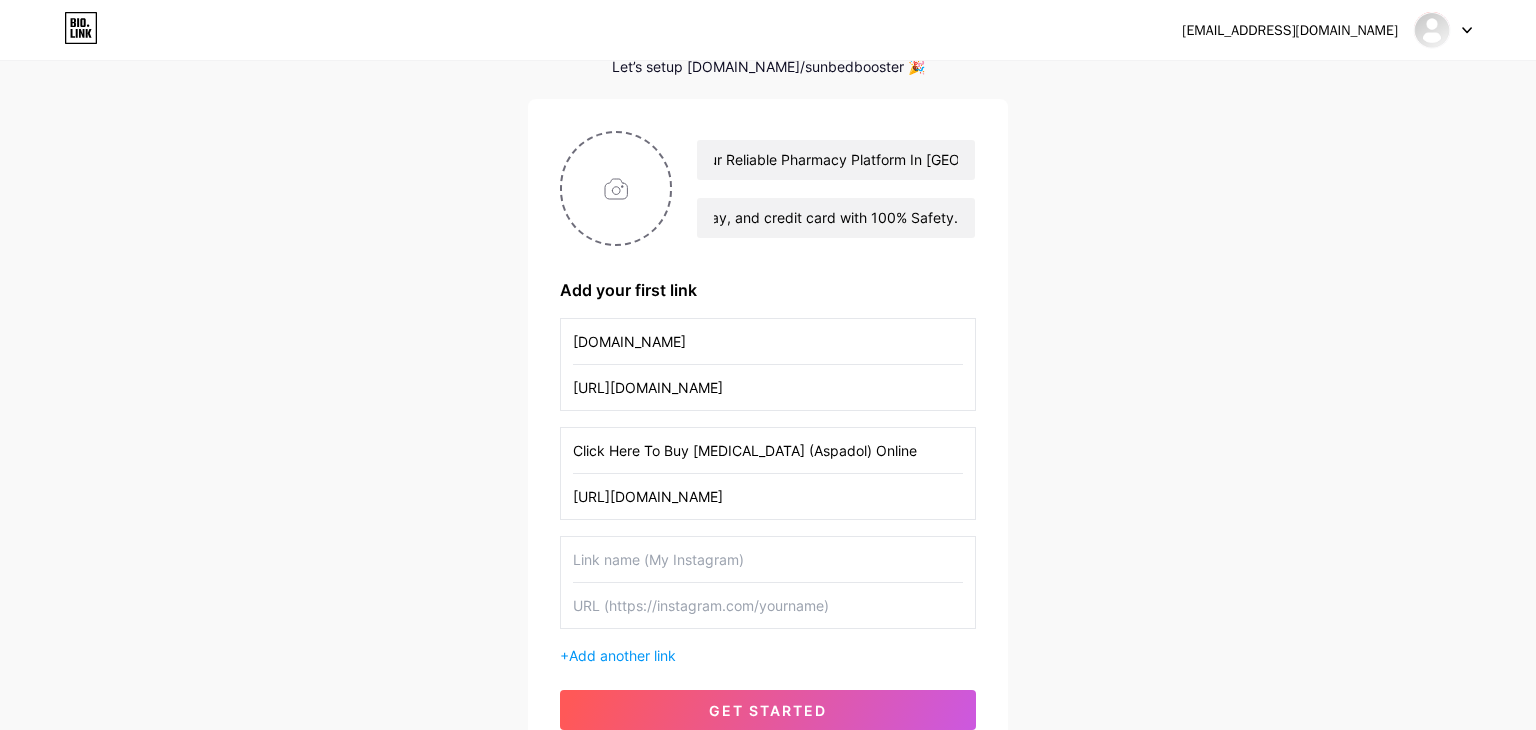 click at bounding box center [768, 559] 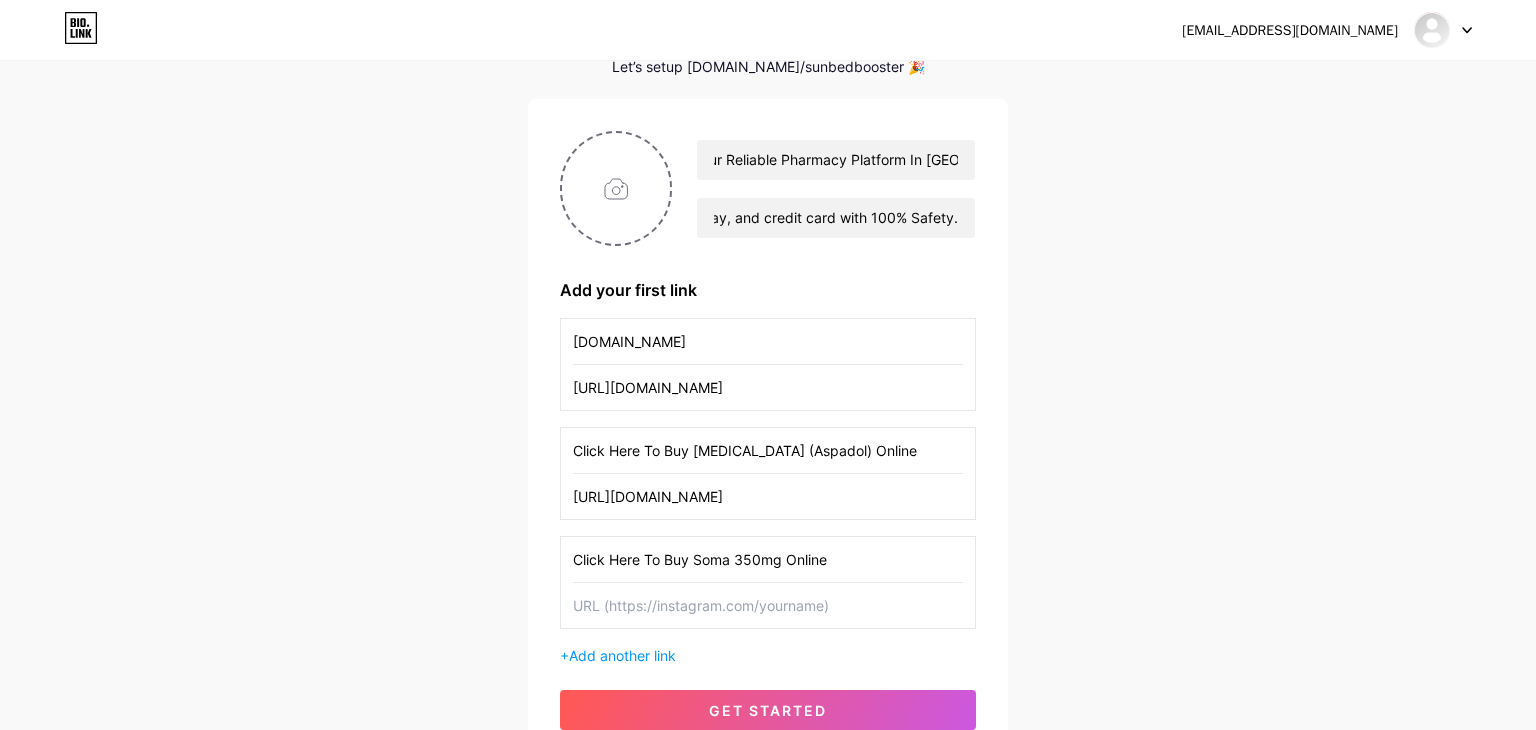 type on "Click Here To Buy Soma 350mg Online" 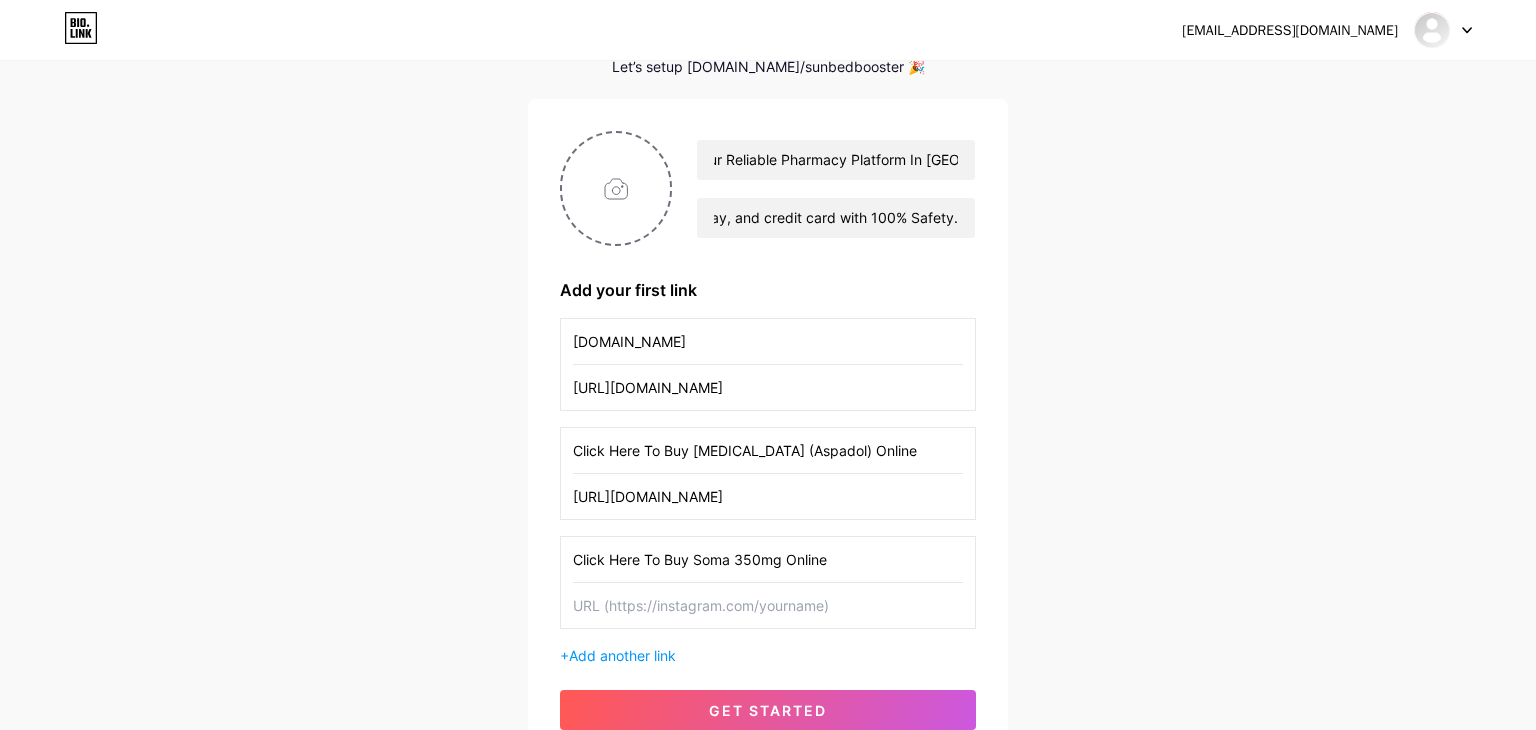 click at bounding box center [768, 605] 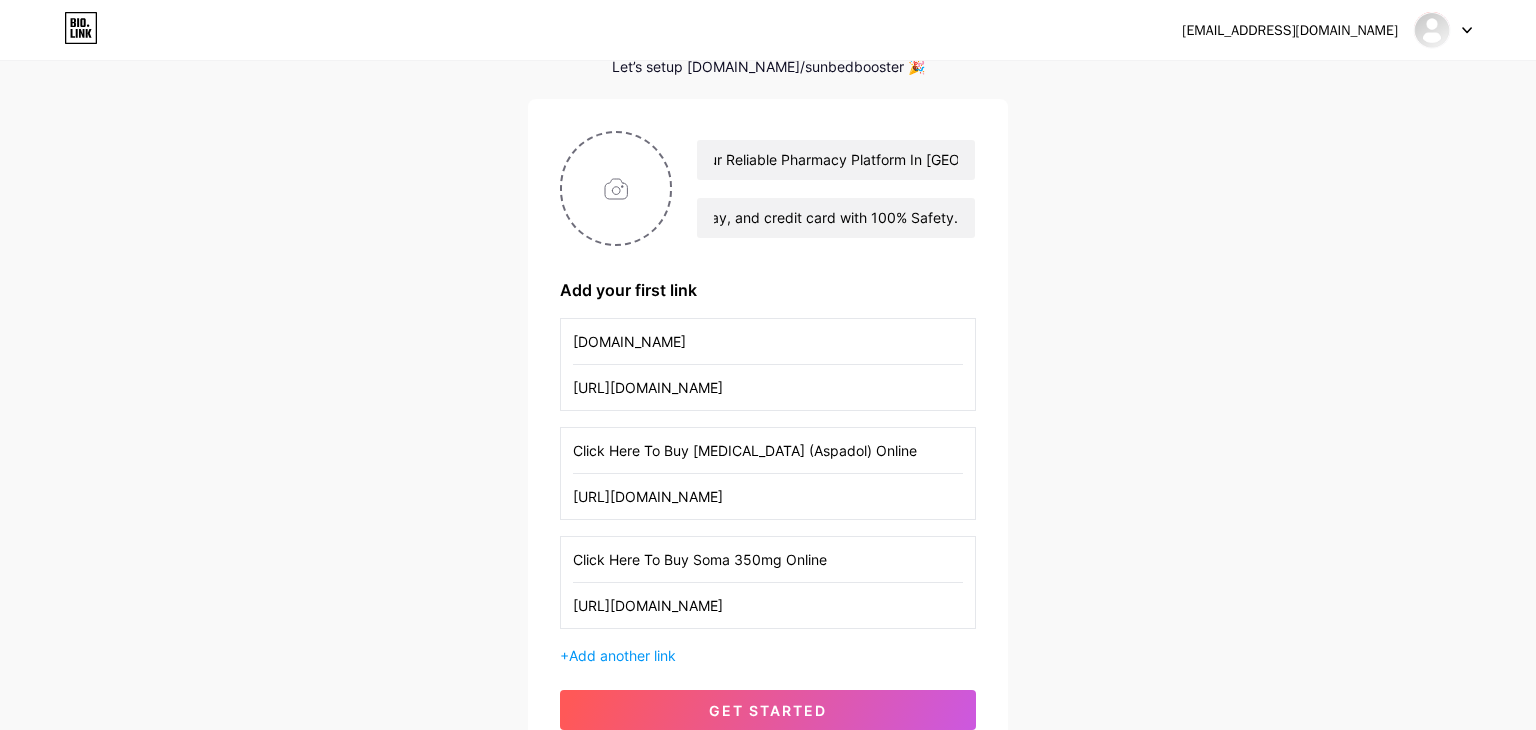 scroll, scrollTop: 0, scrollLeft: 70, axis: horizontal 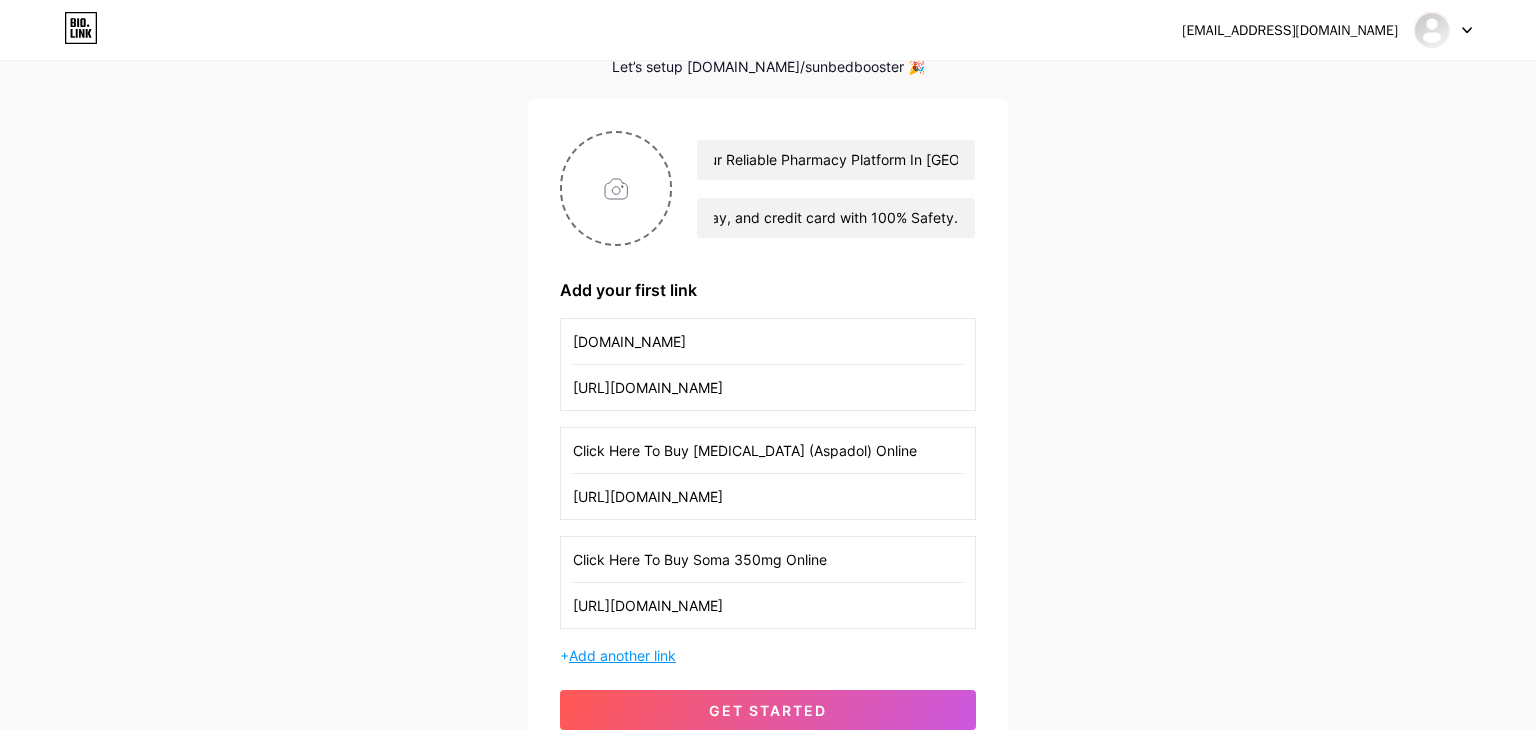type on "[URL][DOMAIN_NAME]" 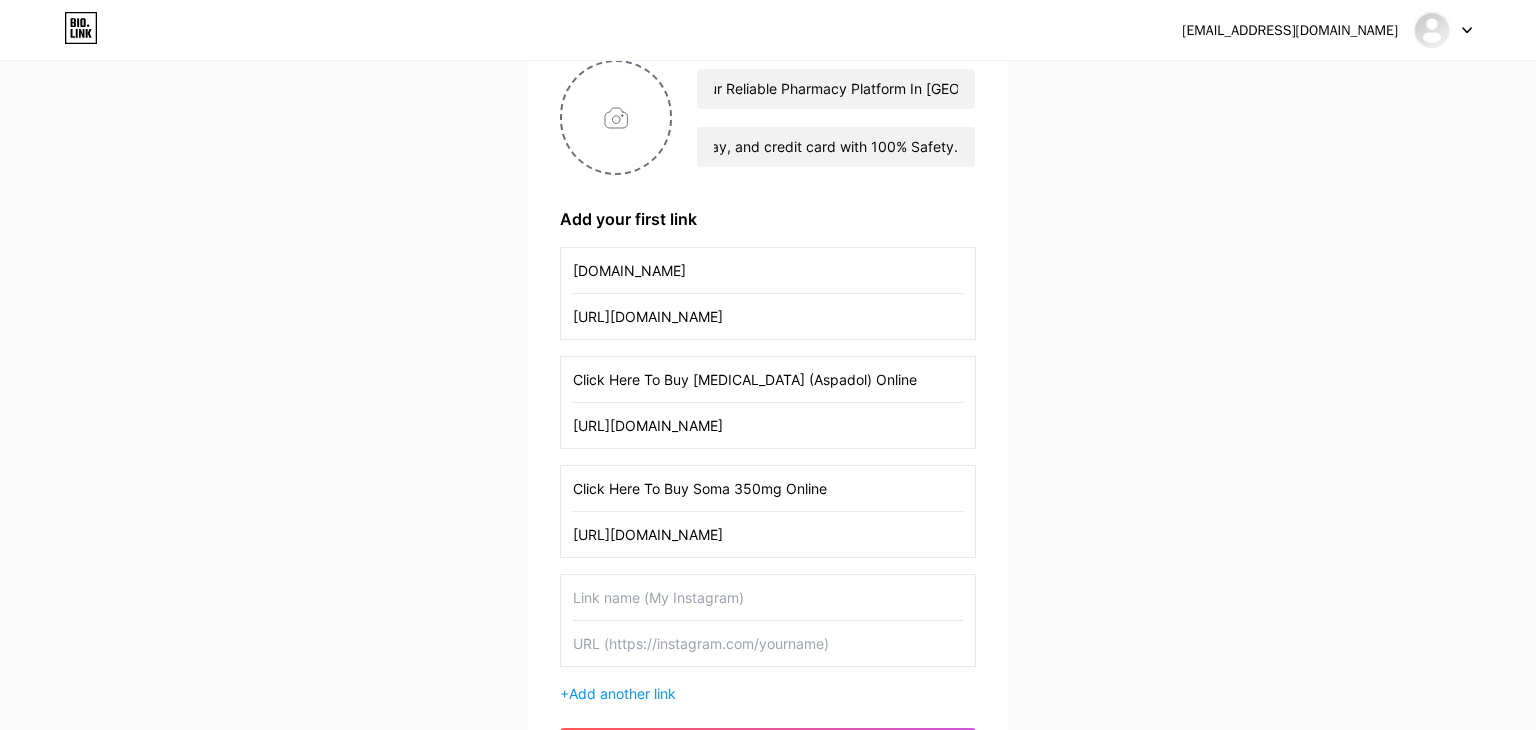 scroll, scrollTop: 316, scrollLeft: 0, axis: vertical 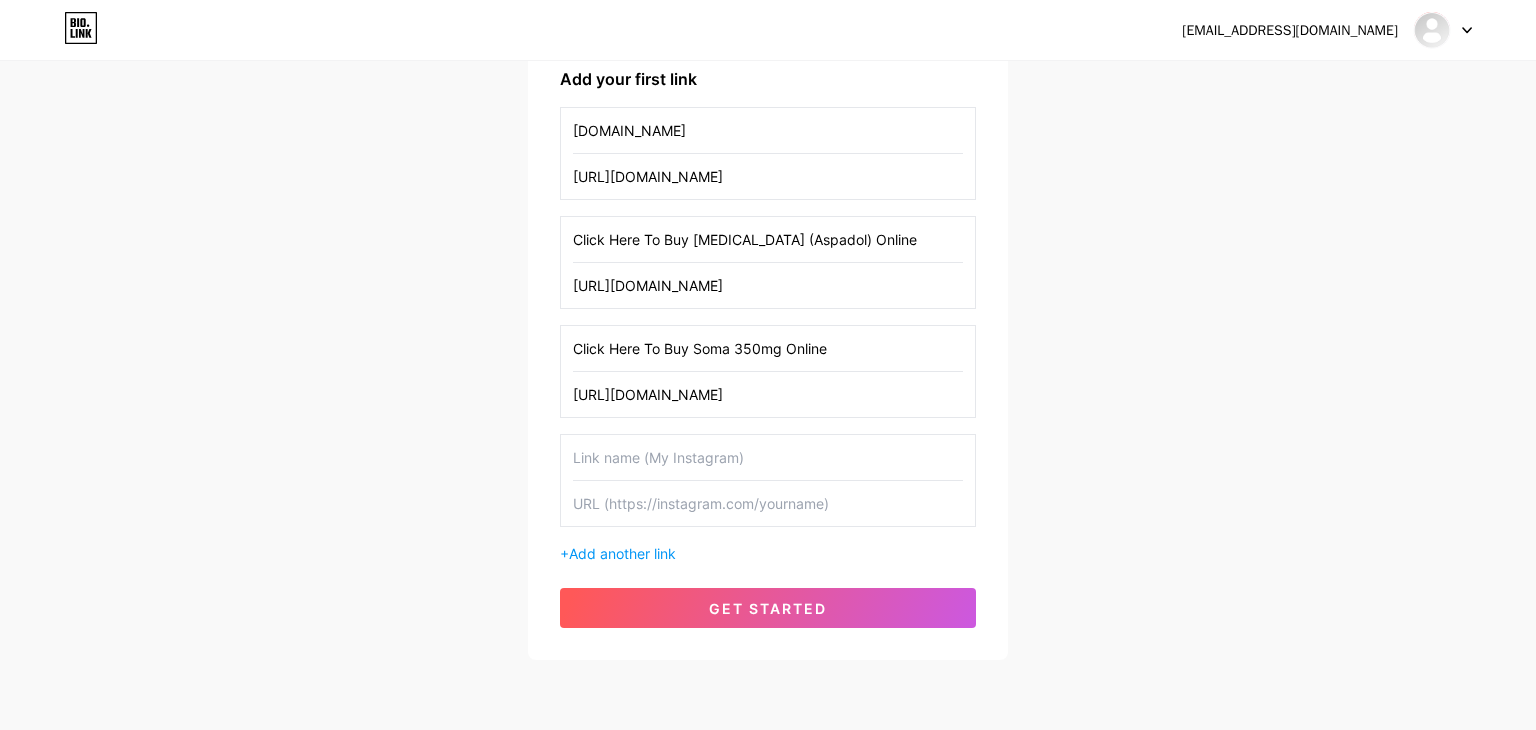click at bounding box center [768, 457] 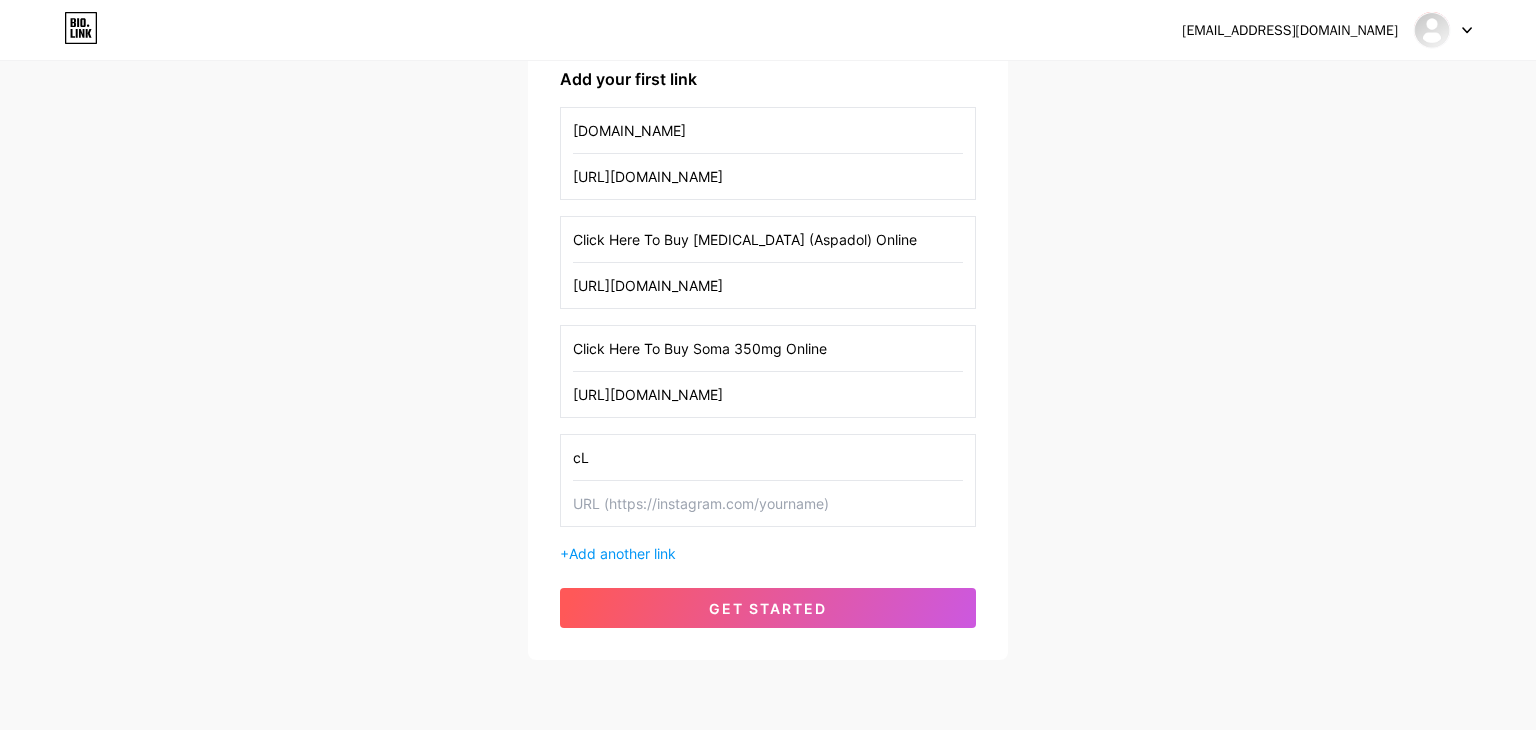 type on "c" 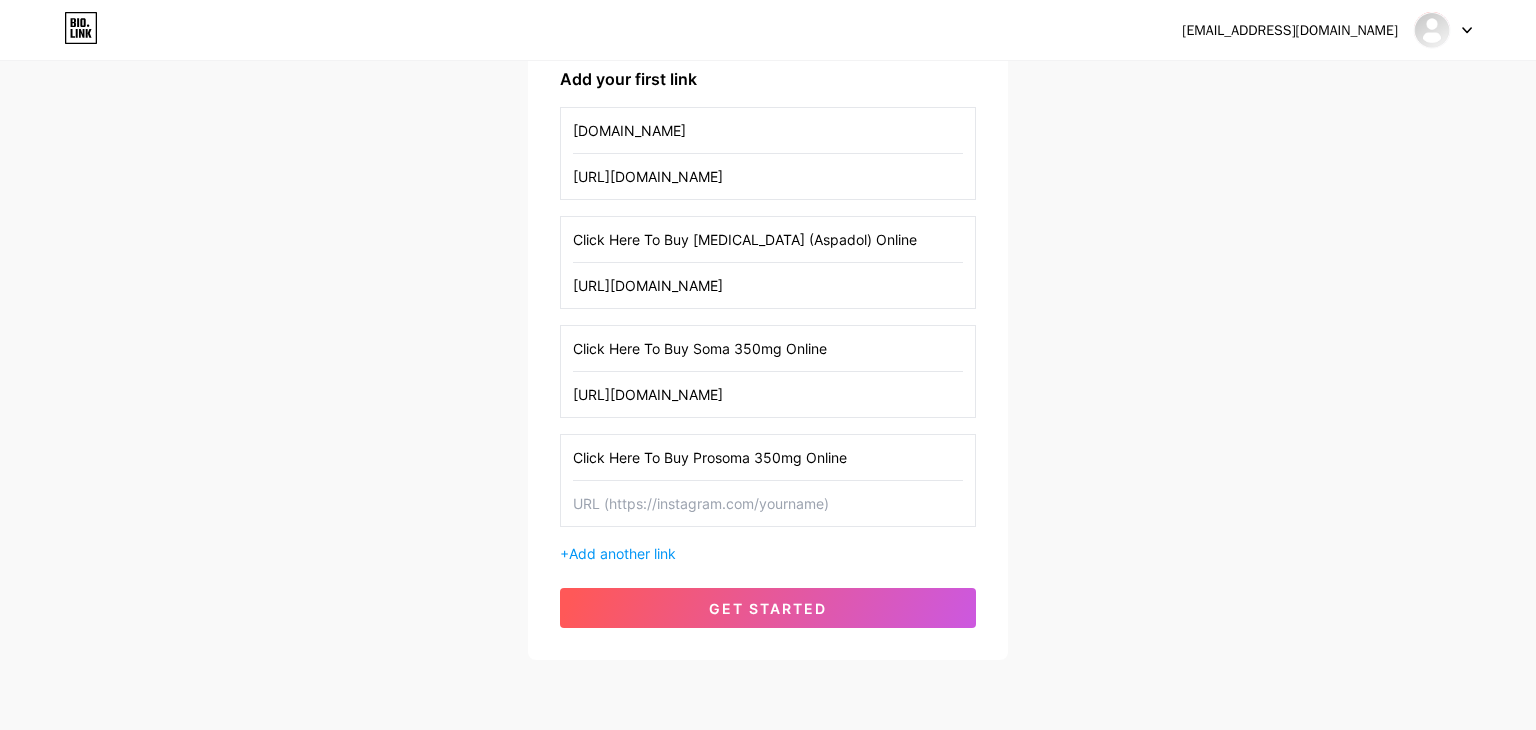 type on "Click Here To Buy Prosoma 350mg Online" 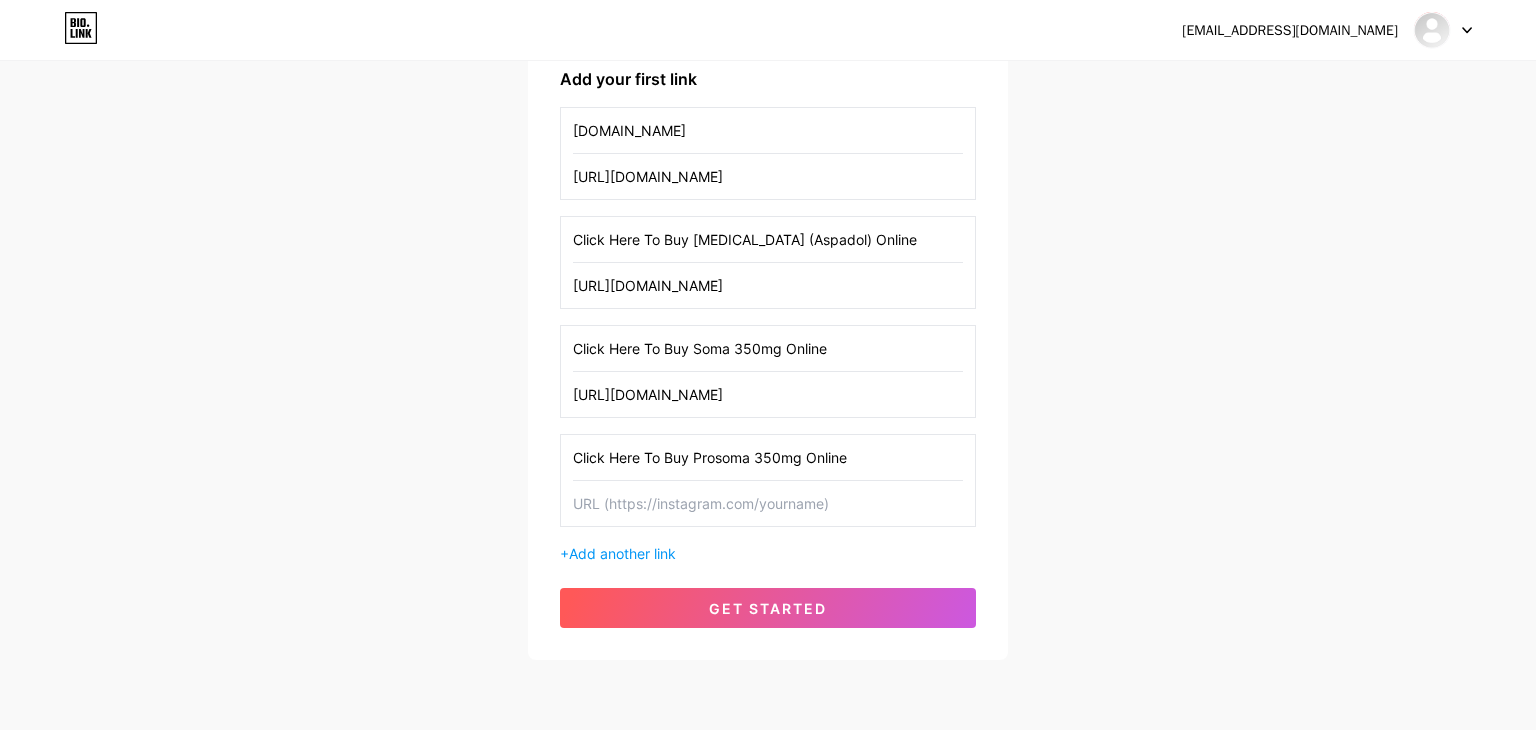 click at bounding box center (768, 503) 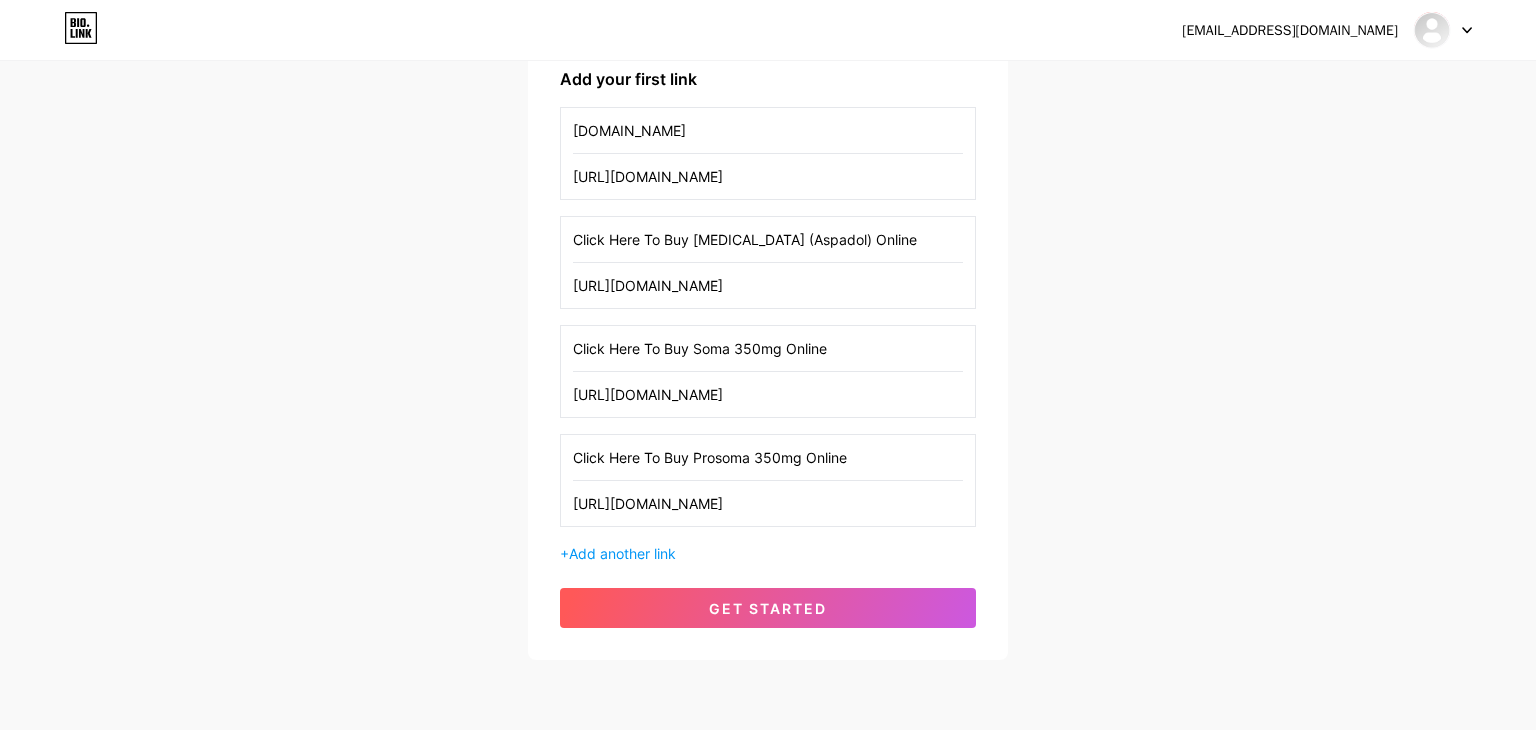 scroll, scrollTop: 0, scrollLeft: 86, axis: horizontal 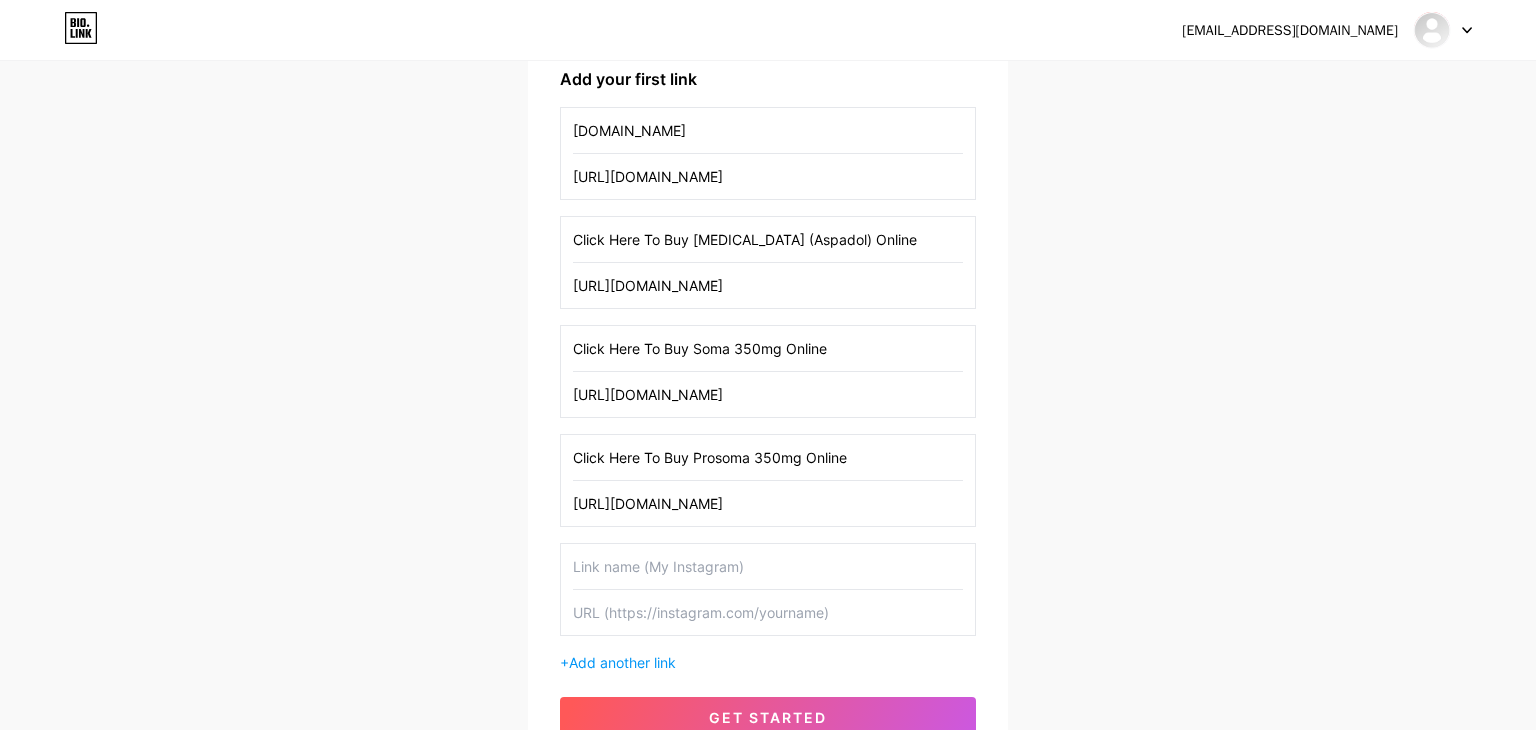 click at bounding box center (768, 566) 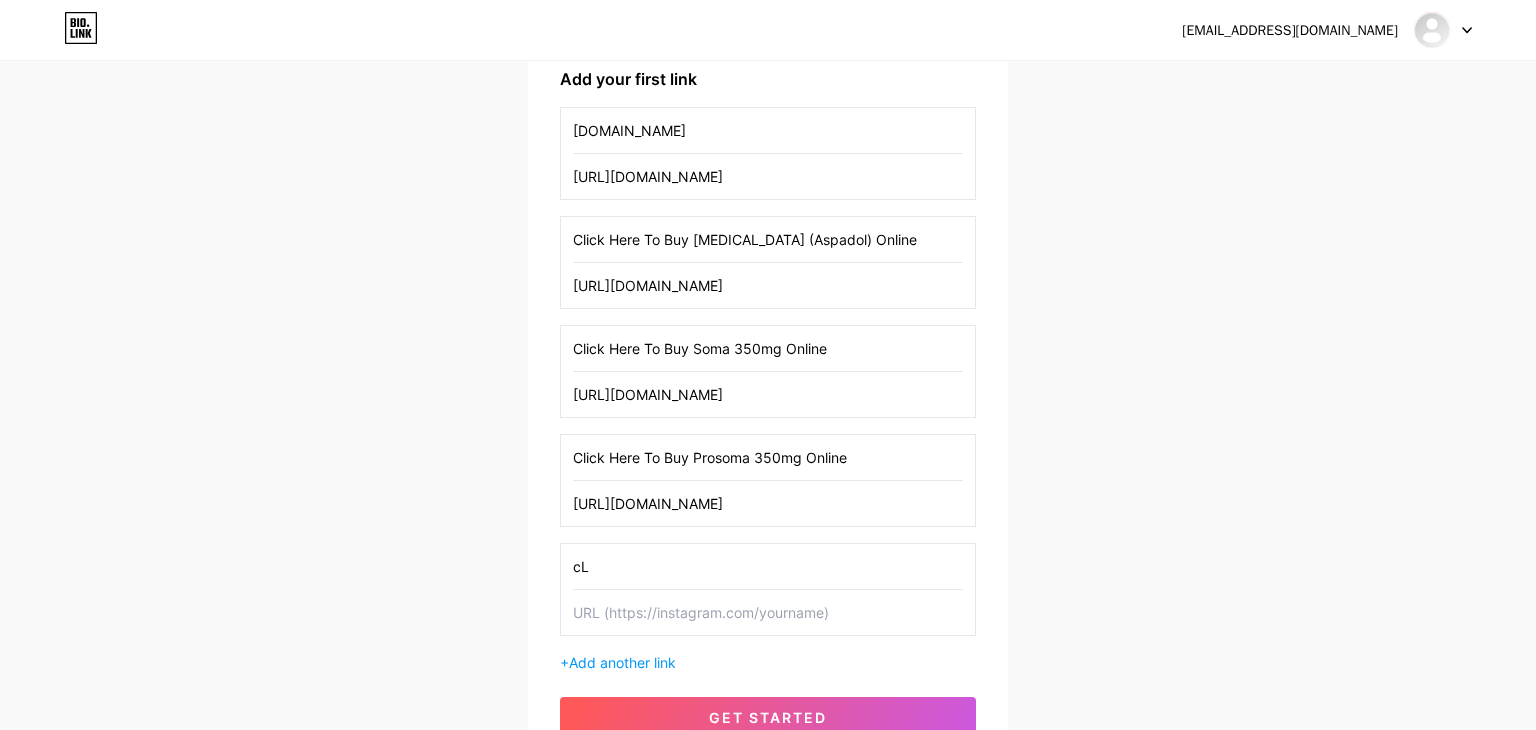 type on "c" 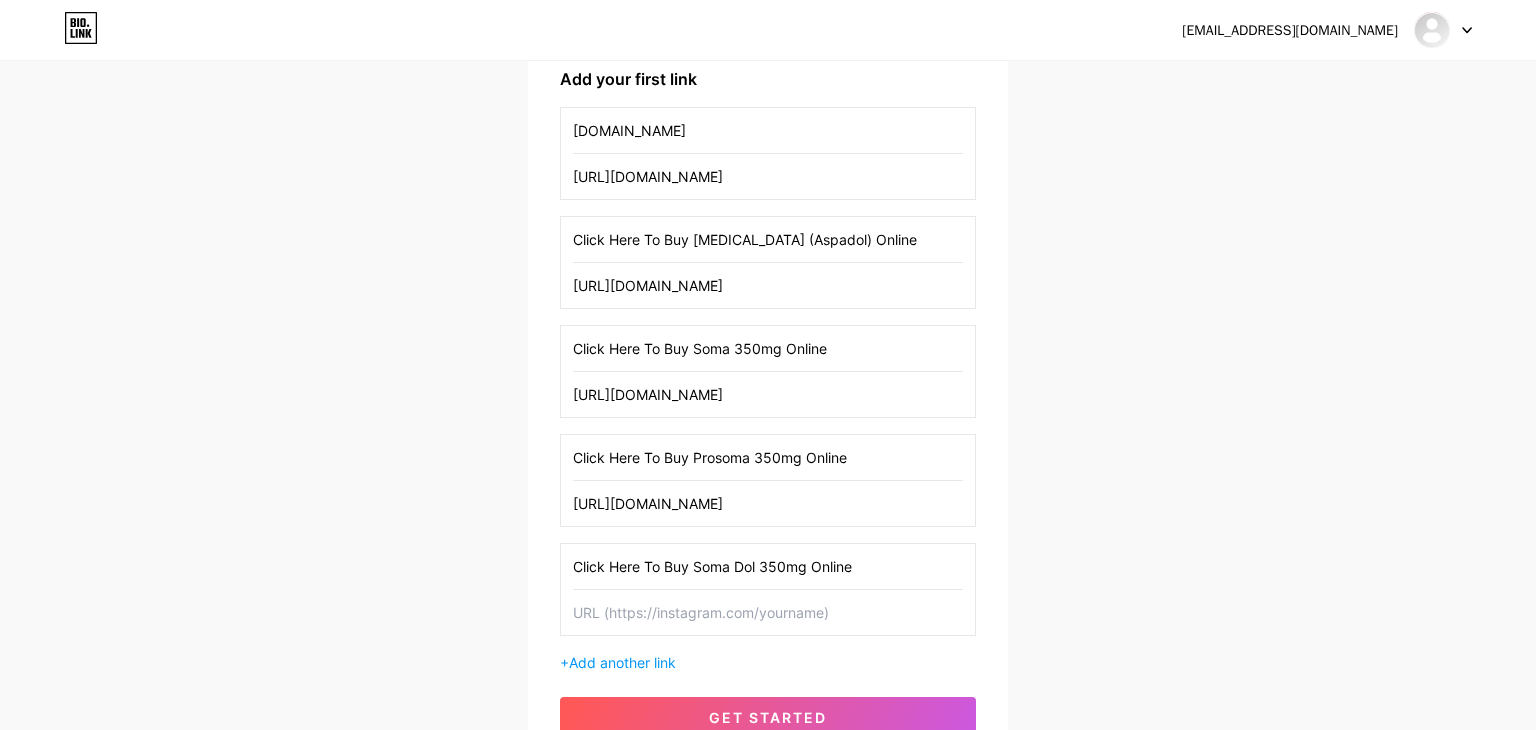 type on "Click Here To Buy Soma Dol 350mg Online" 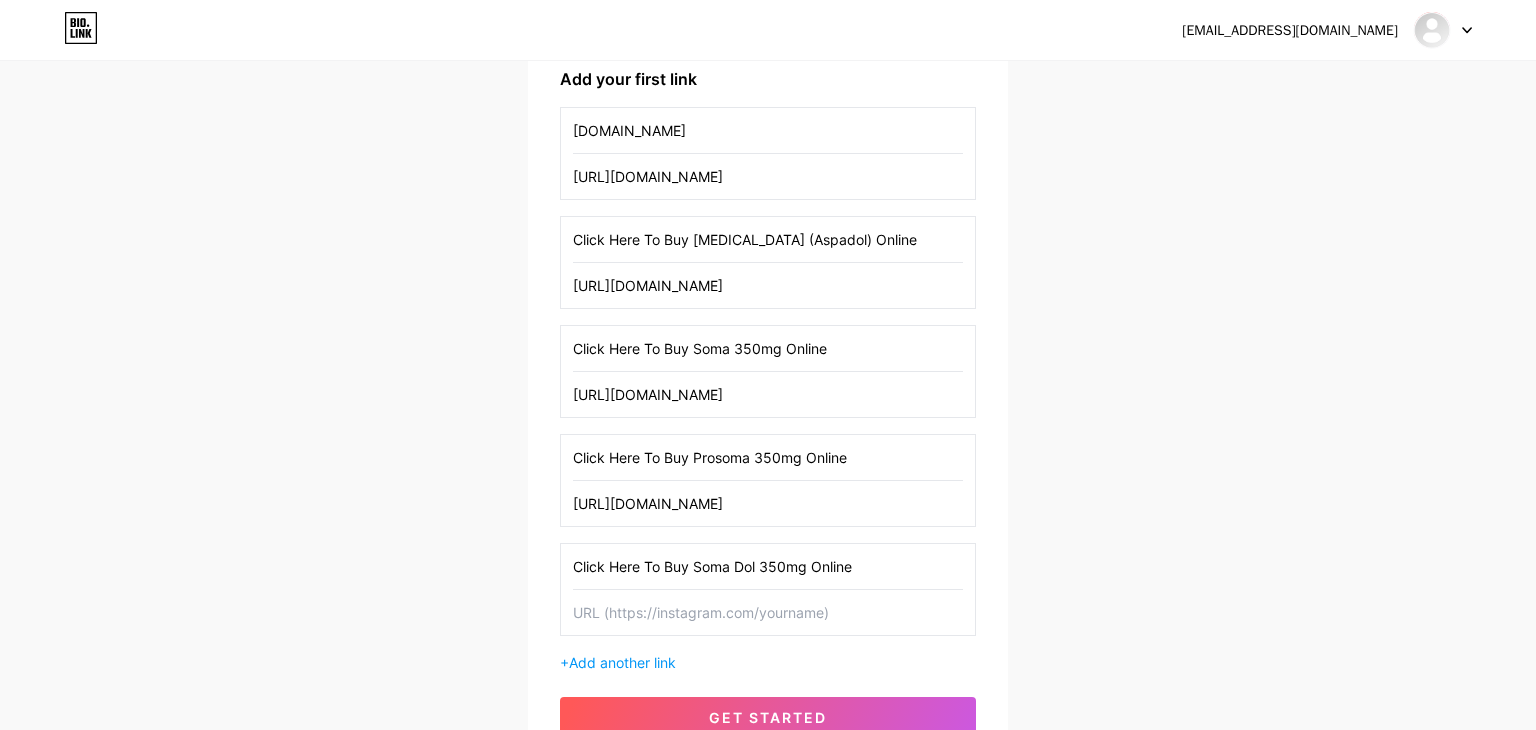 click at bounding box center [768, 612] 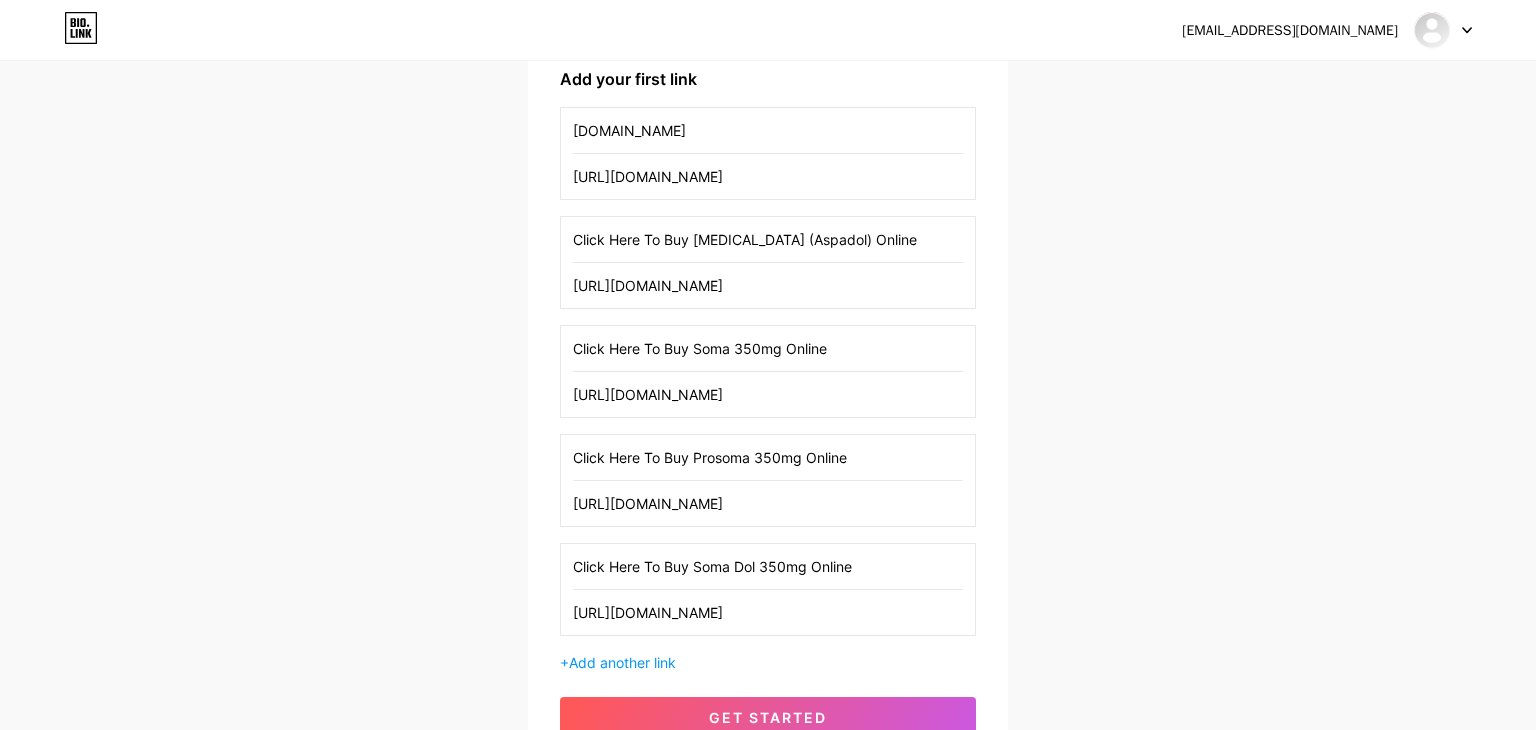 scroll, scrollTop: 0, scrollLeft: 97, axis: horizontal 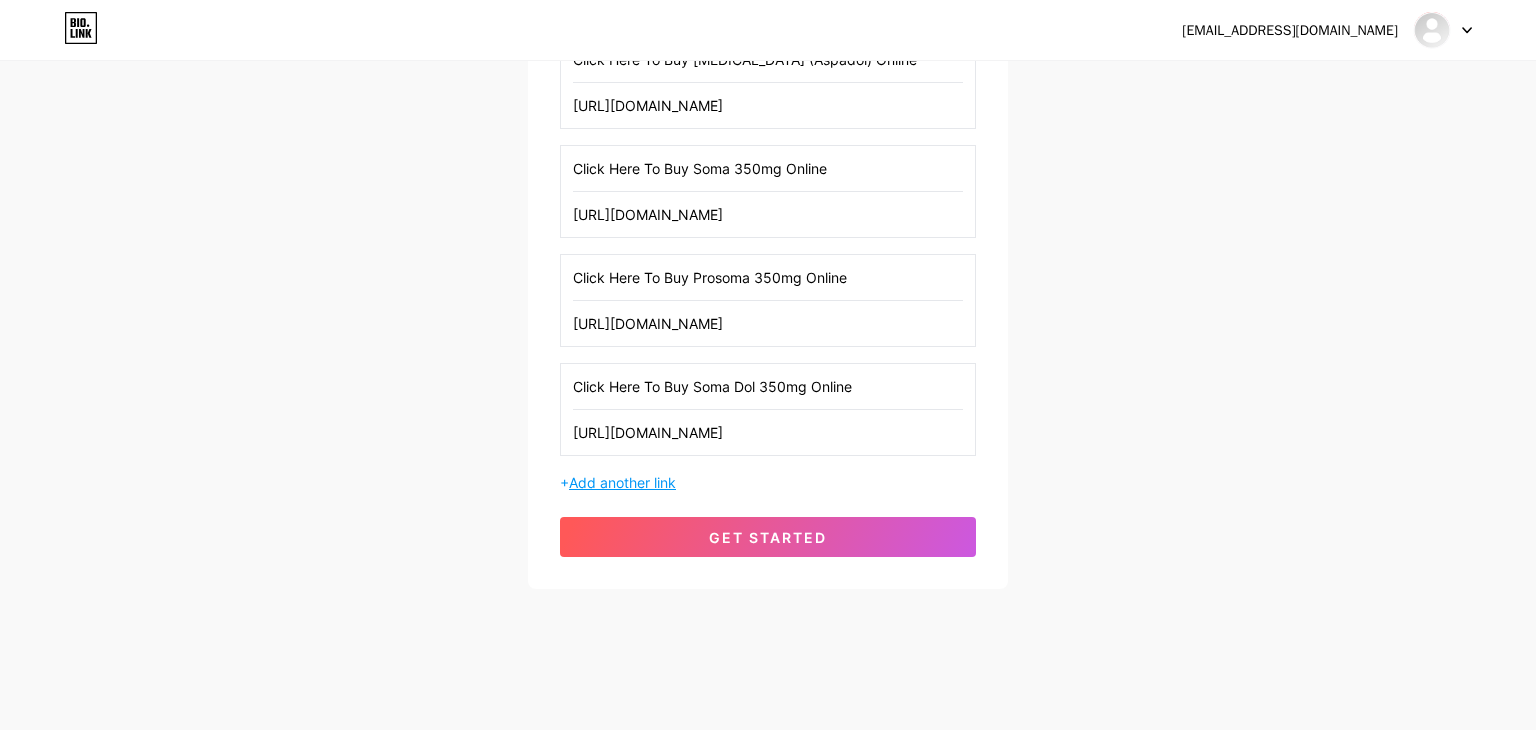 type on "[URL][DOMAIN_NAME]" 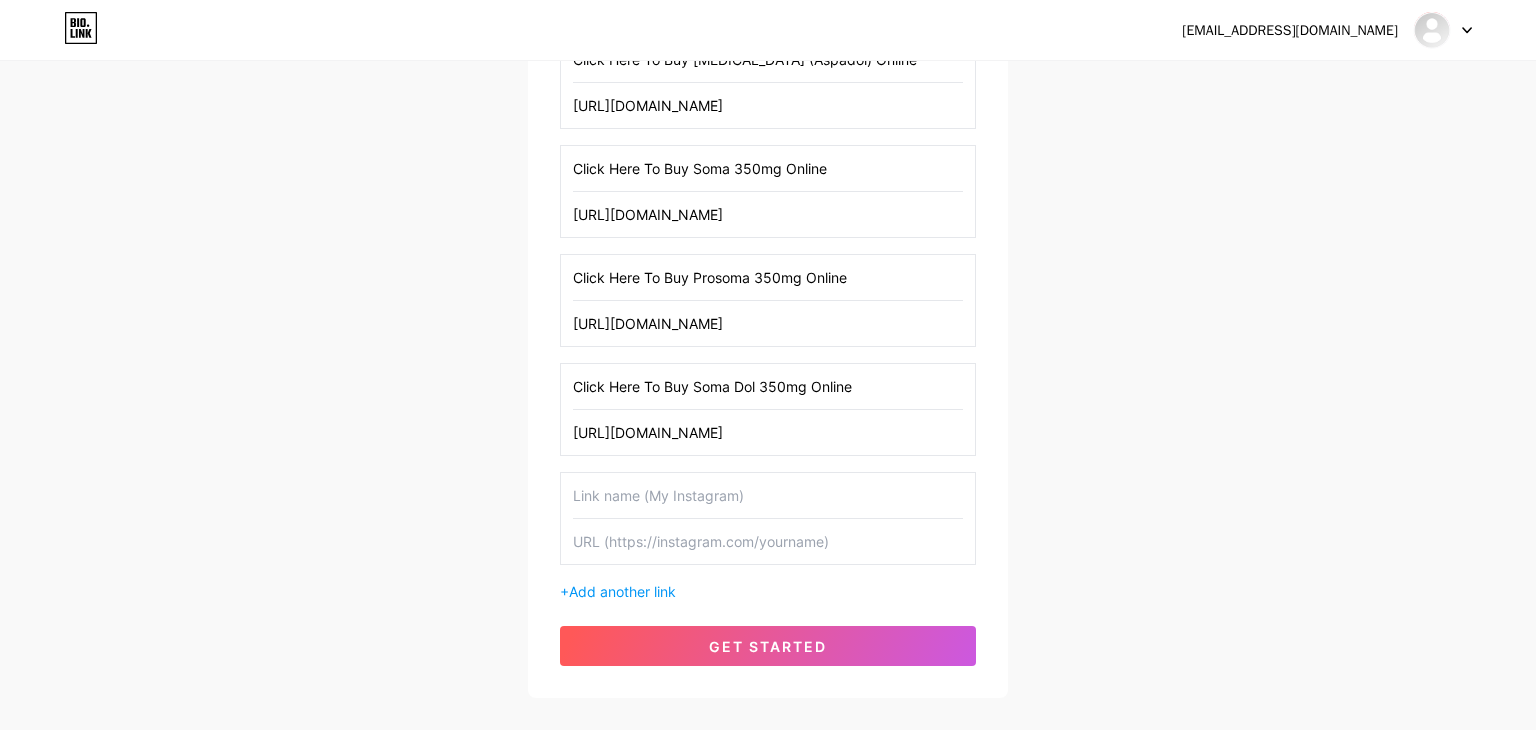 click at bounding box center [768, 495] 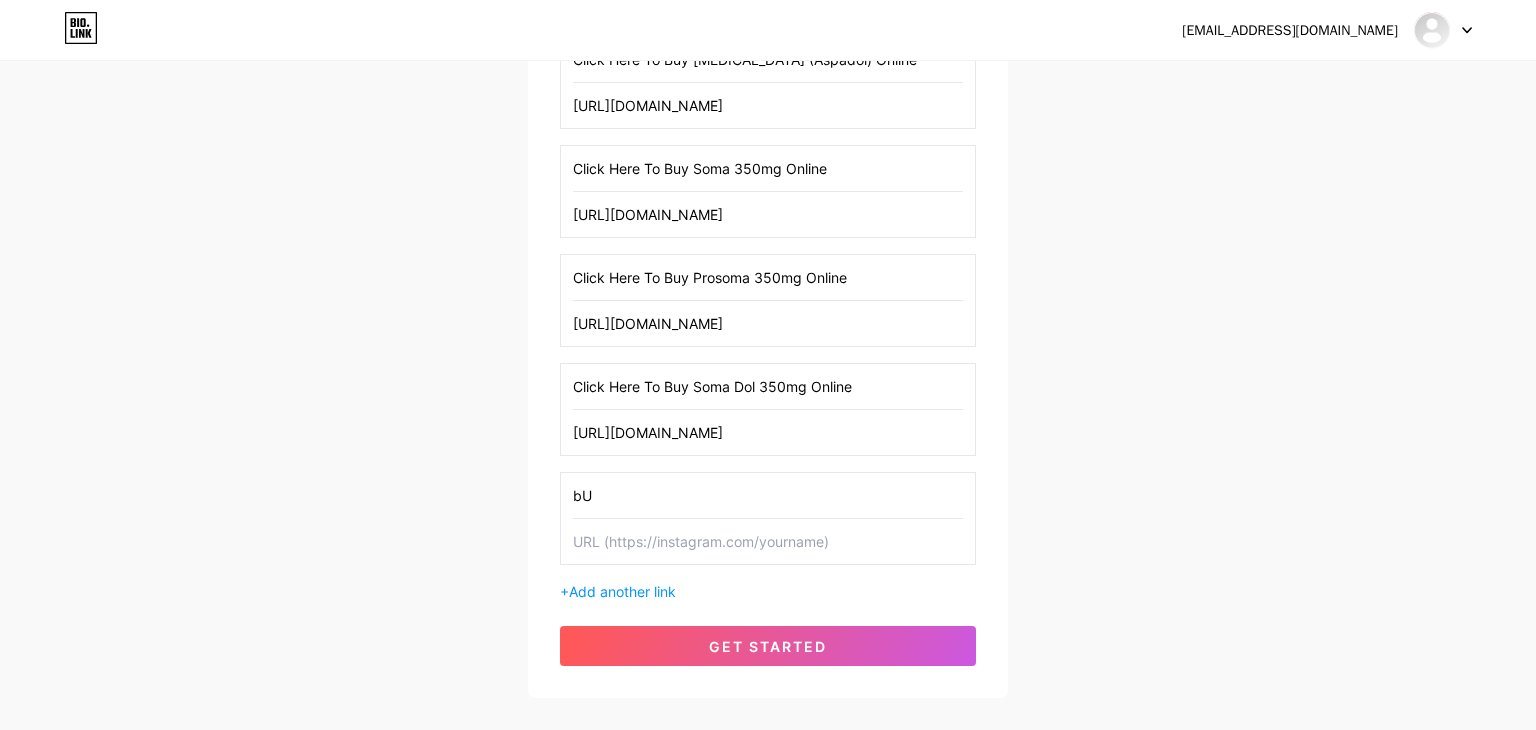 type on "b" 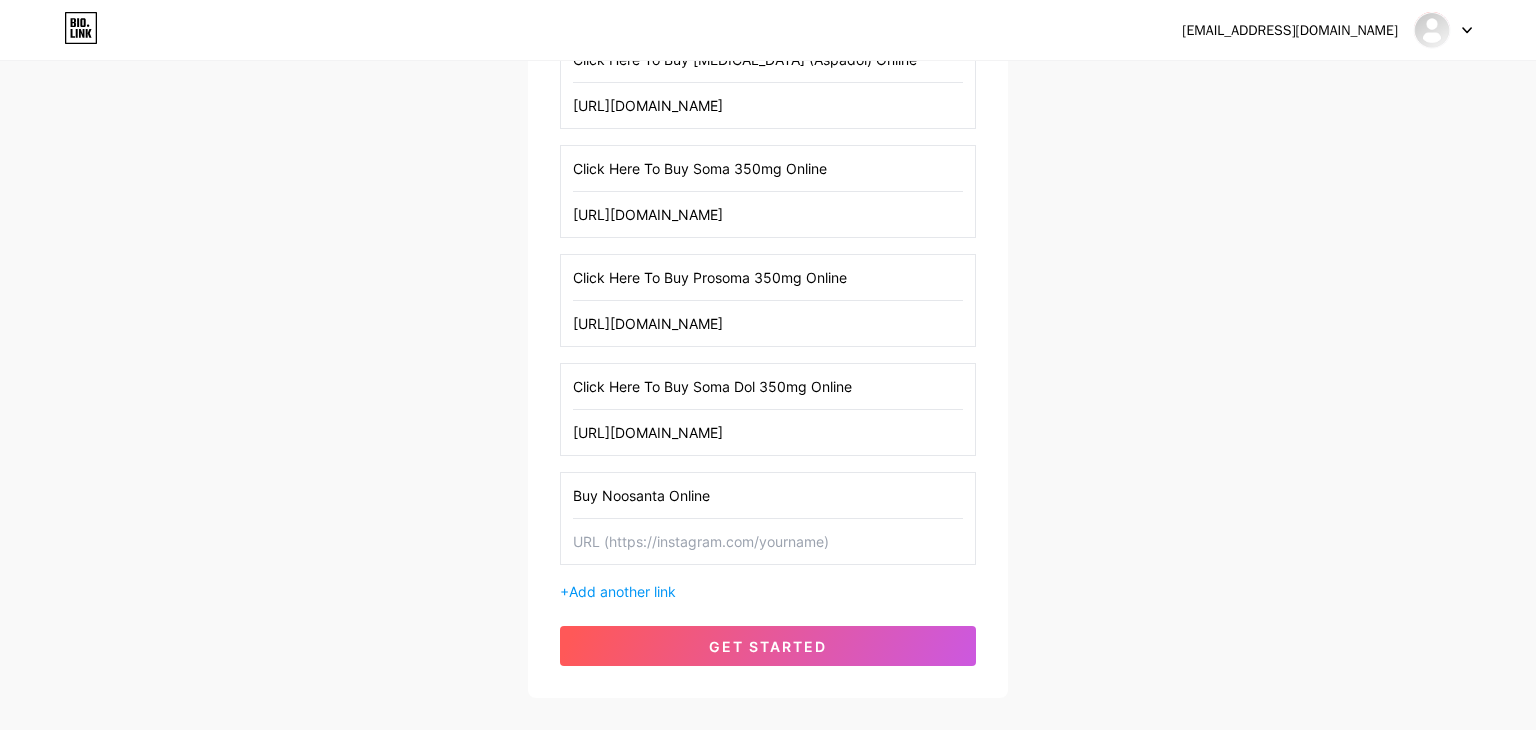 drag, startPoint x: 664, startPoint y: 378, endPoint x: 534, endPoint y: 378, distance: 130 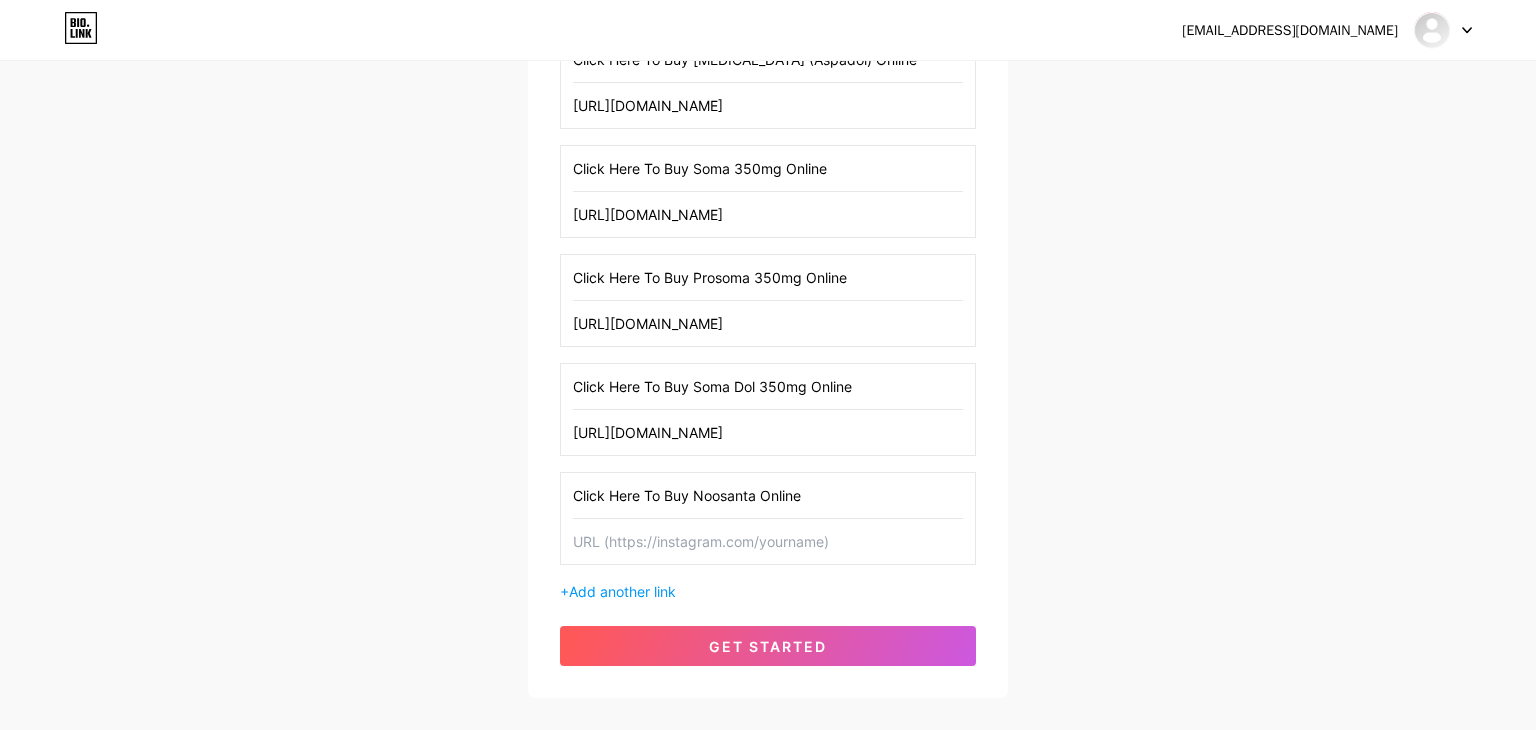 type on "Click Here To Buy Noosanta Online" 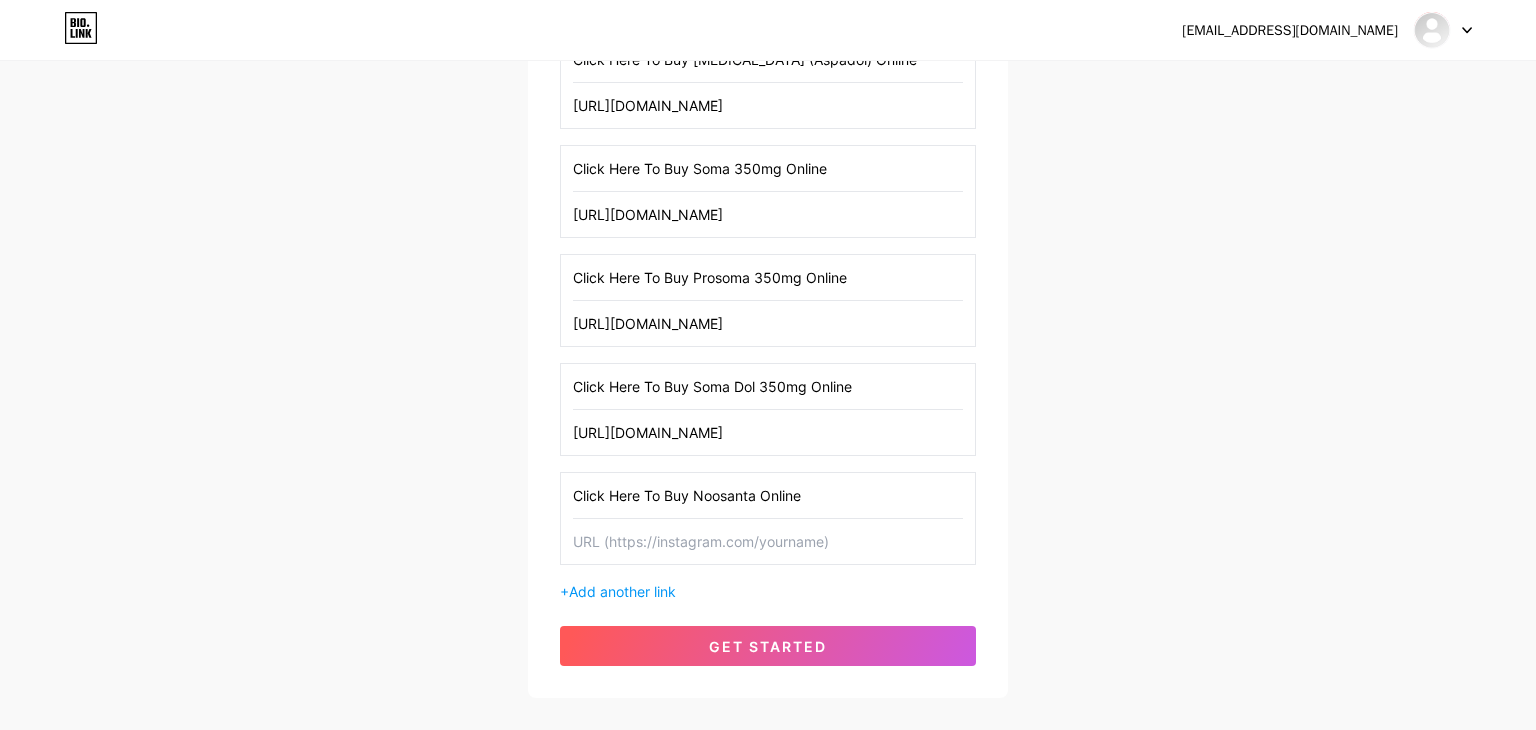 click at bounding box center [768, 541] 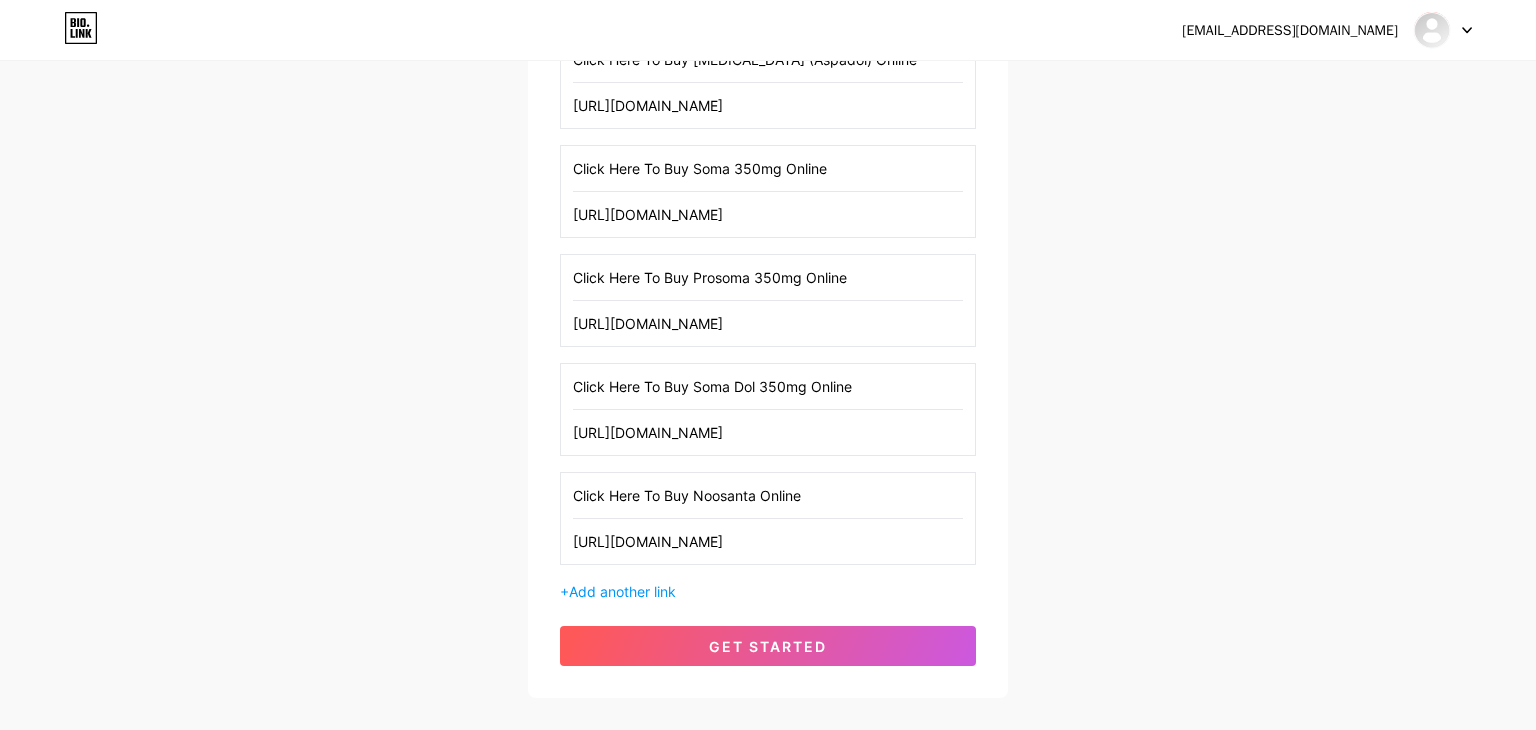 scroll, scrollTop: 0, scrollLeft: 94, axis: horizontal 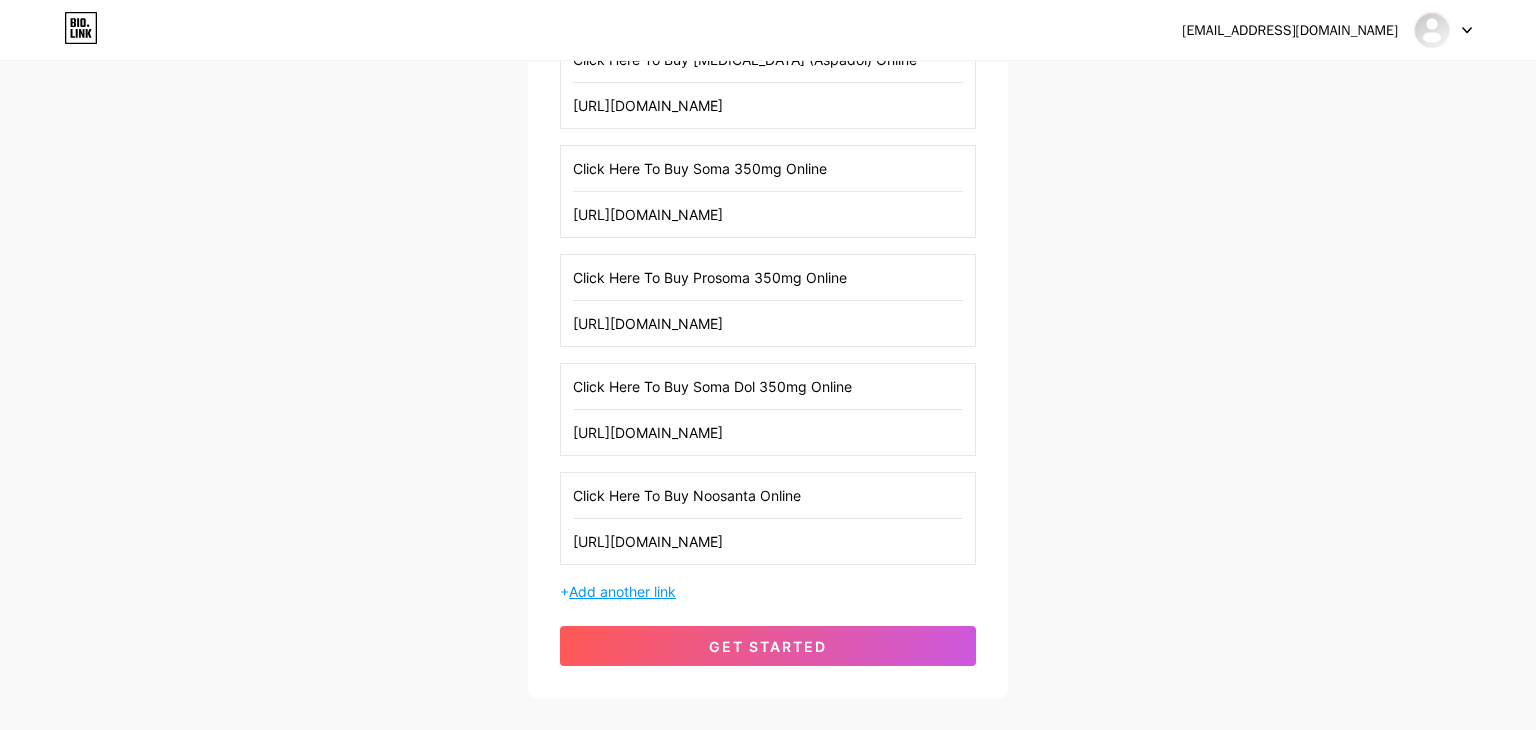 type on "[URL][DOMAIN_NAME]" 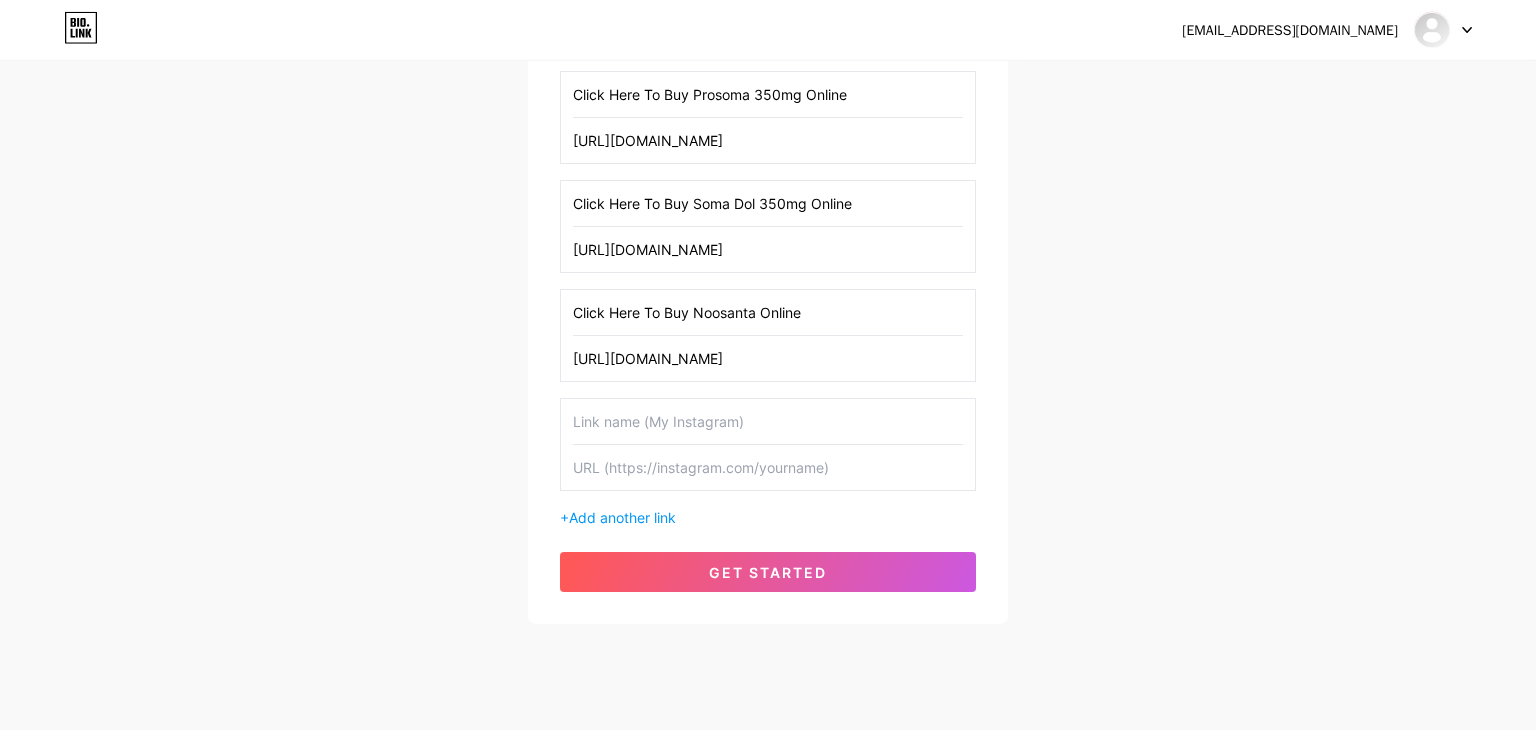 scroll, scrollTop: 707, scrollLeft: 0, axis: vertical 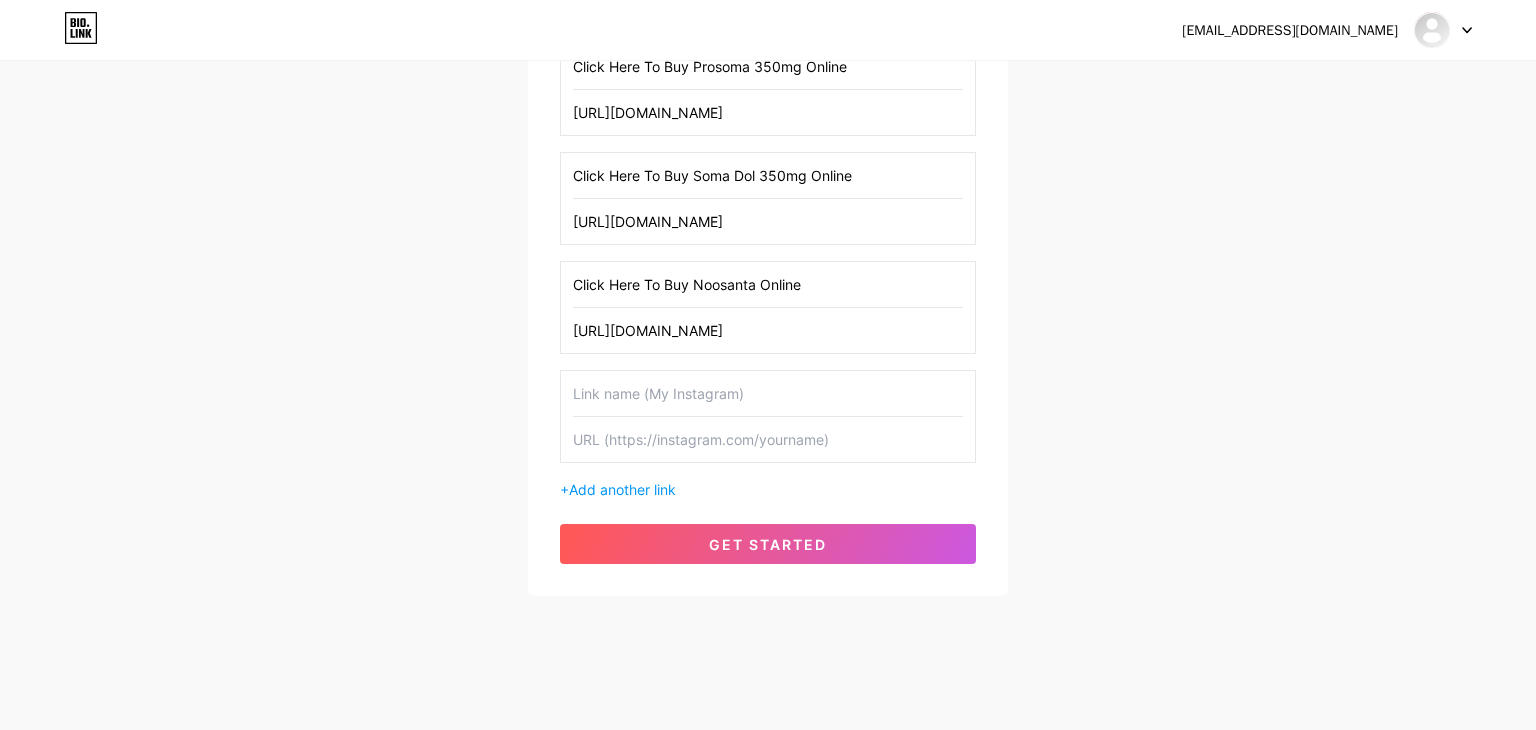 click at bounding box center [768, 393] 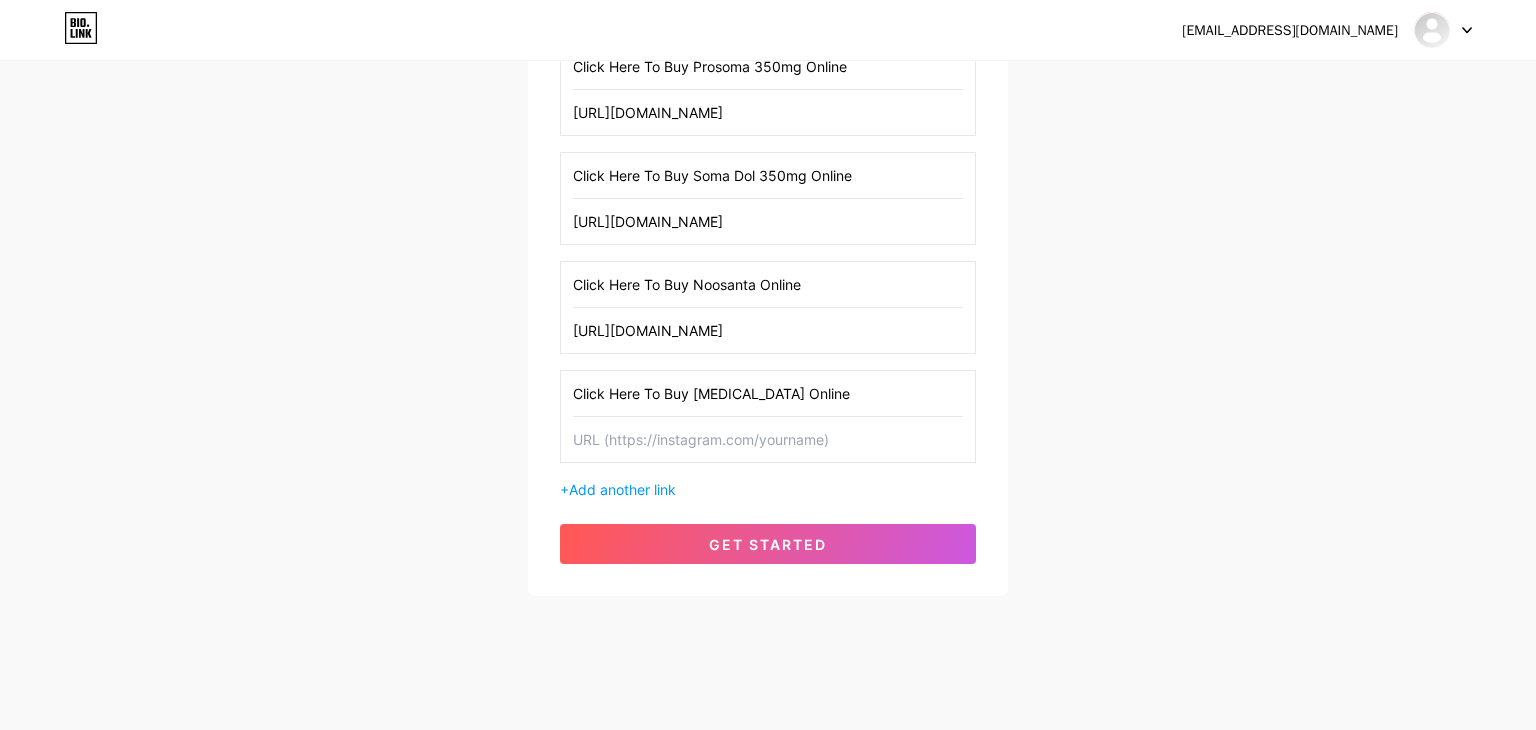 type on "Click Here To Buy [MEDICAL_DATA] Online" 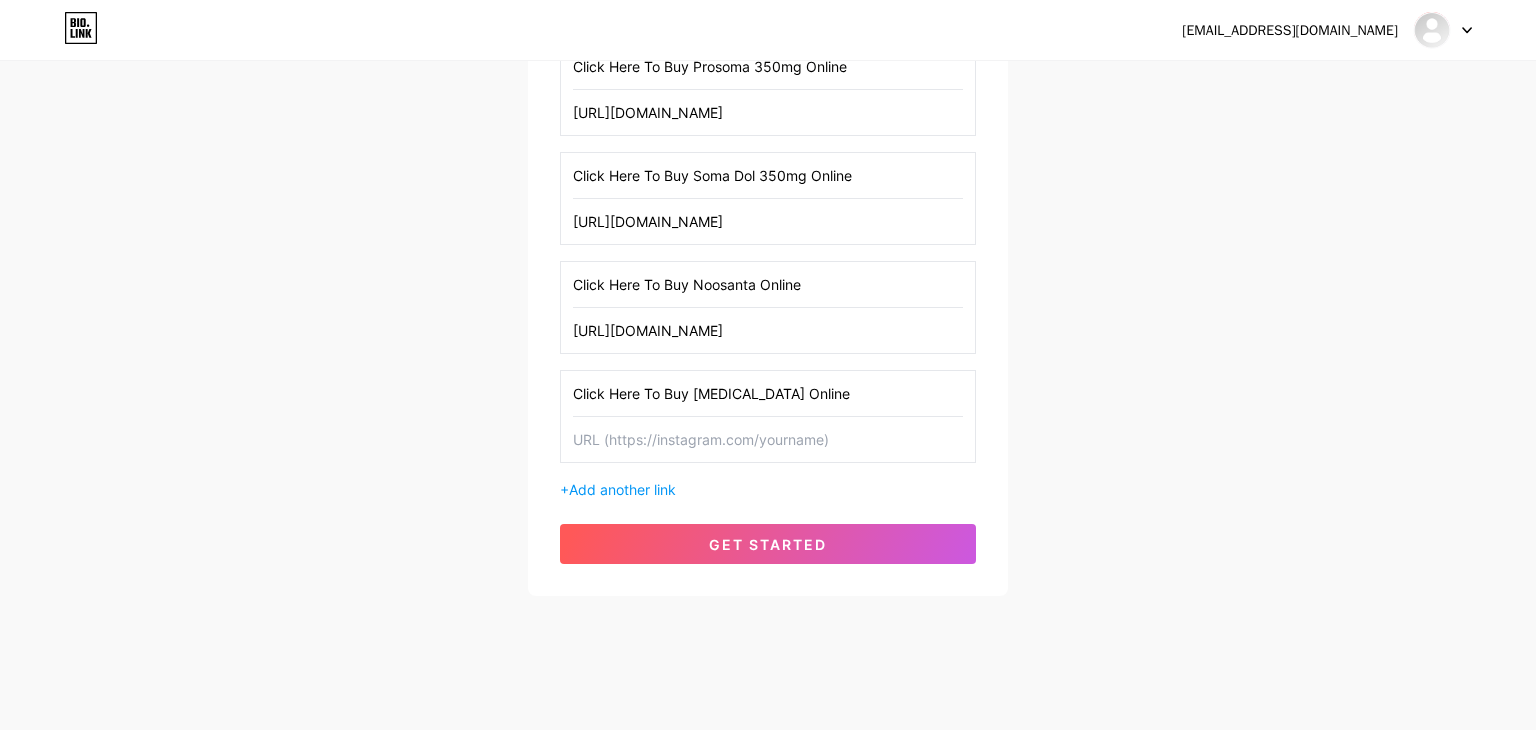 click at bounding box center (768, 439) 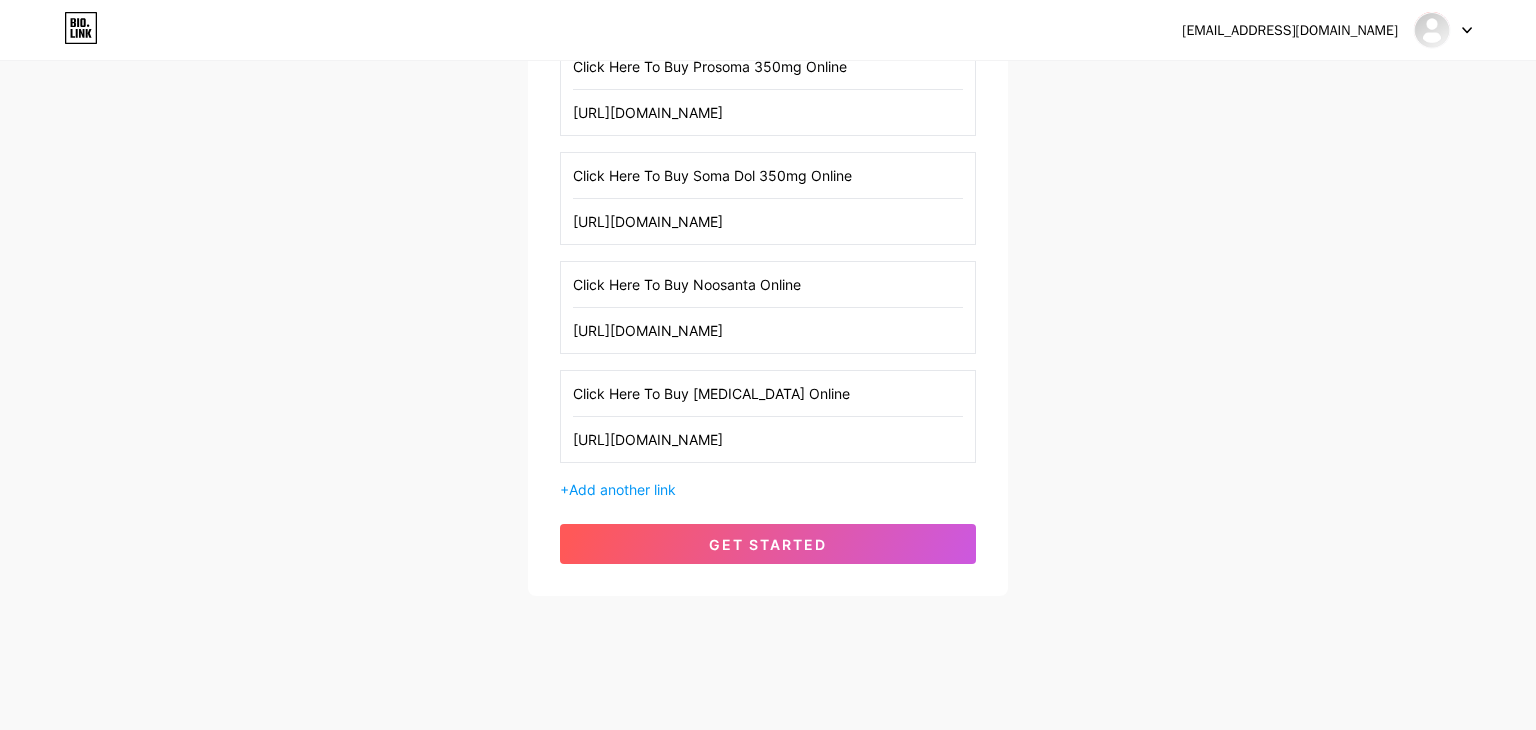 scroll, scrollTop: 0, scrollLeft: 70, axis: horizontal 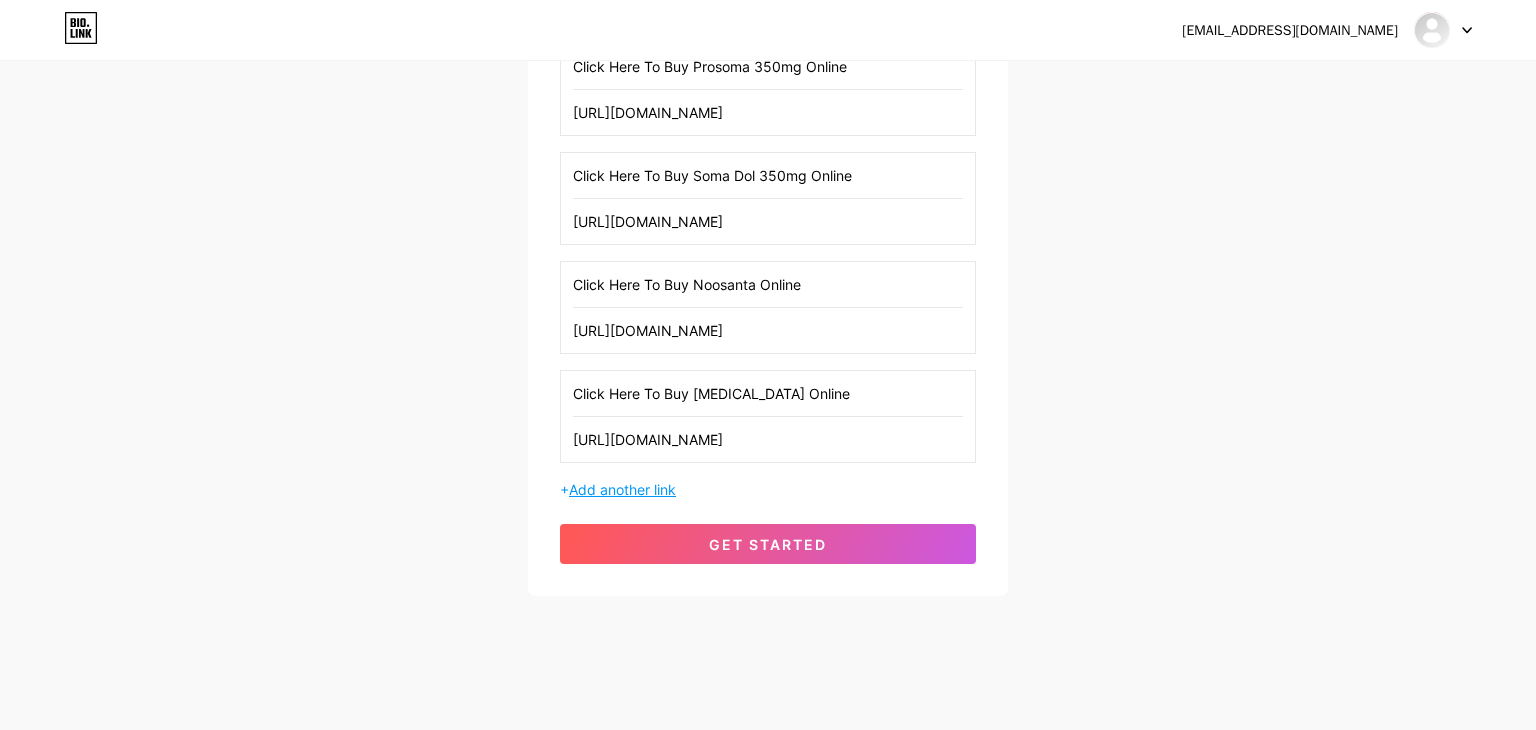 click on "Add another link" at bounding box center [622, 489] 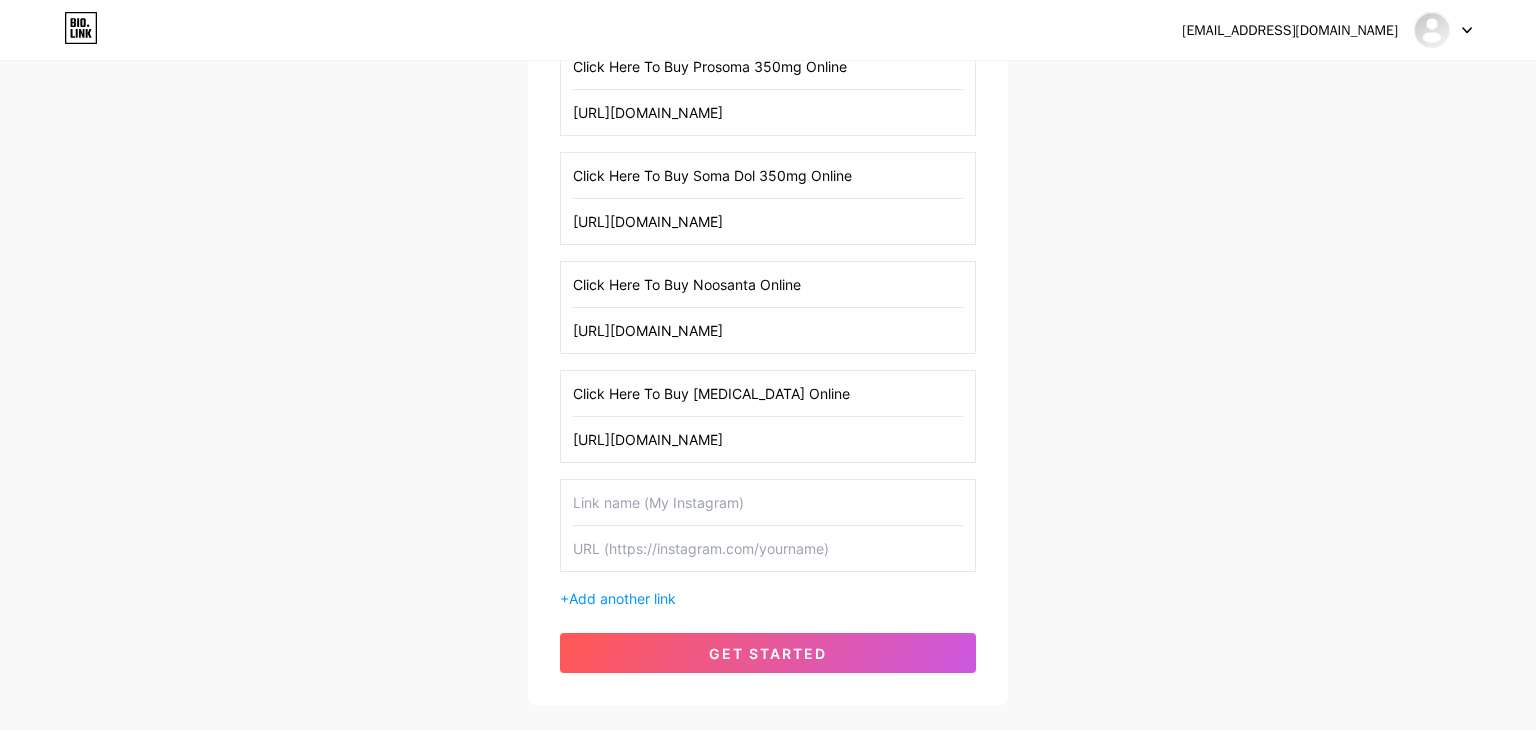 click at bounding box center [768, 502] 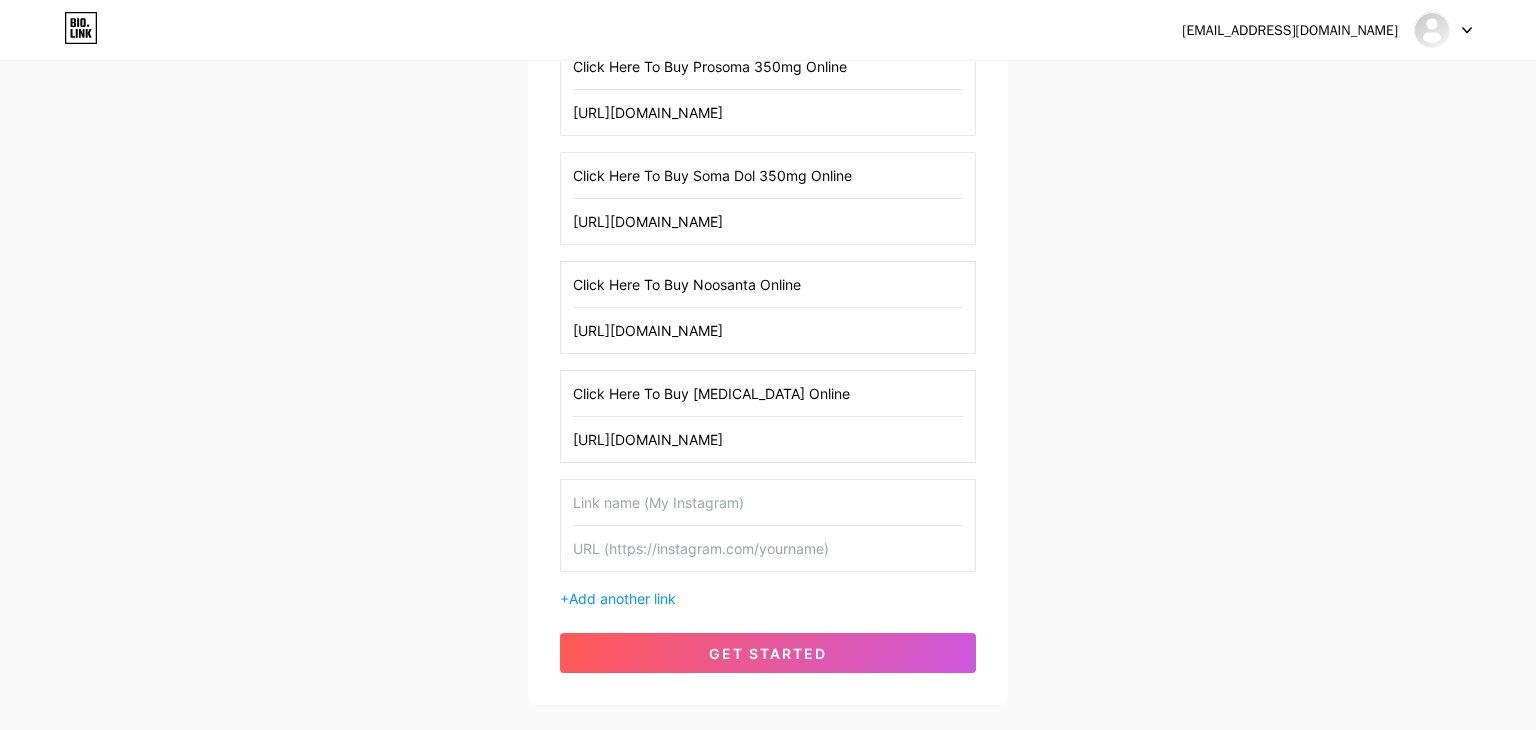 type on "c" 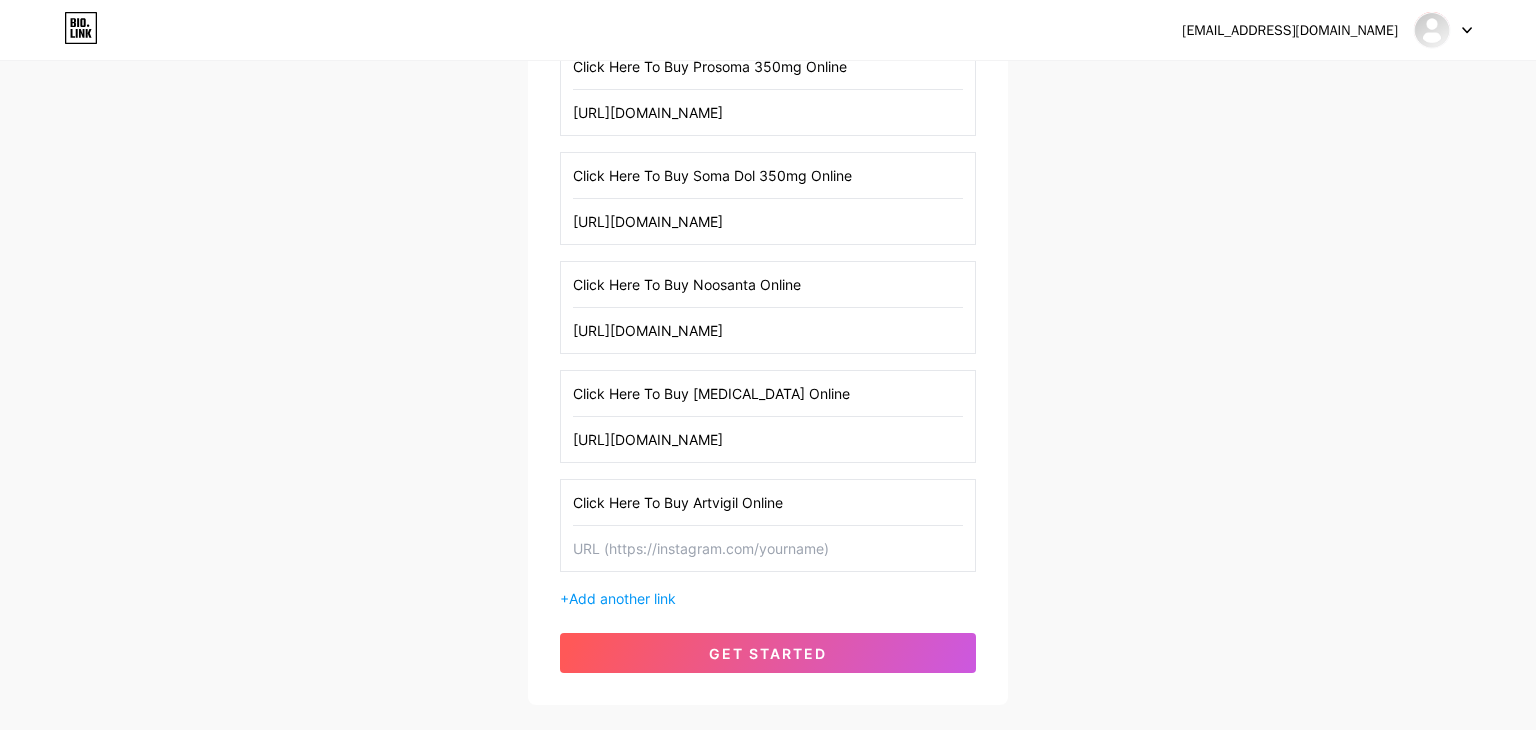 type on "Click Here To Buy Artvigil Online" 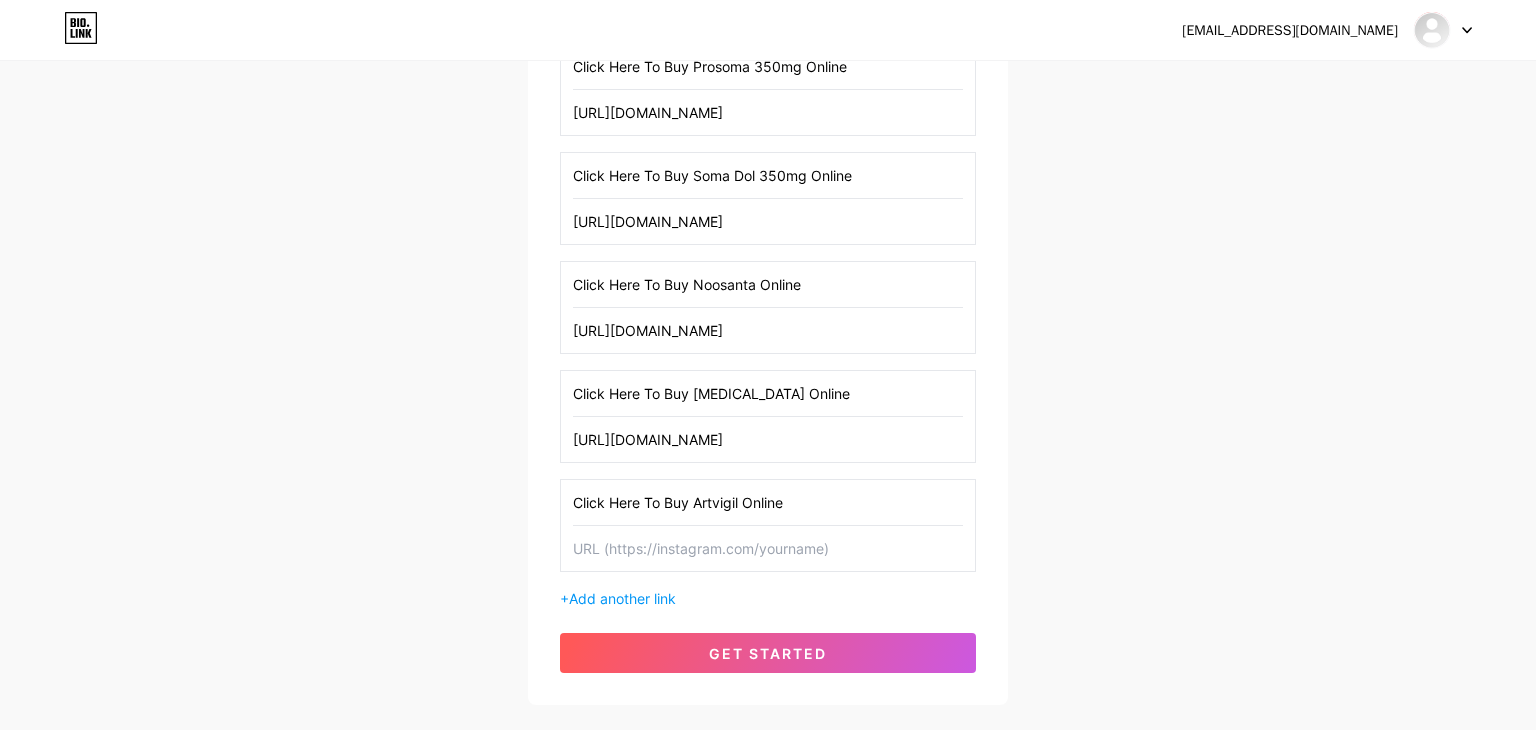 click at bounding box center [768, 548] 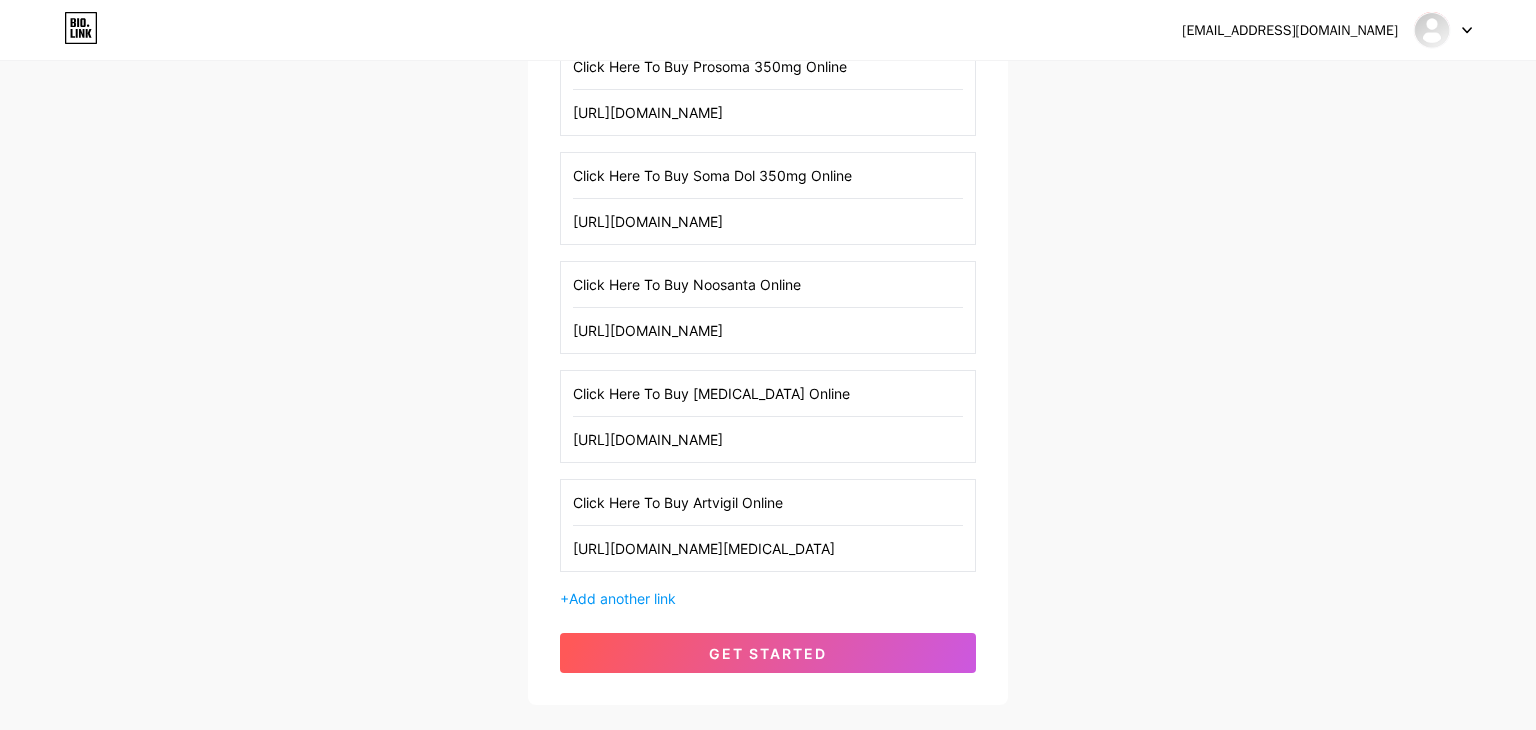 scroll, scrollTop: 0, scrollLeft: 208, axis: horizontal 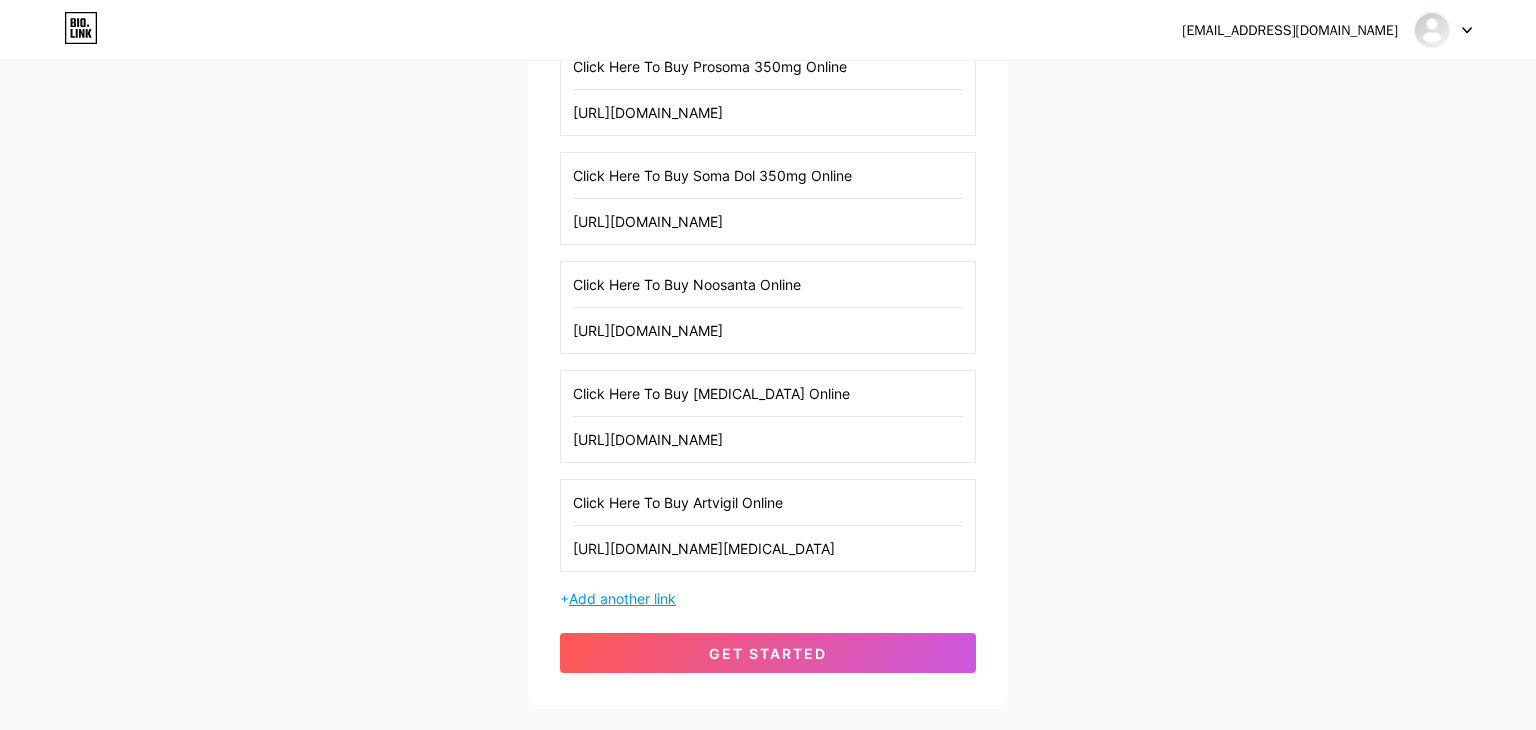 type on "[URL][DOMAIN_NAME][MEDICAL_DATA]" 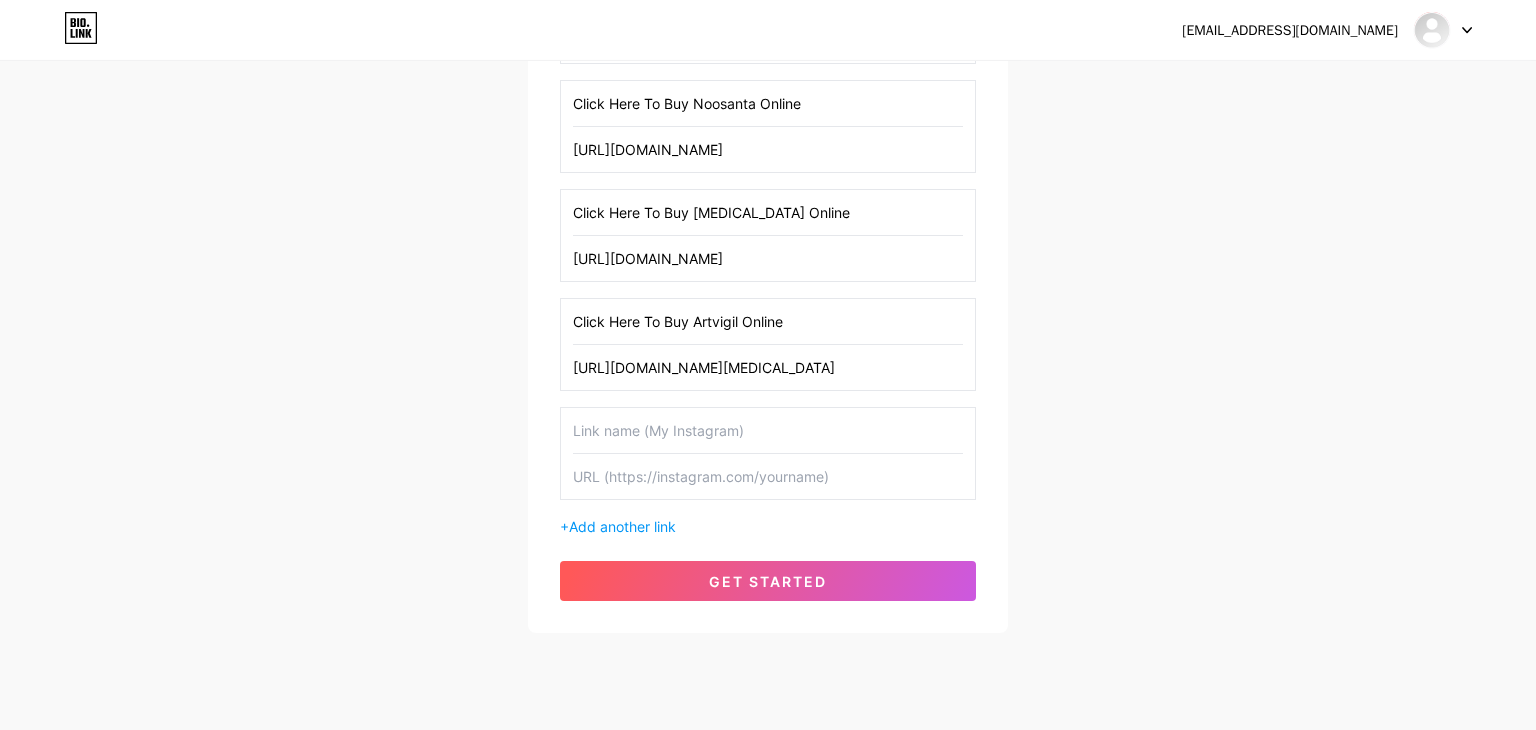 scroll, scrollTop: 918, scrollLeft: 0, axis: vertical 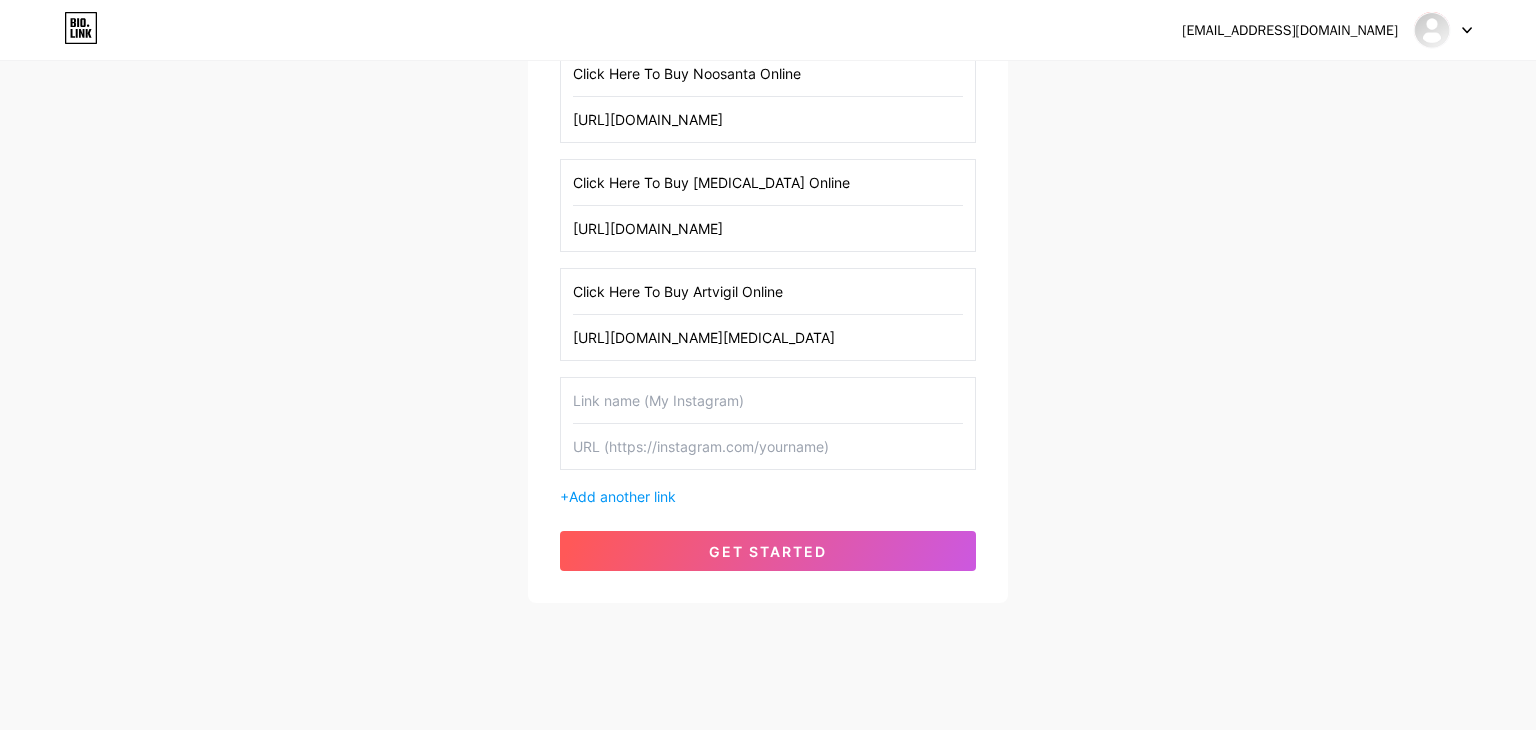 click at bounding box center [768, 400] 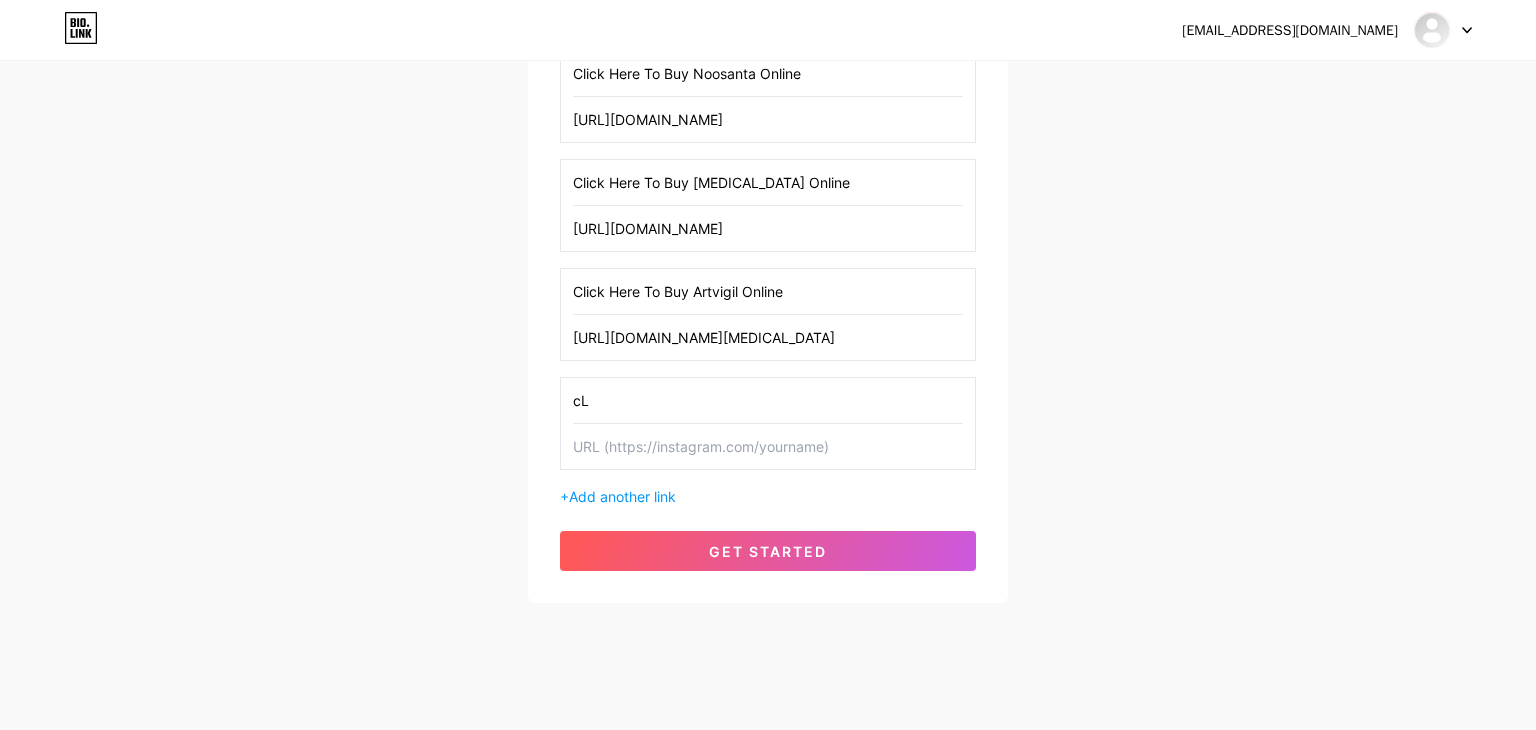 type on "c" 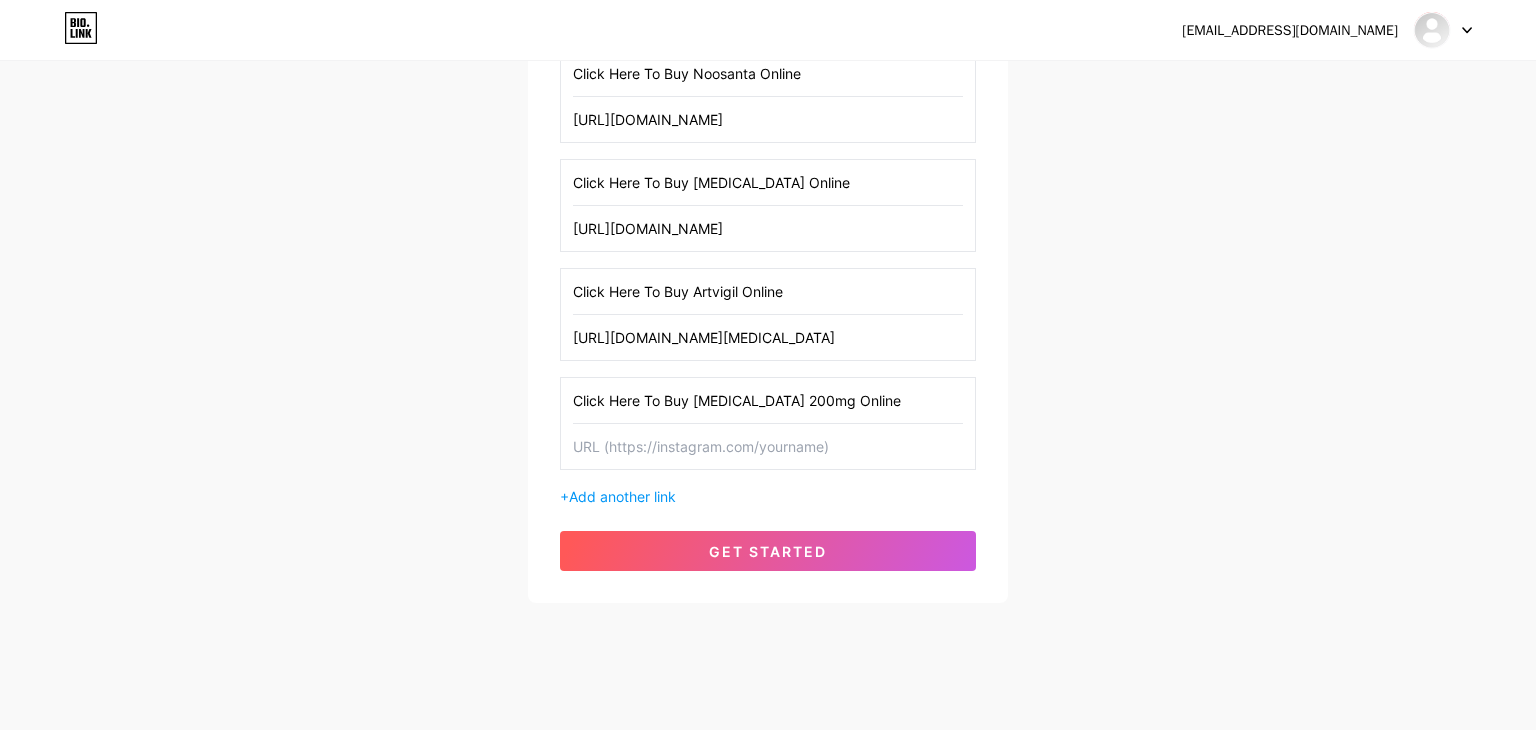 click on "Click Here To Buy [MEDICAL_DATA] 200mg Online" at bounding box center [768, 400] 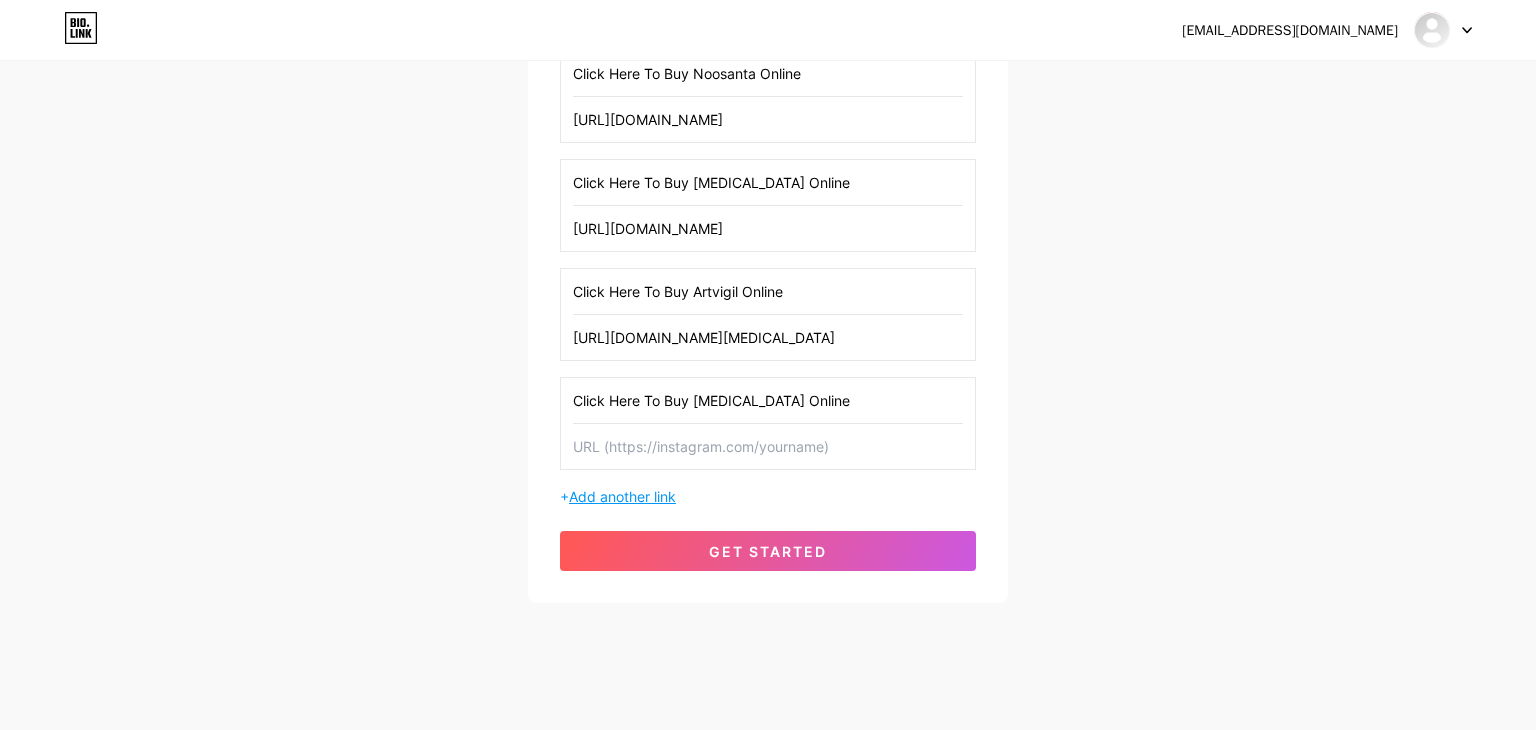 type on "Click Here To Buy [MEDICAL_DATA] Online" 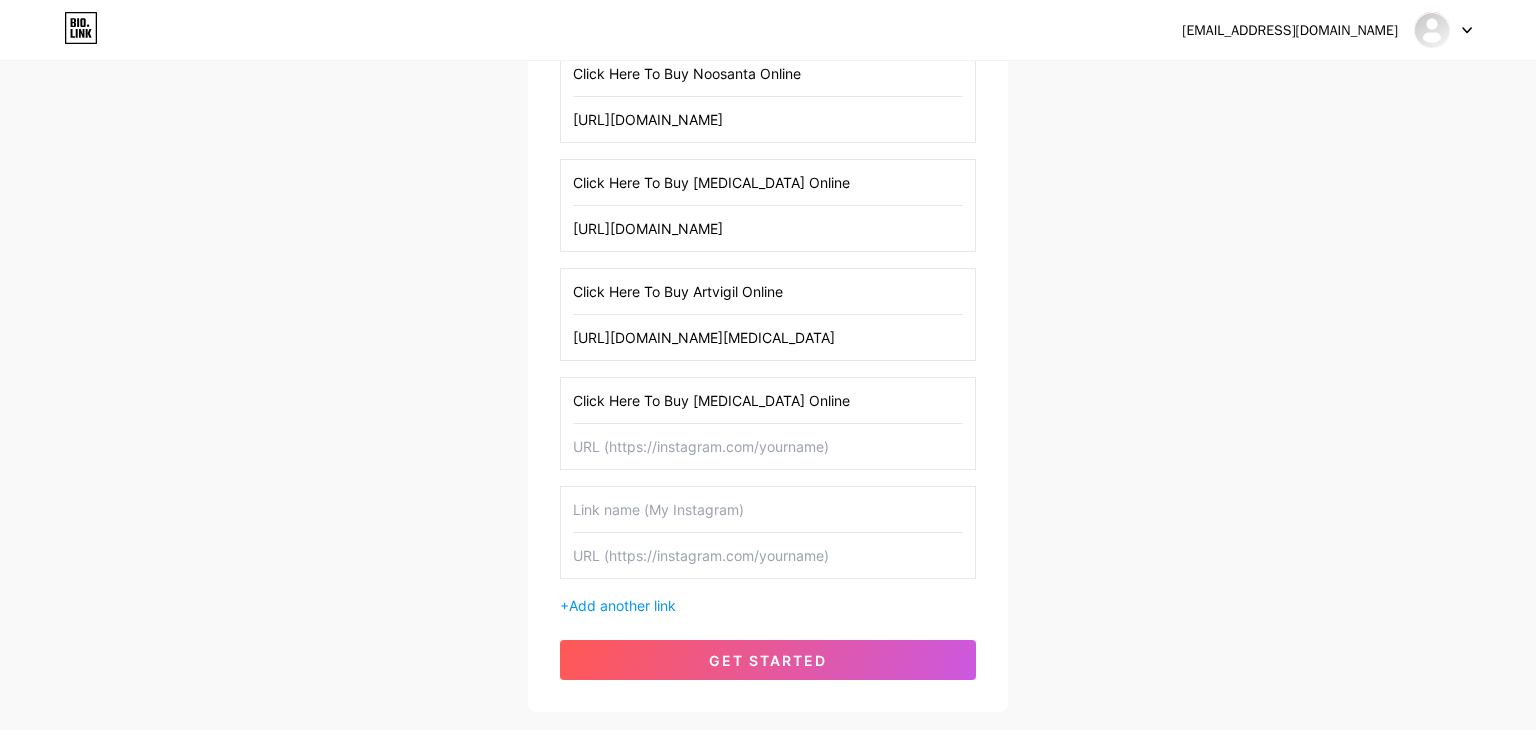 click at bounding box center [768, 446] 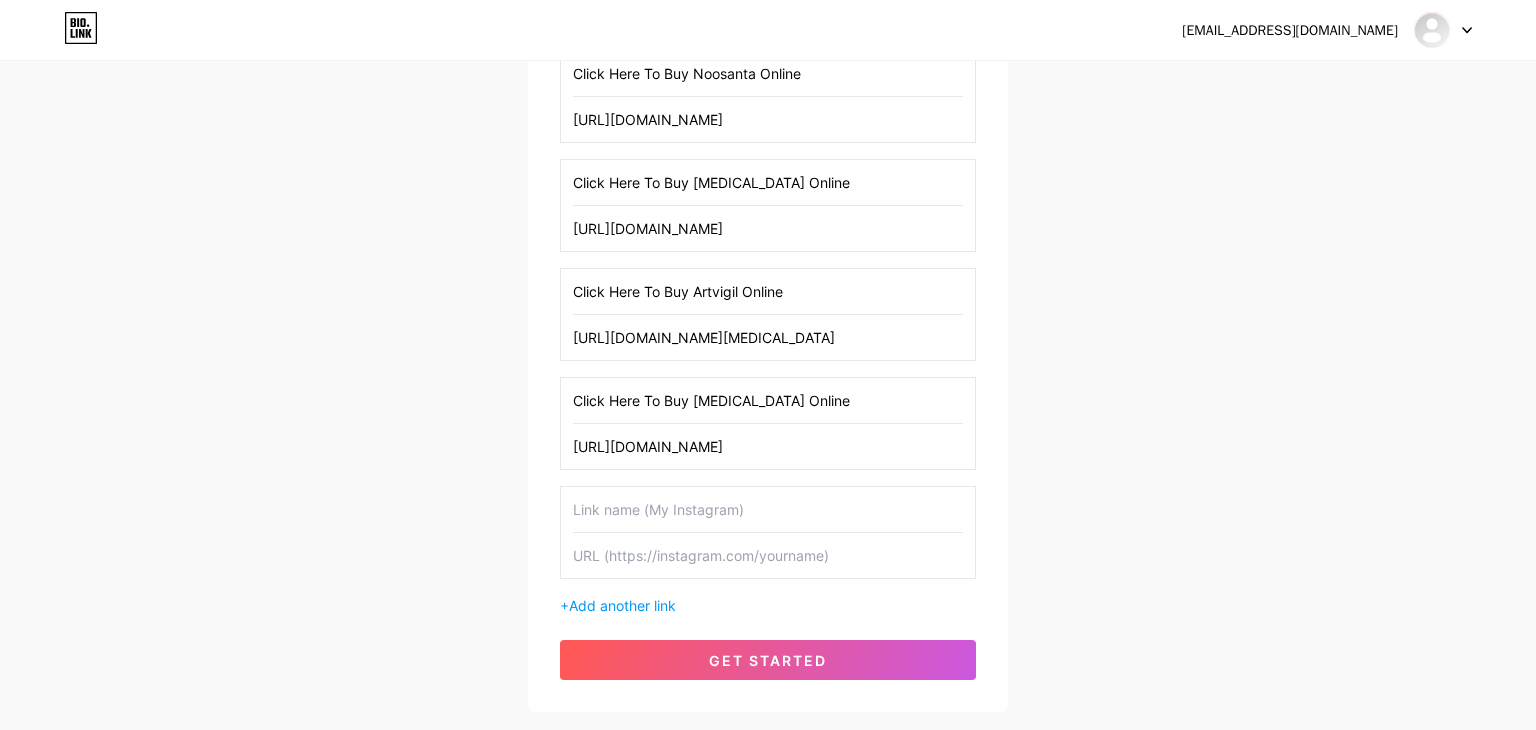 scroll, scrollTop: 0, scrollLeft: 151, axis: horizontal 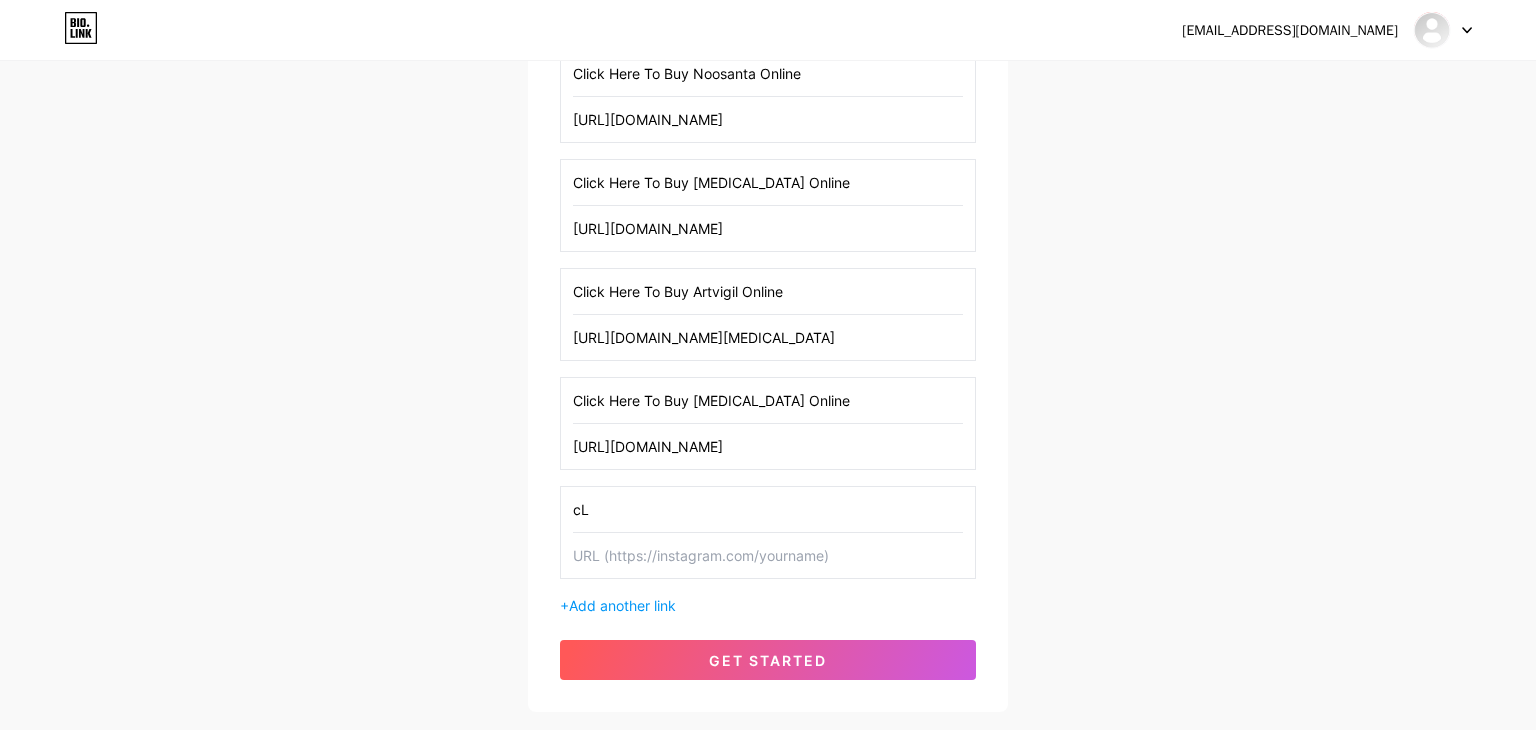 type on "c" 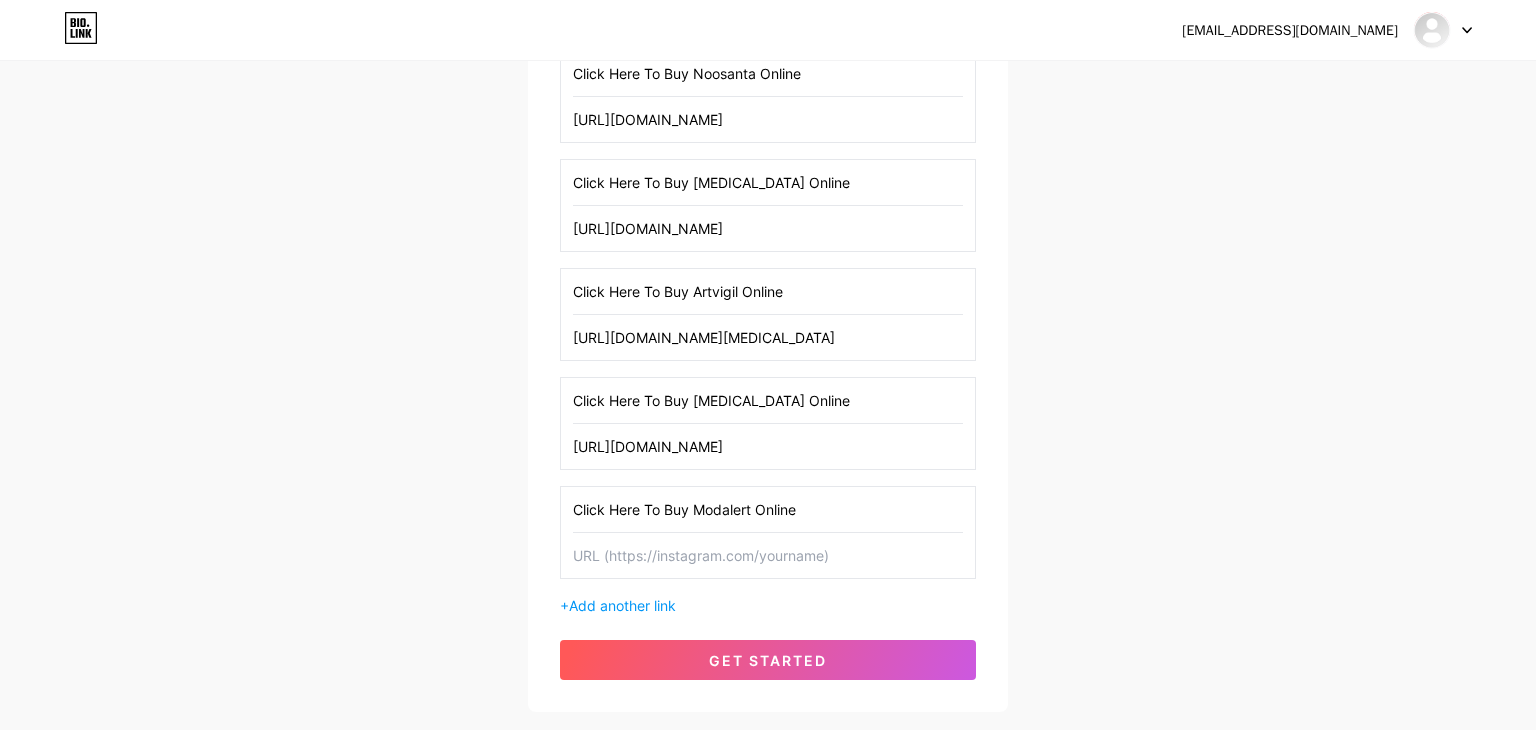 type on "Click Here To Buy Modalert Online" 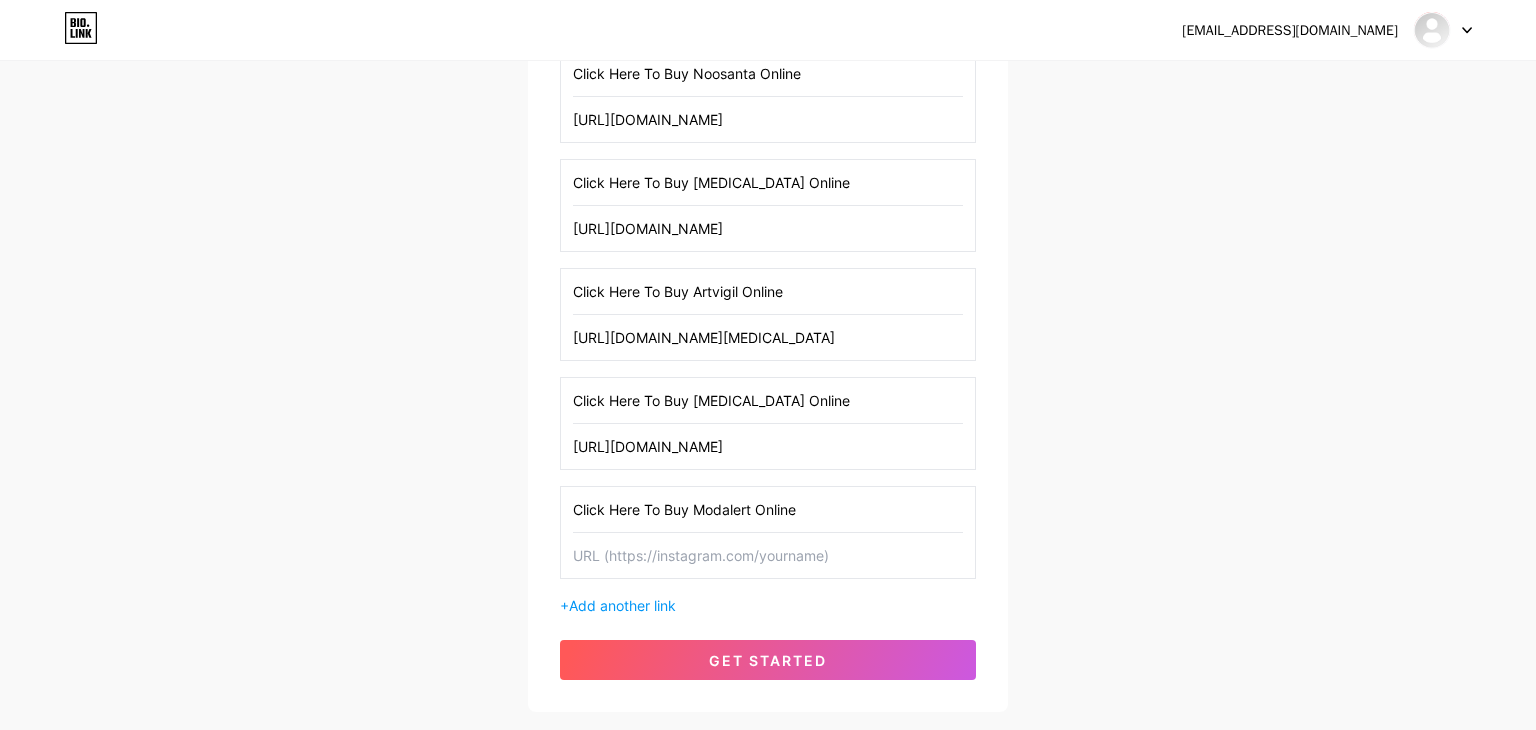 click at bounding box center [768, 555] 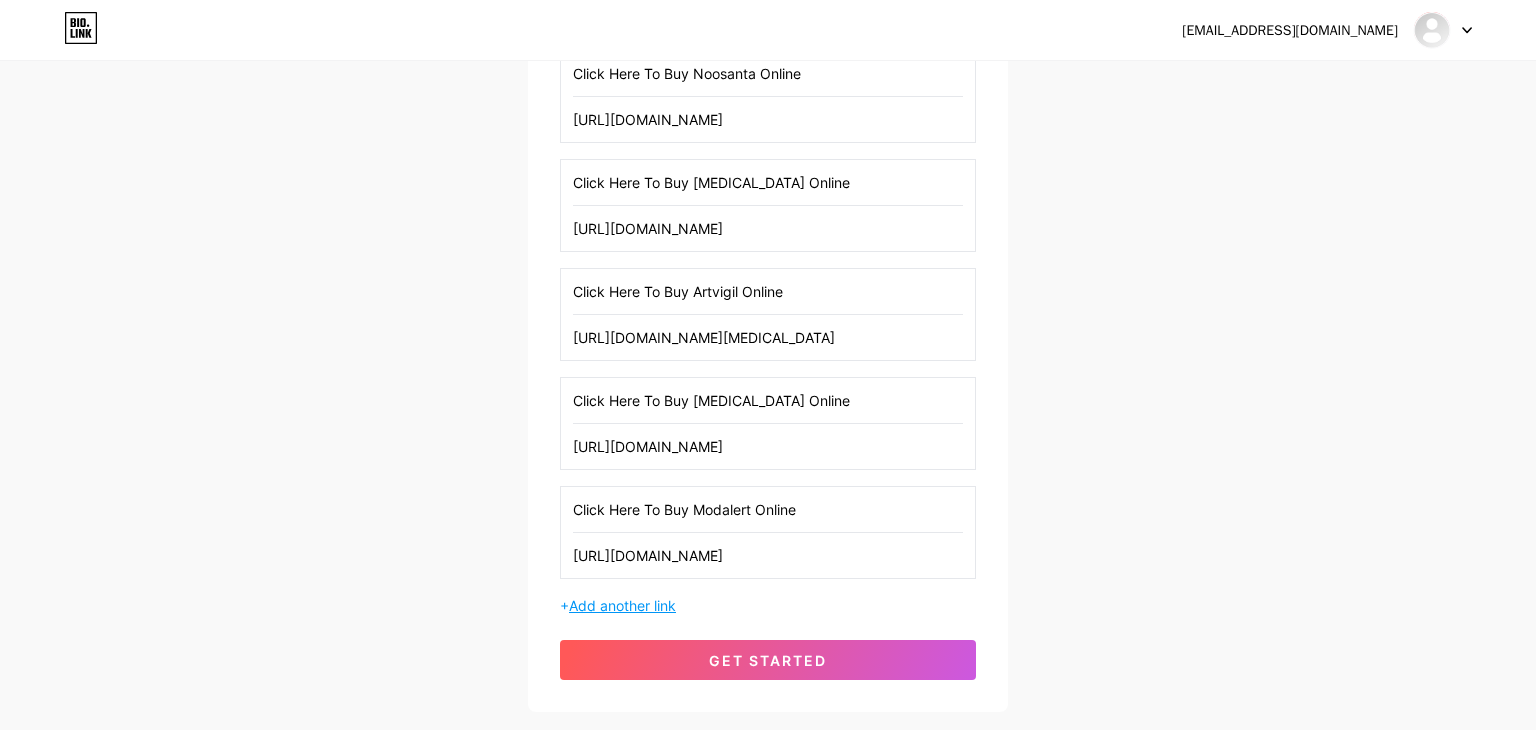 scroll, scrollTop: 0, scrollLeft: 142, axis: horizontal 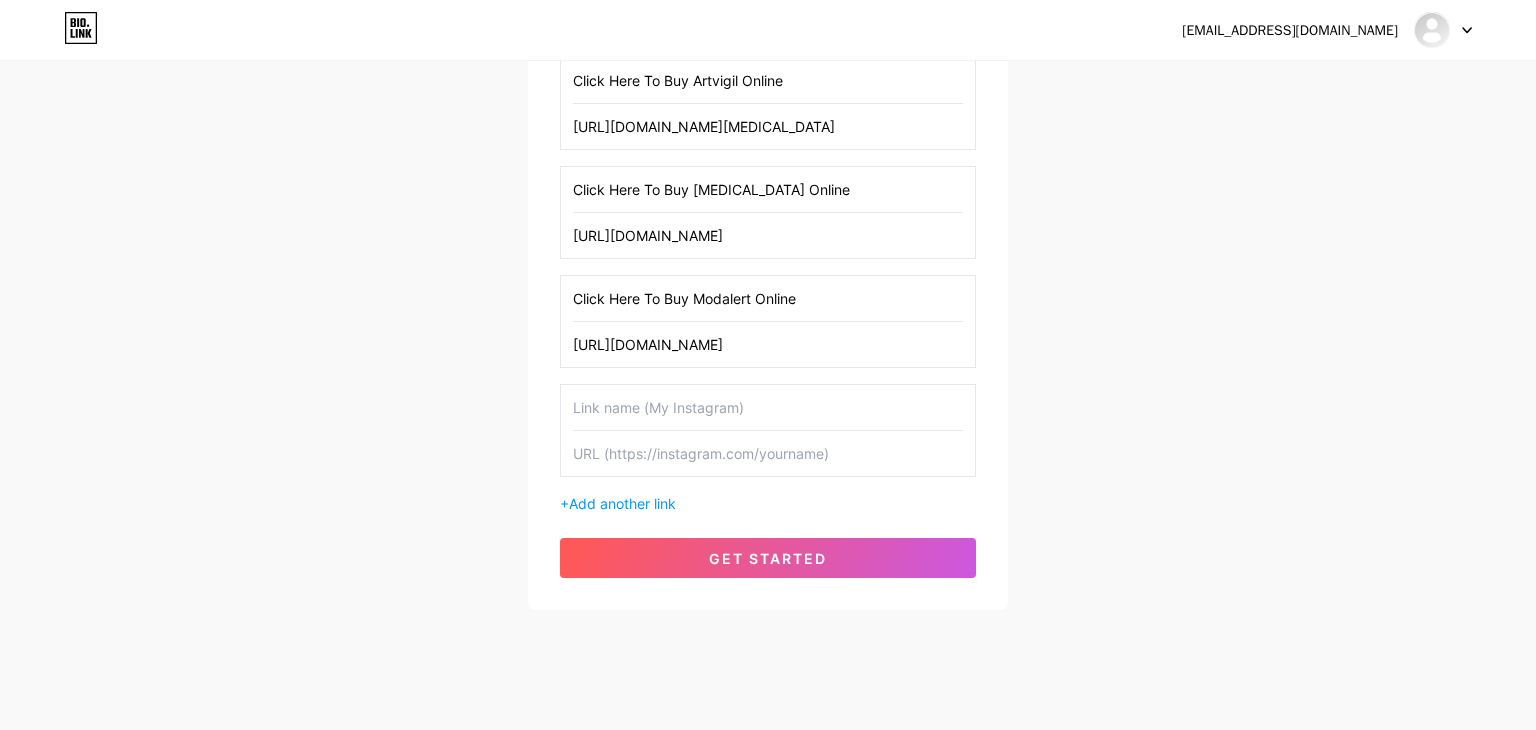 click at bounding box center (768, 407) 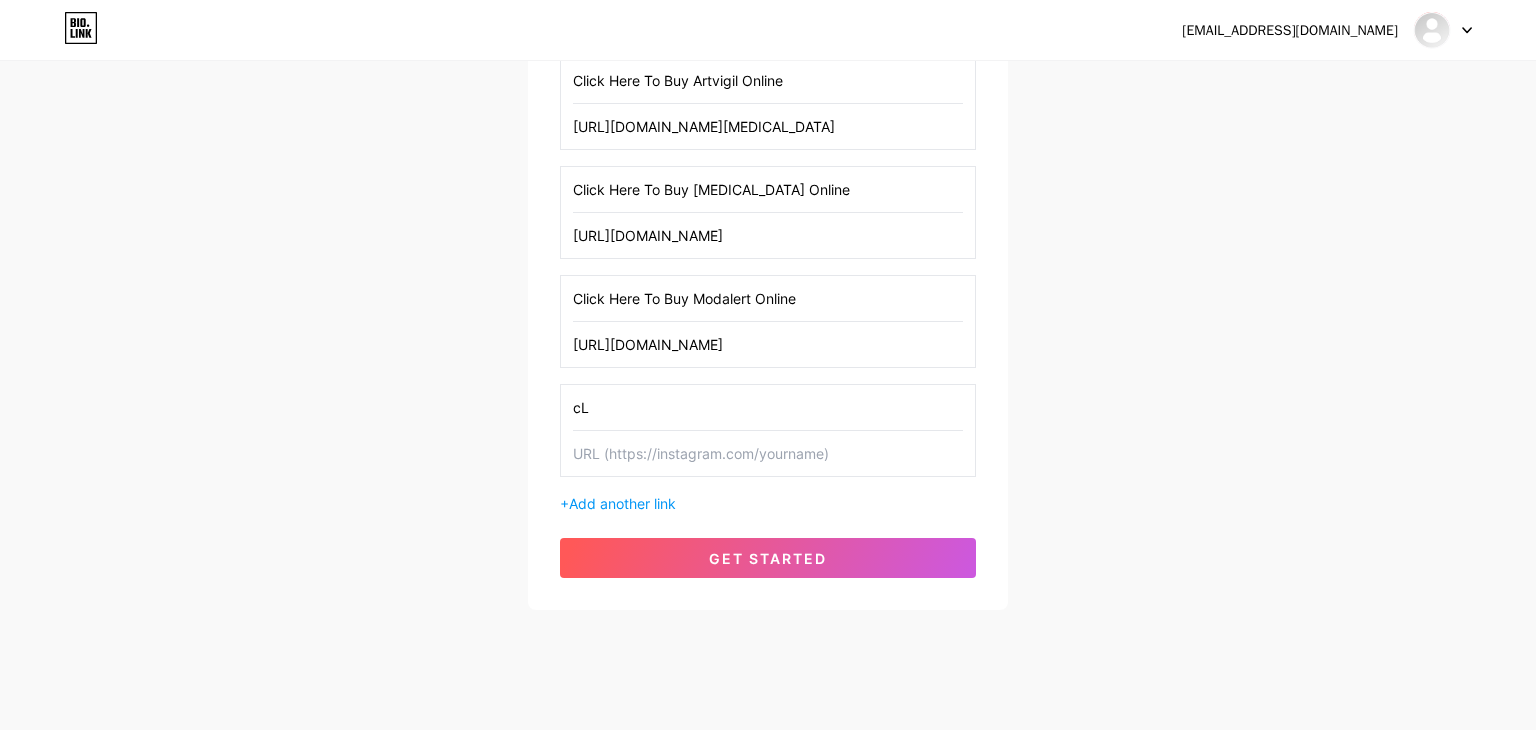 type on "c" 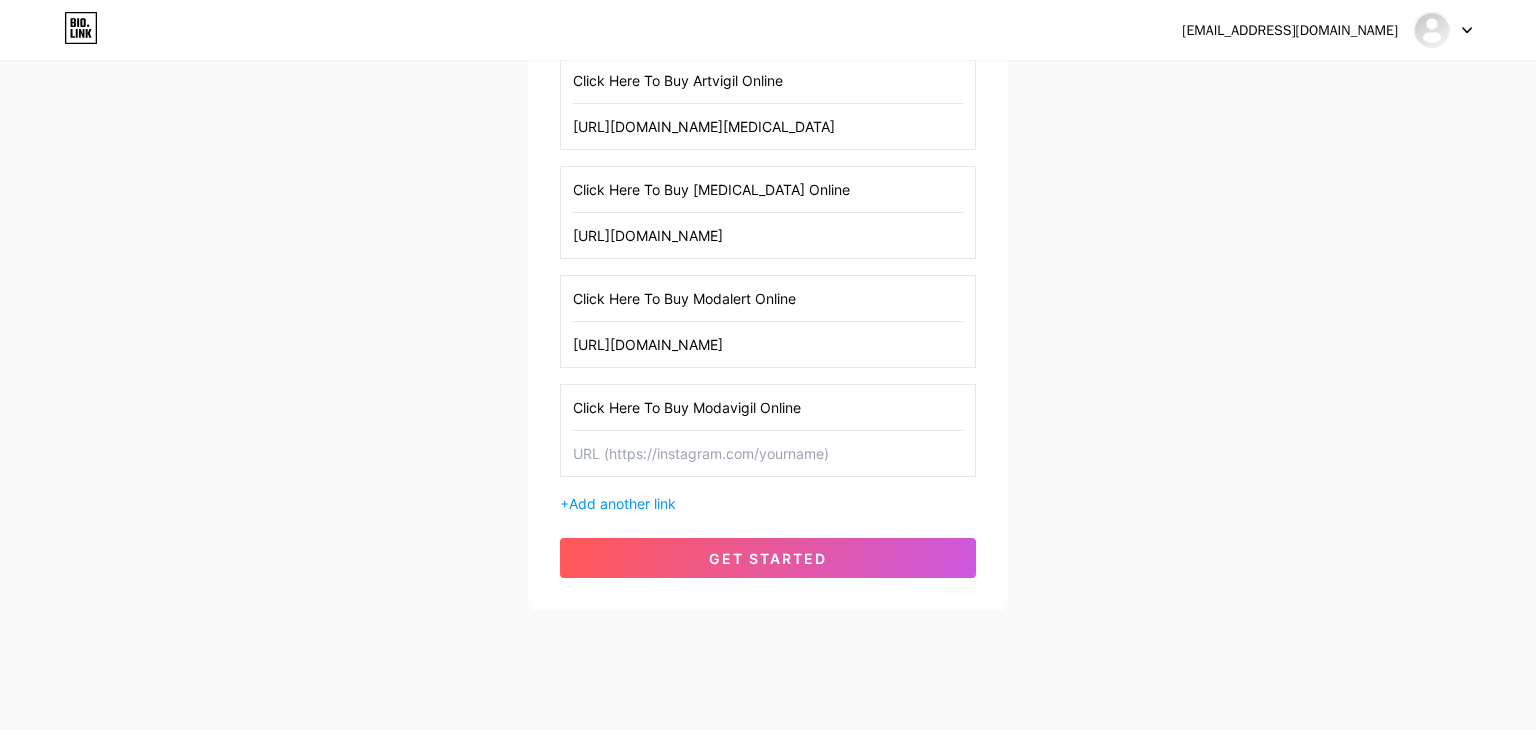 type on "Click Here To Buy Modavigil Online" 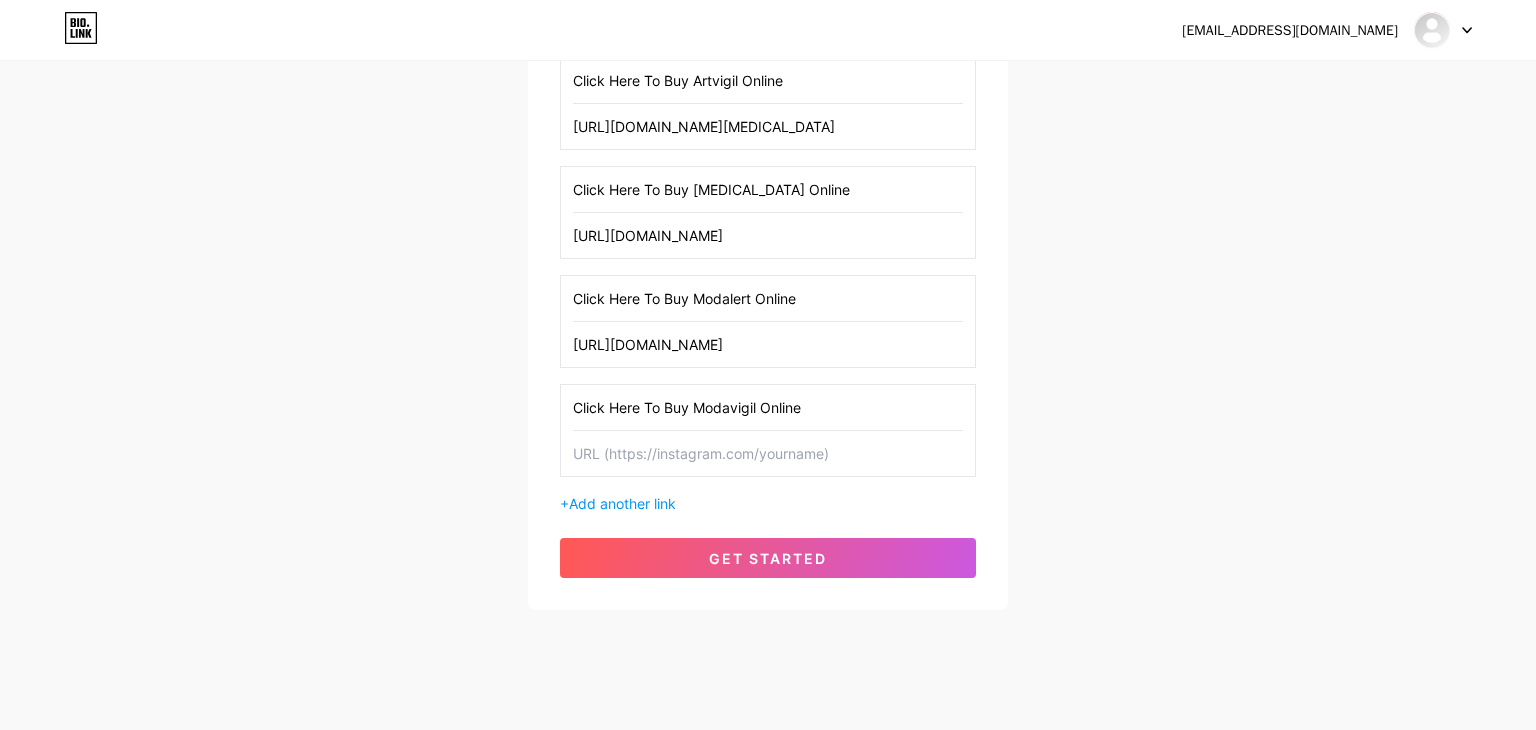 click at bounding box center (768, 453) 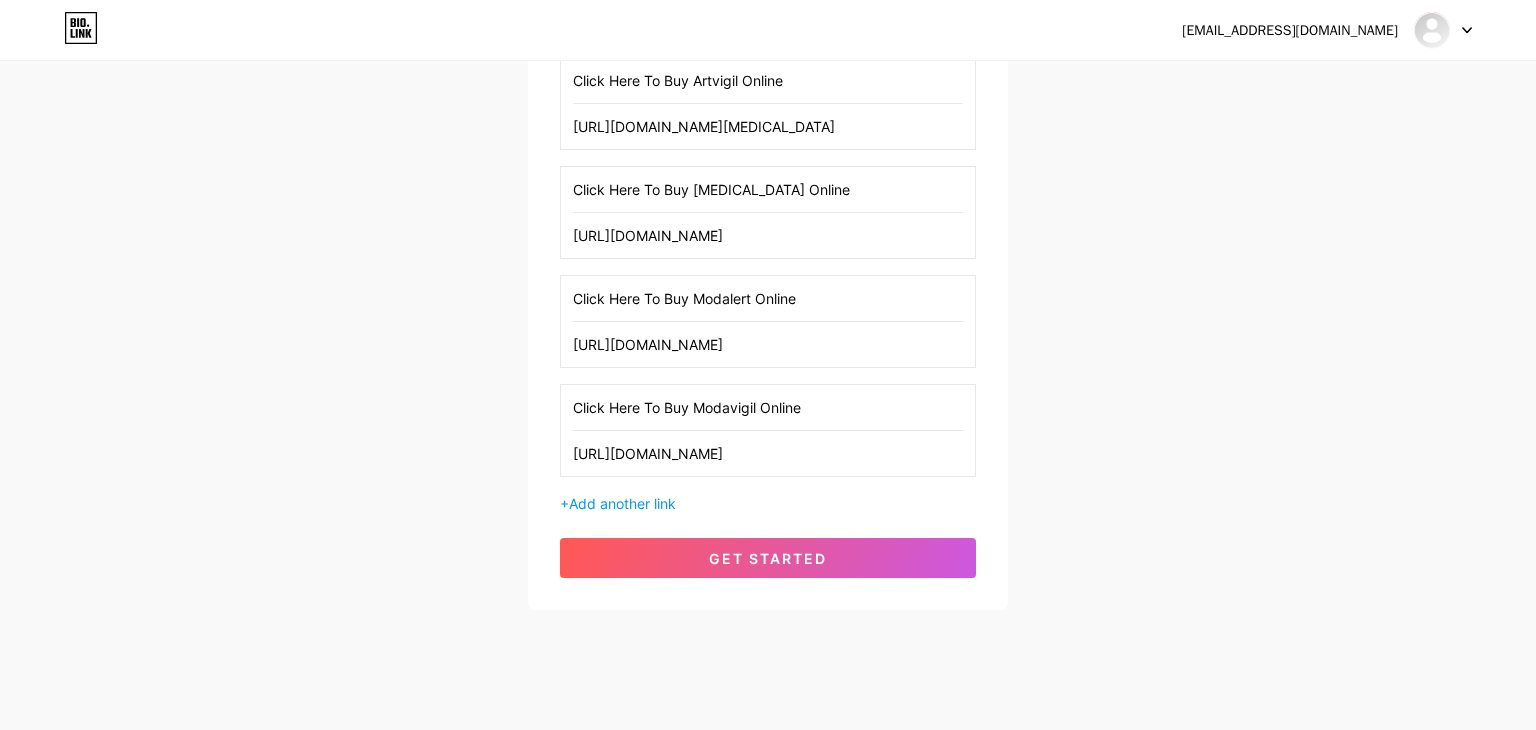 scroll, scrollTop: 0, scrollLeft: 92, axis: horizontal 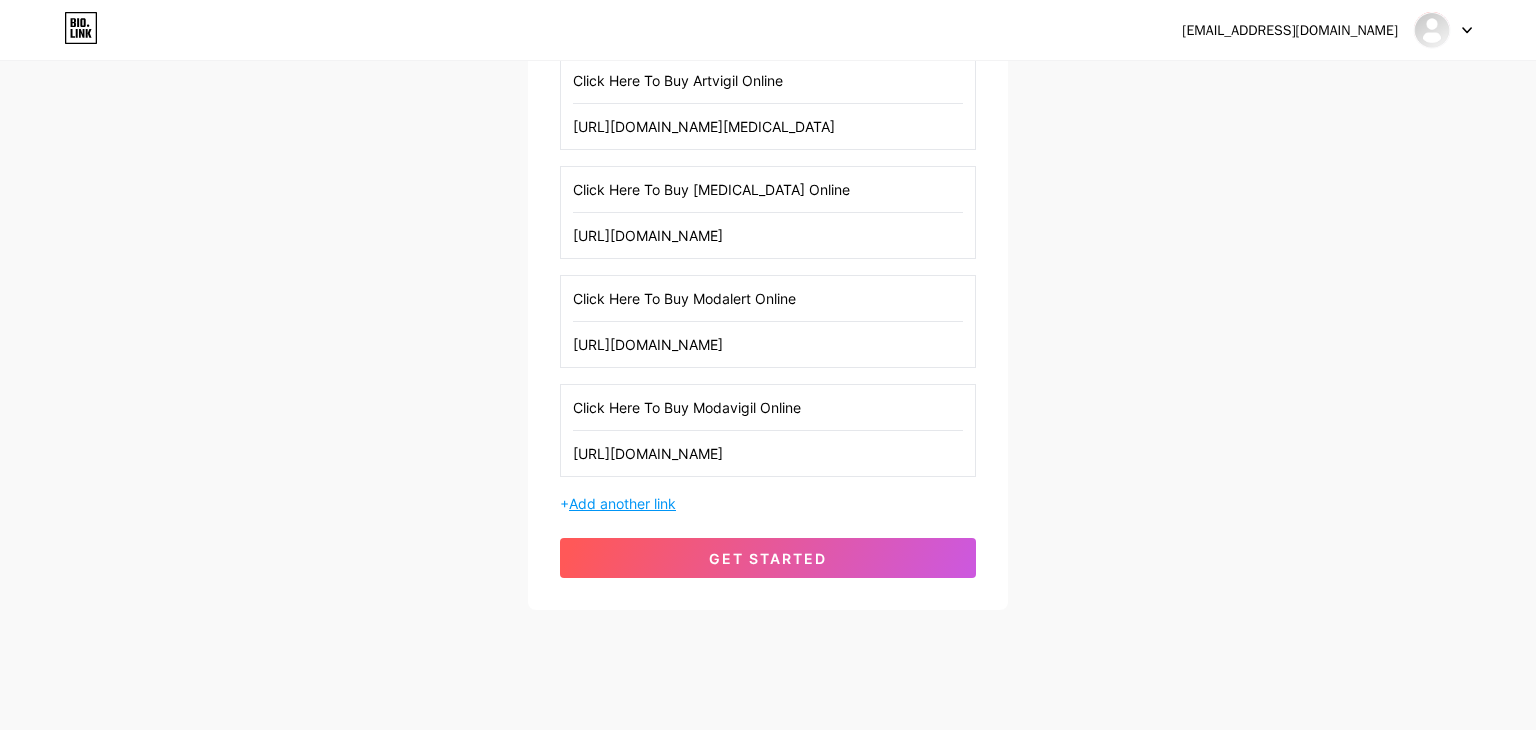 type on "[URL][DOMAIN_NAME]" 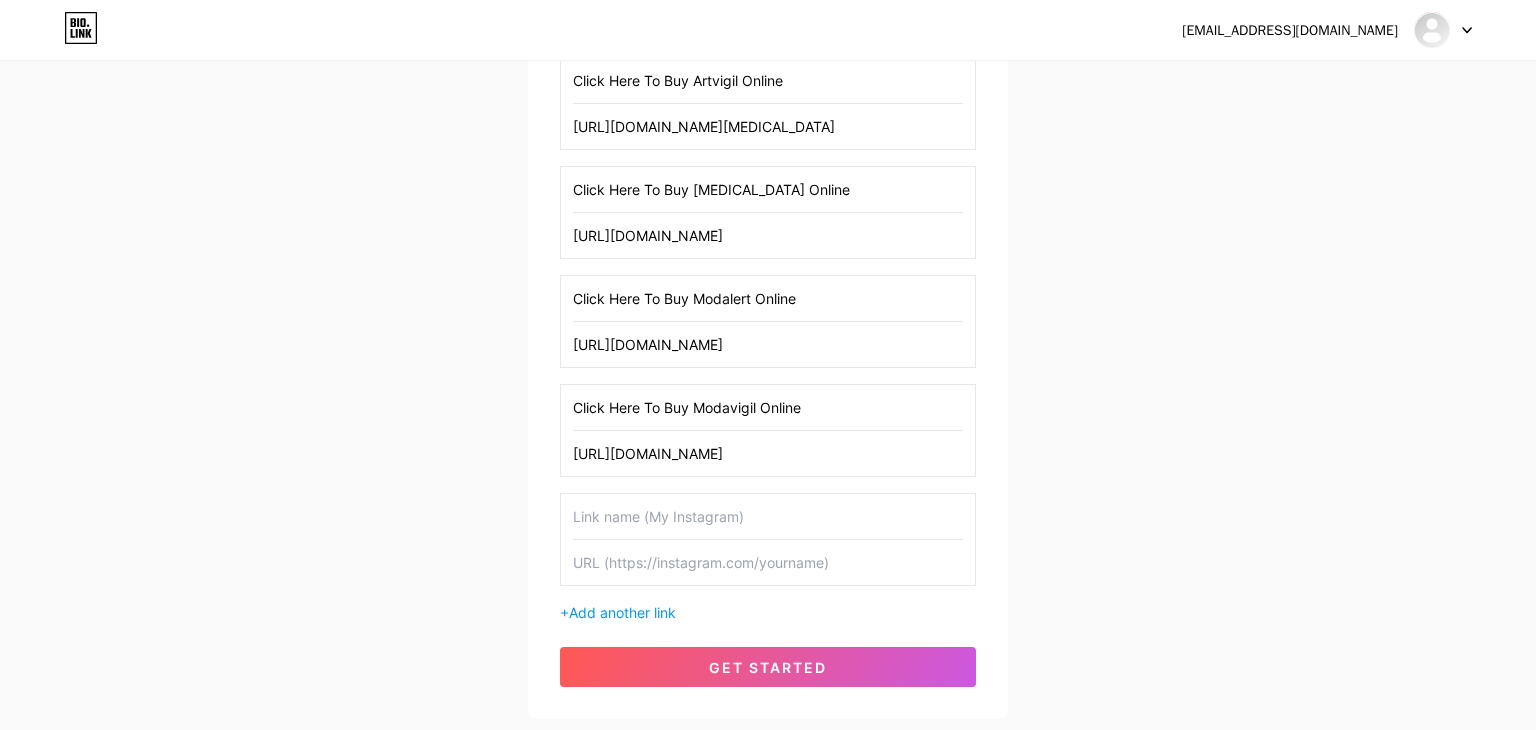 click at bounding box center (768, 516) 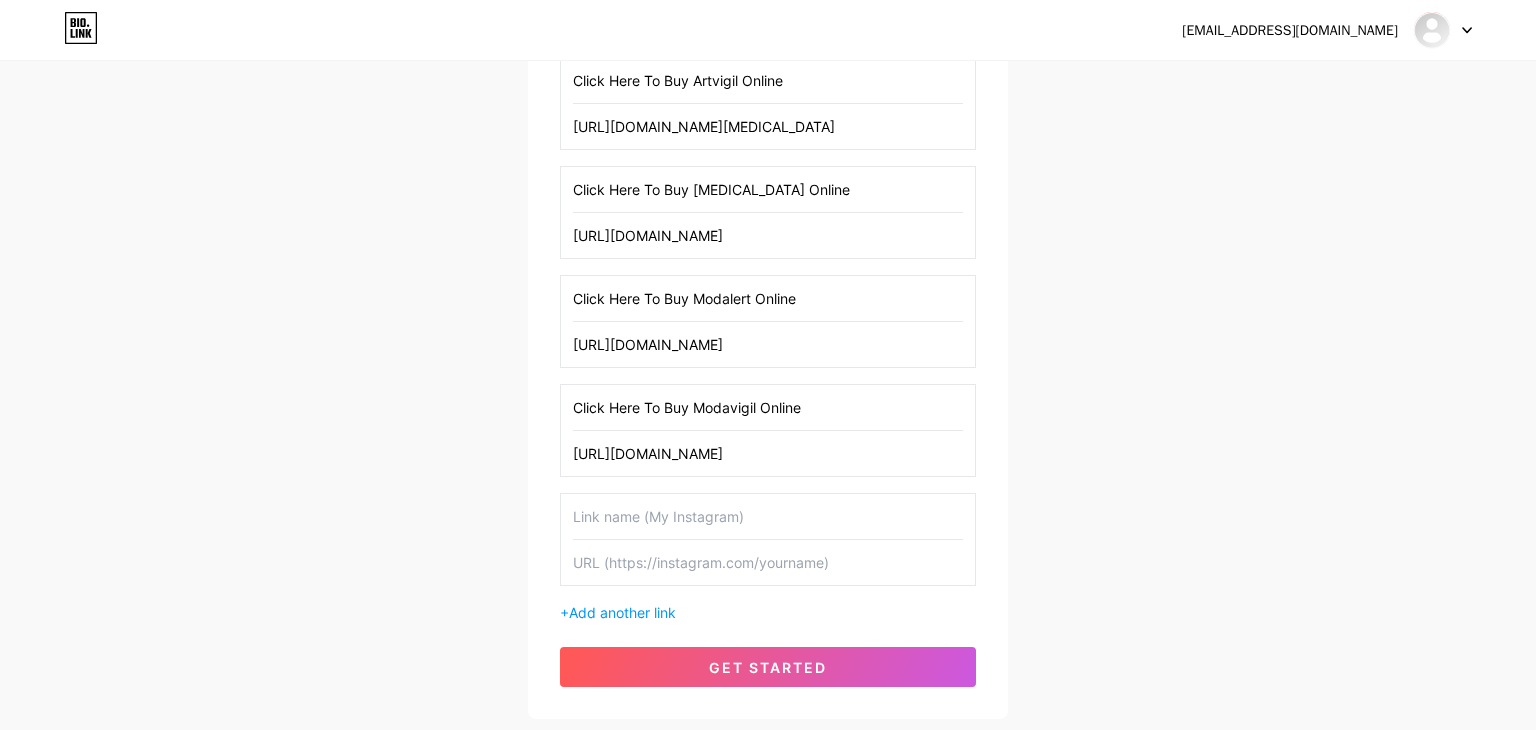 type on "c" 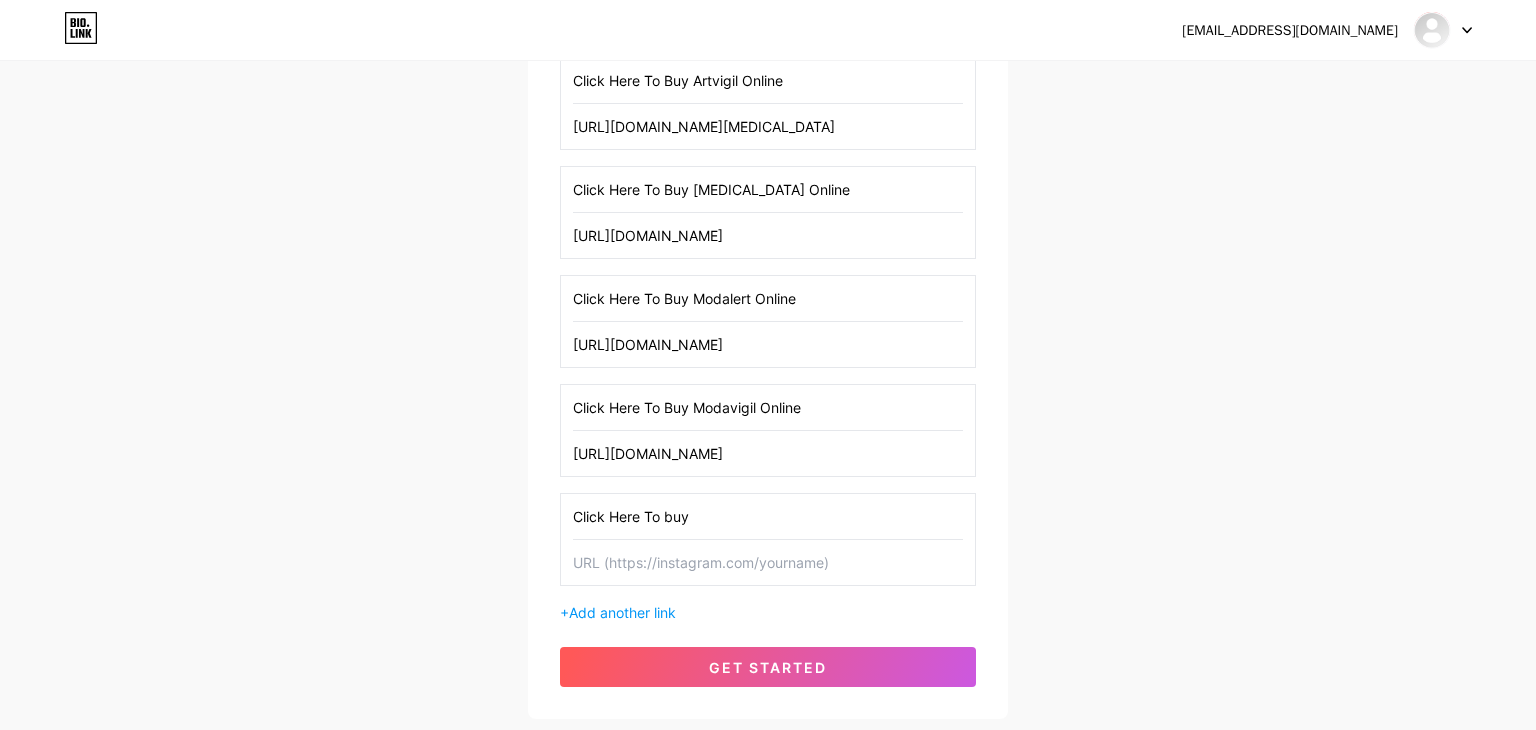 type on "Click Here To buy" 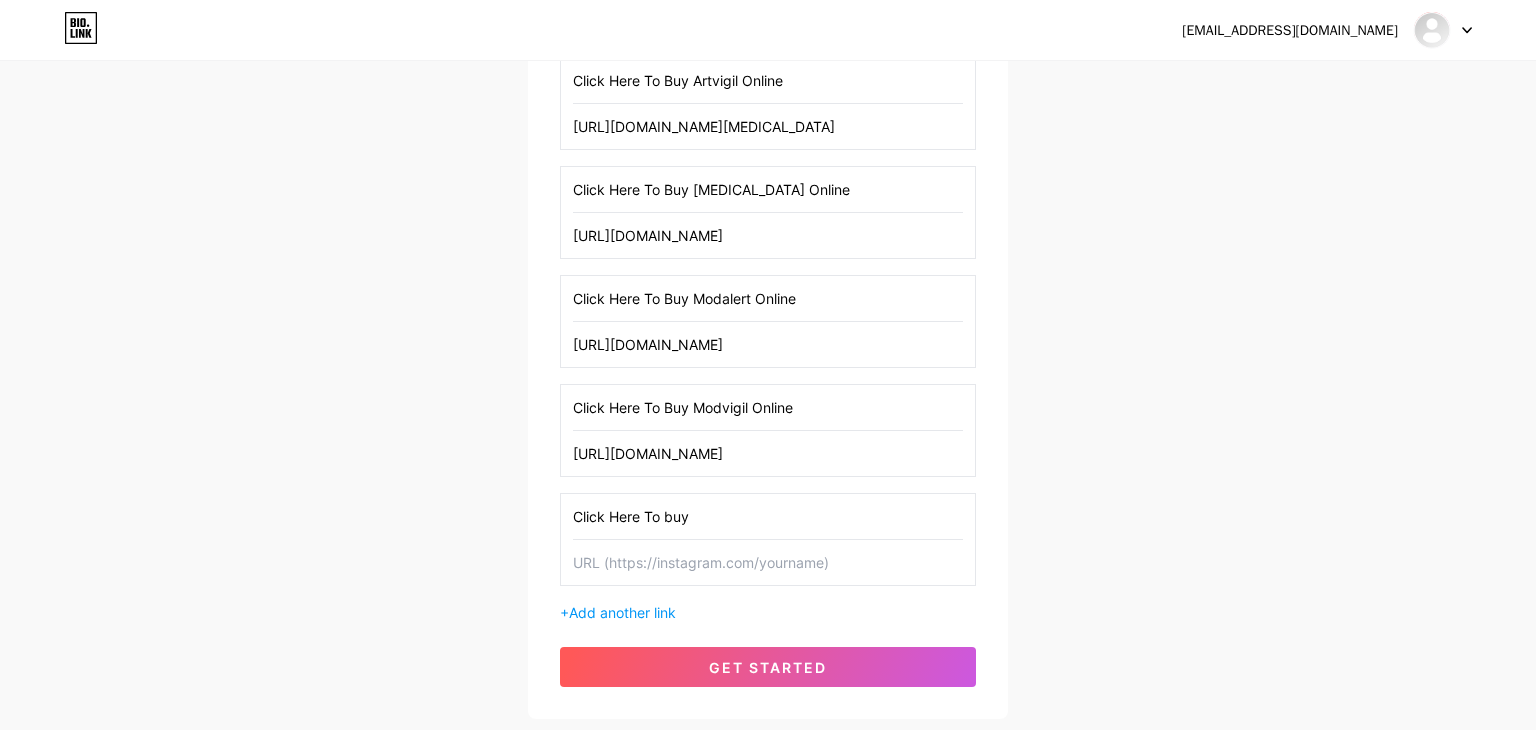 type on "Click Here To Buy Modvigil Online" 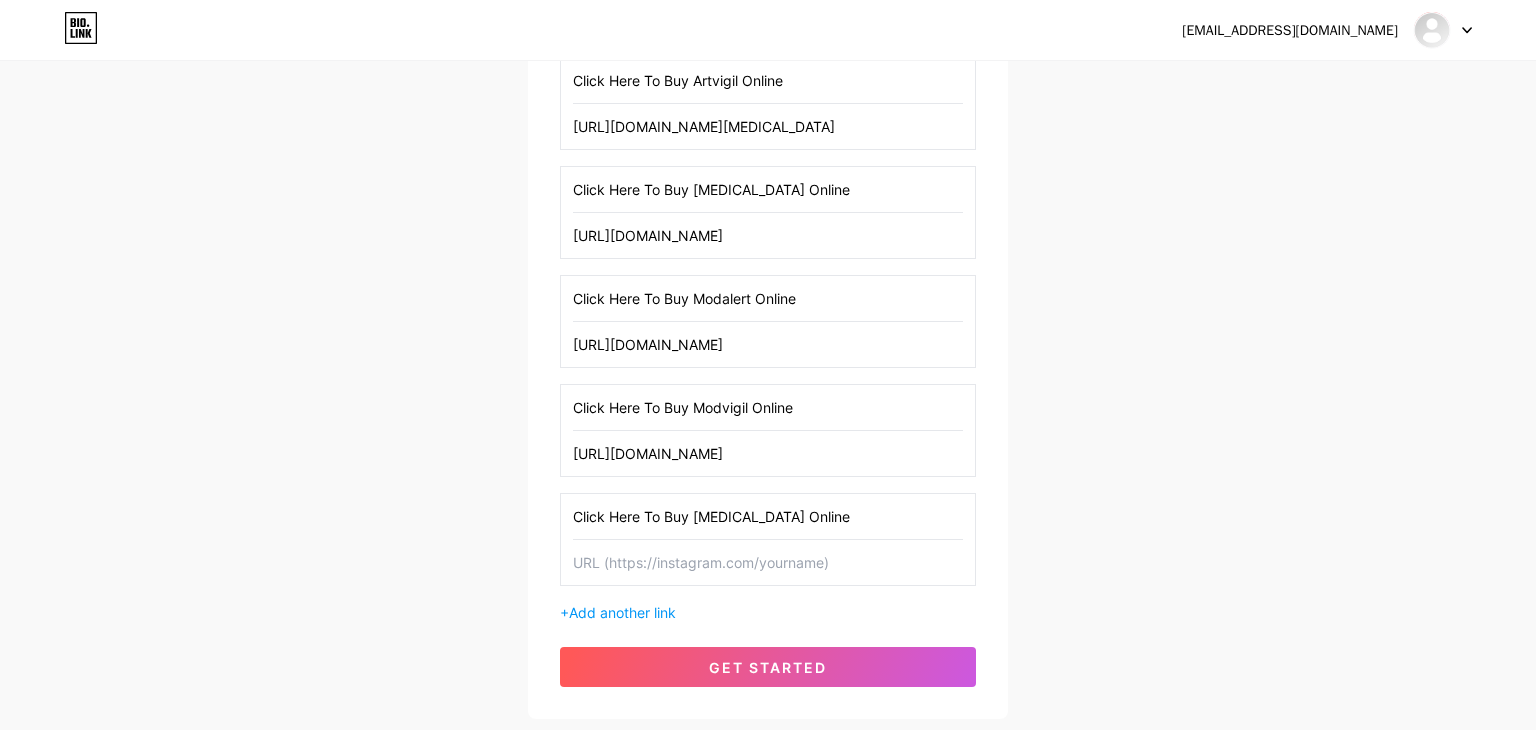 type on "Click Here To Buy [MEDICAL_DATA] Online" 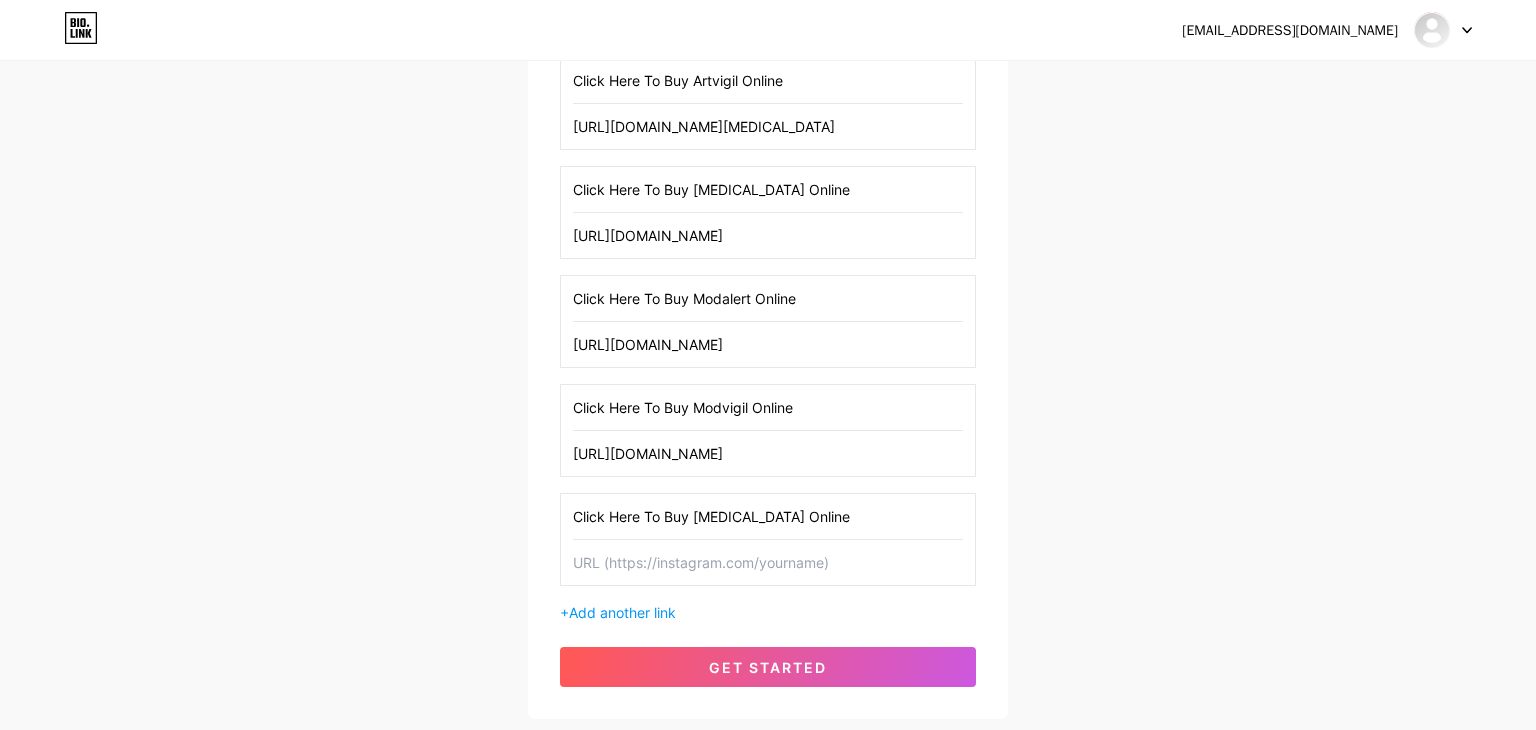 click at bounding box center (768, 562) 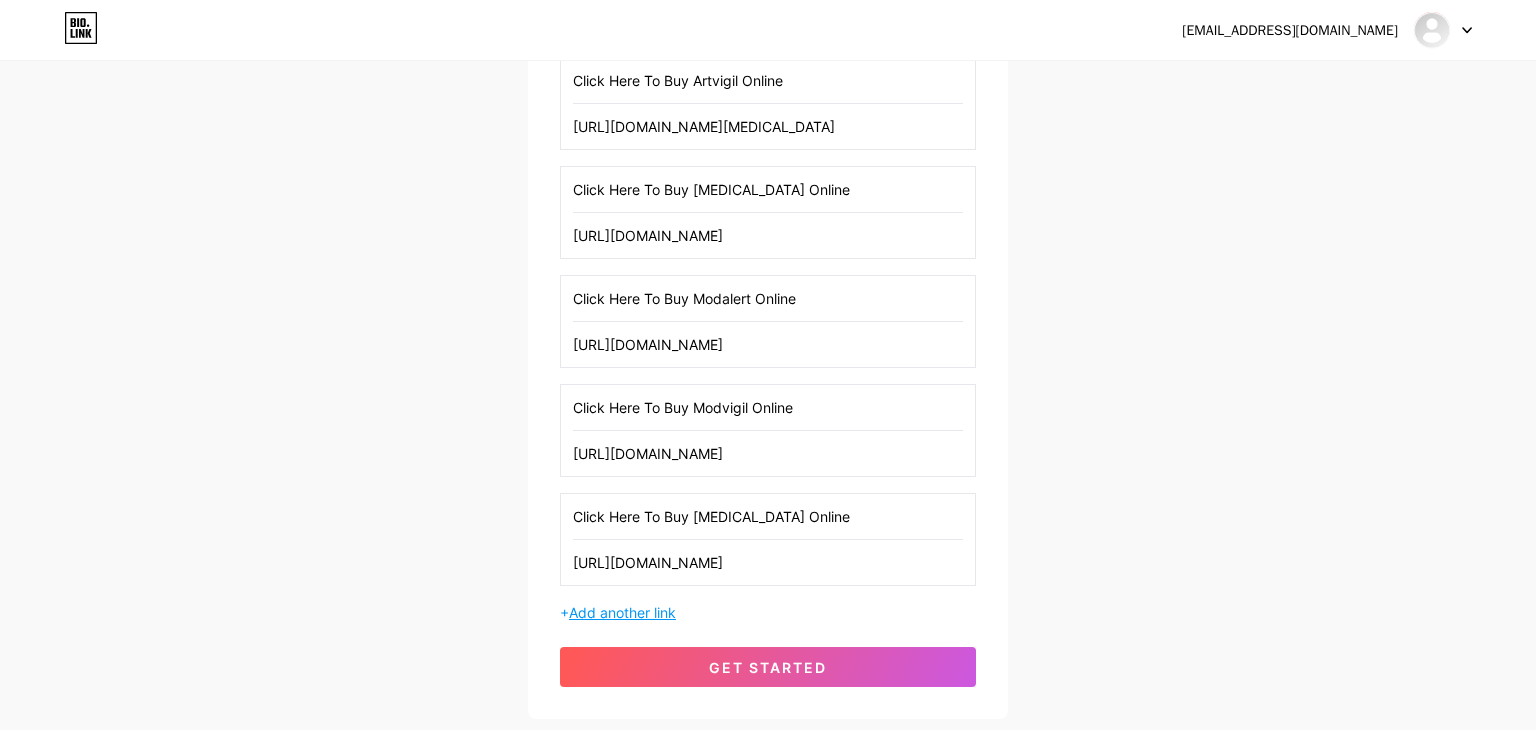 type on "[URL][DOMAIN_NAME]" 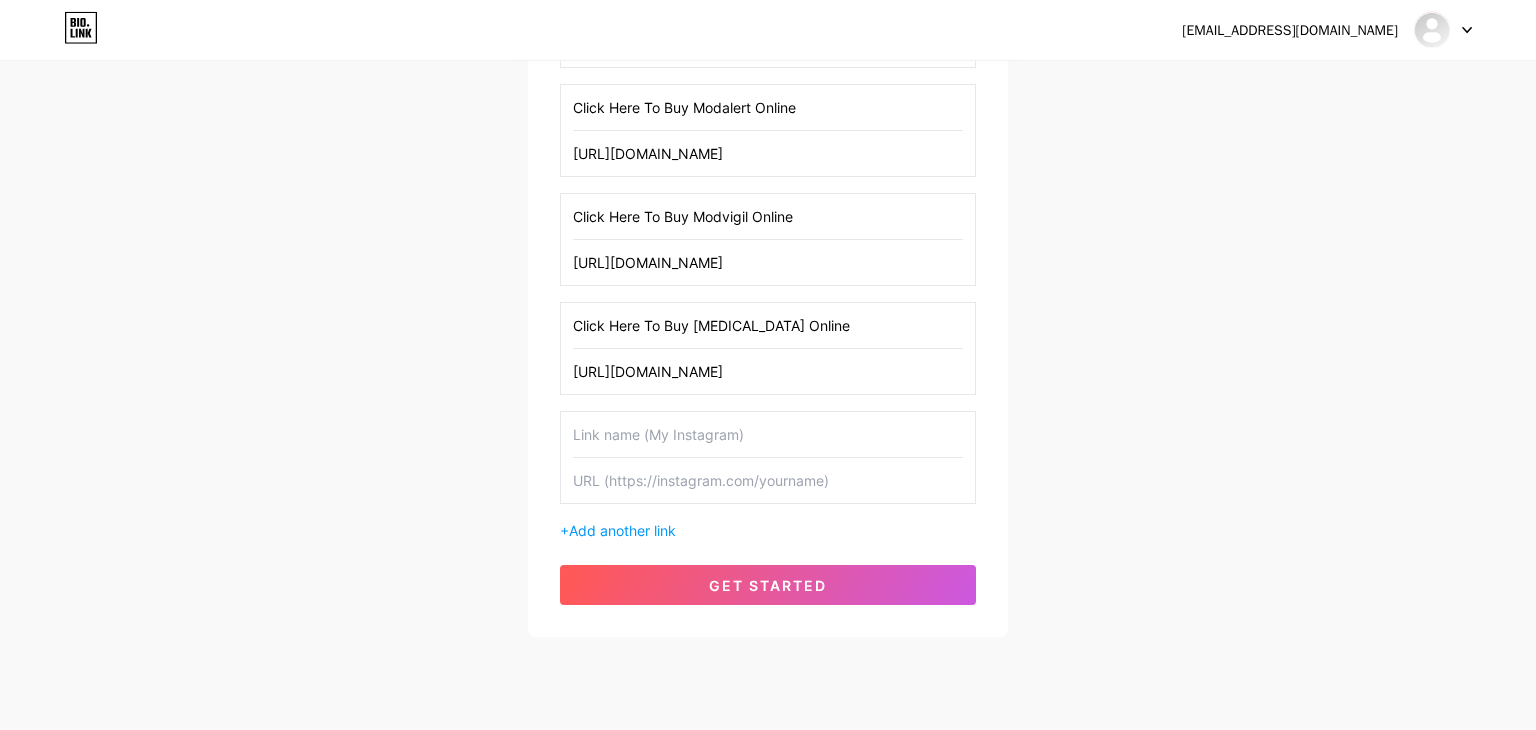 scroll, scrollTop: 1340, scrollLeft: 0, axis: vertical 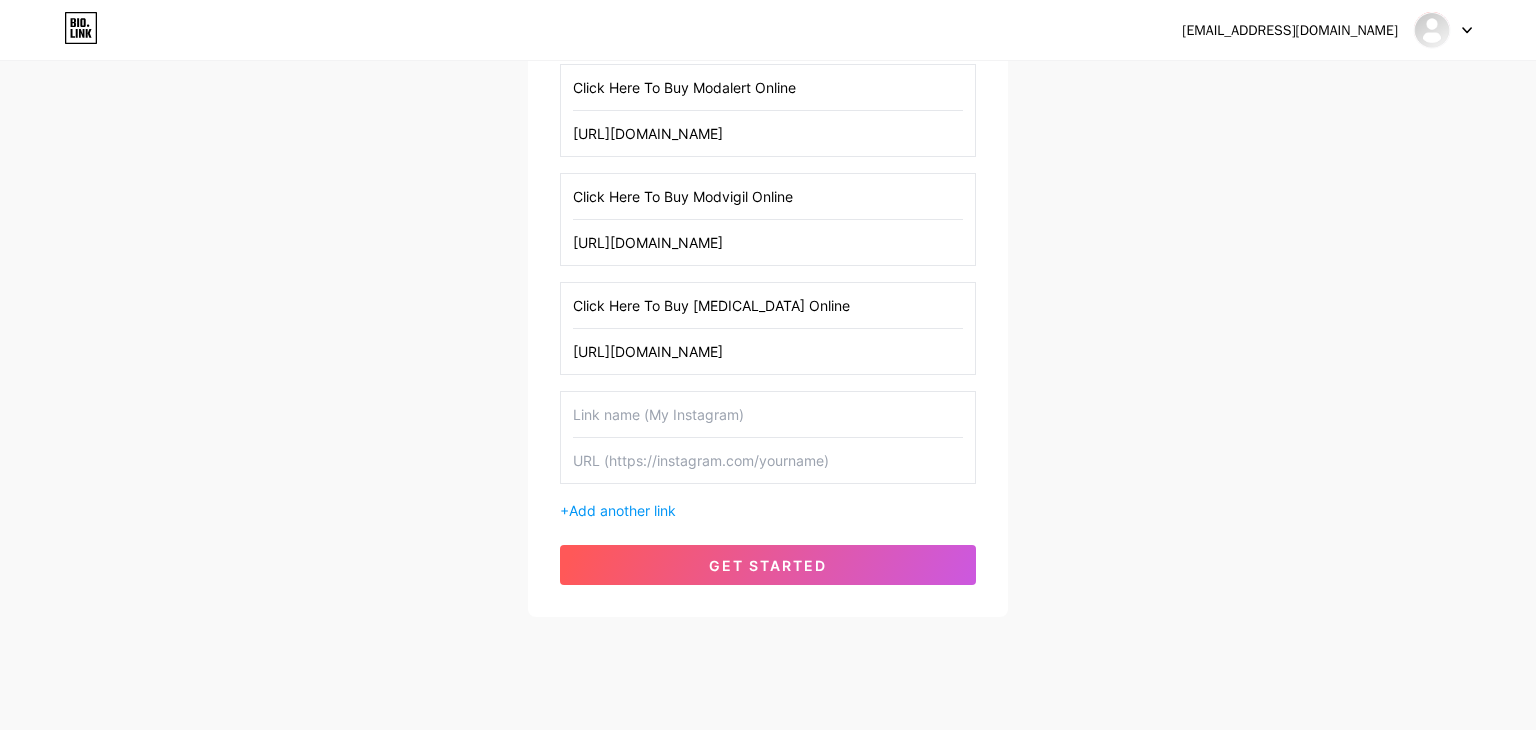click at bounding box center [768, 414] 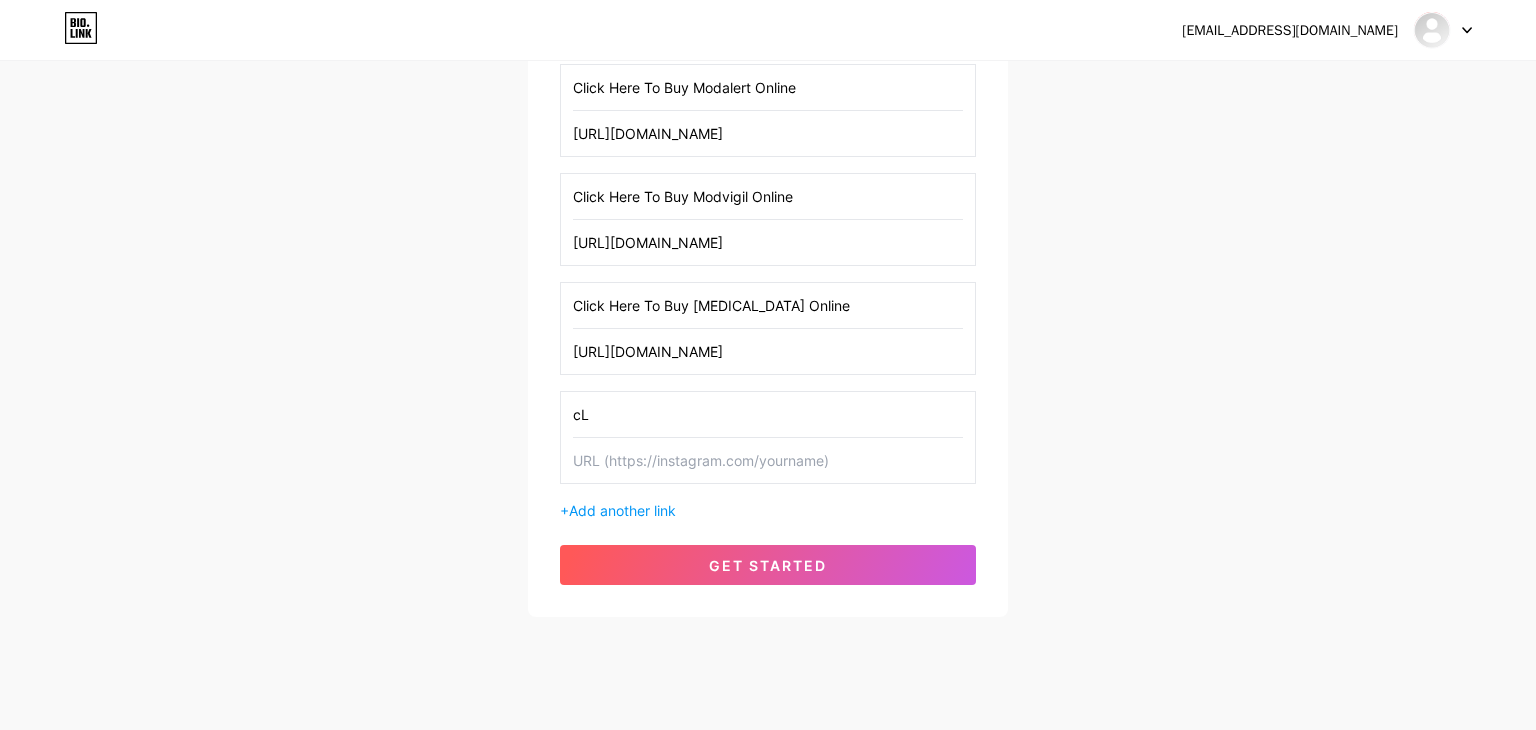 type on "c" 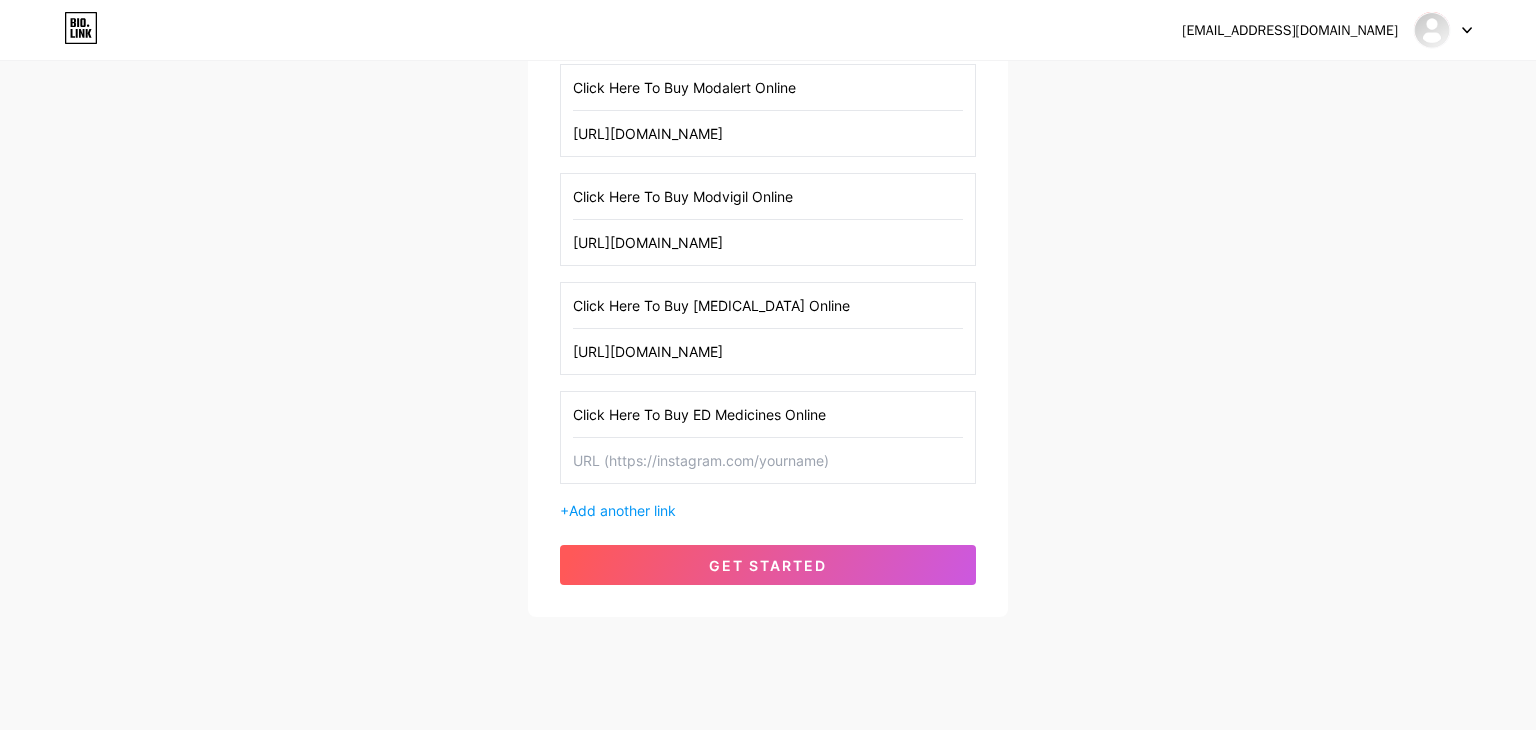 type on "Click Here To Buy ED Medicines Online" 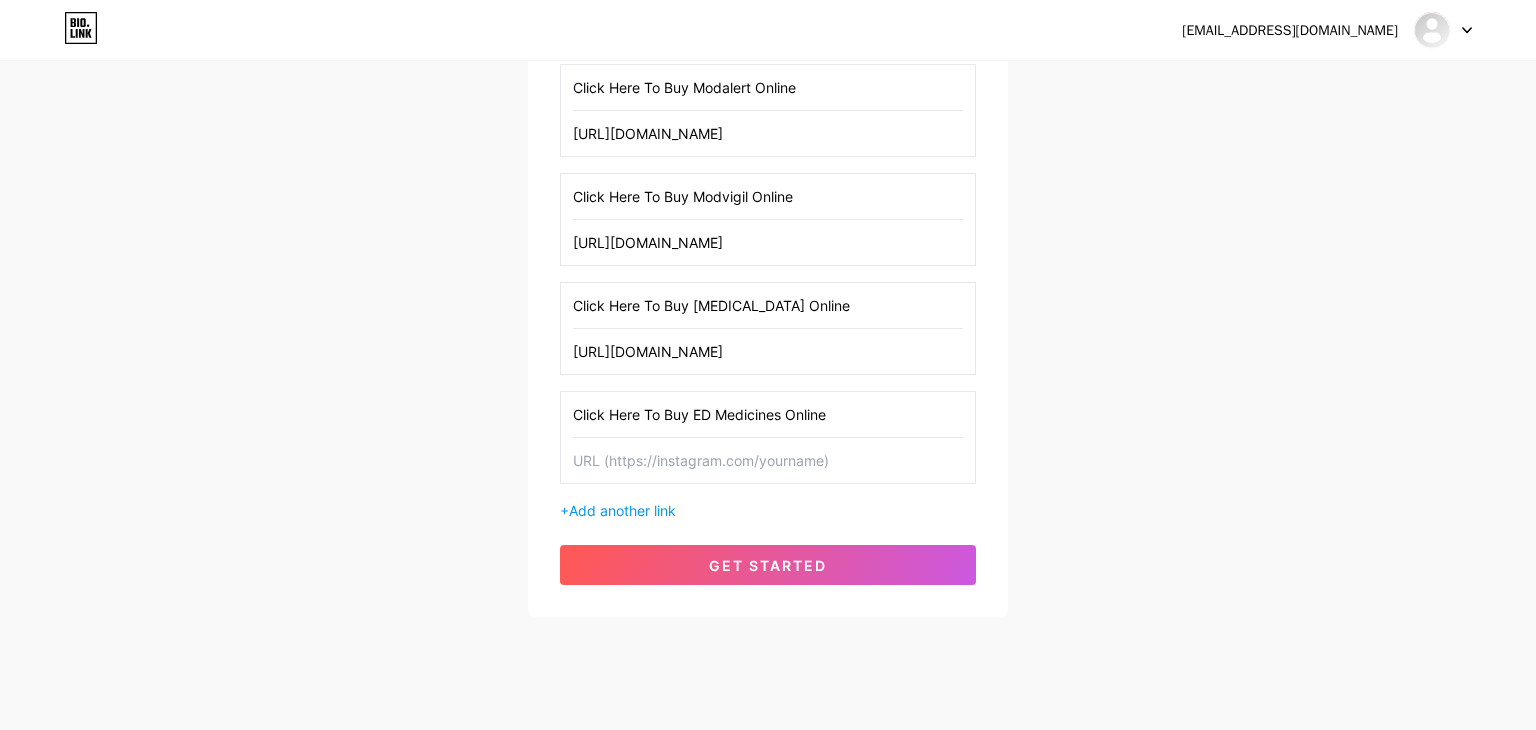 click at bounding box center [768, 460] 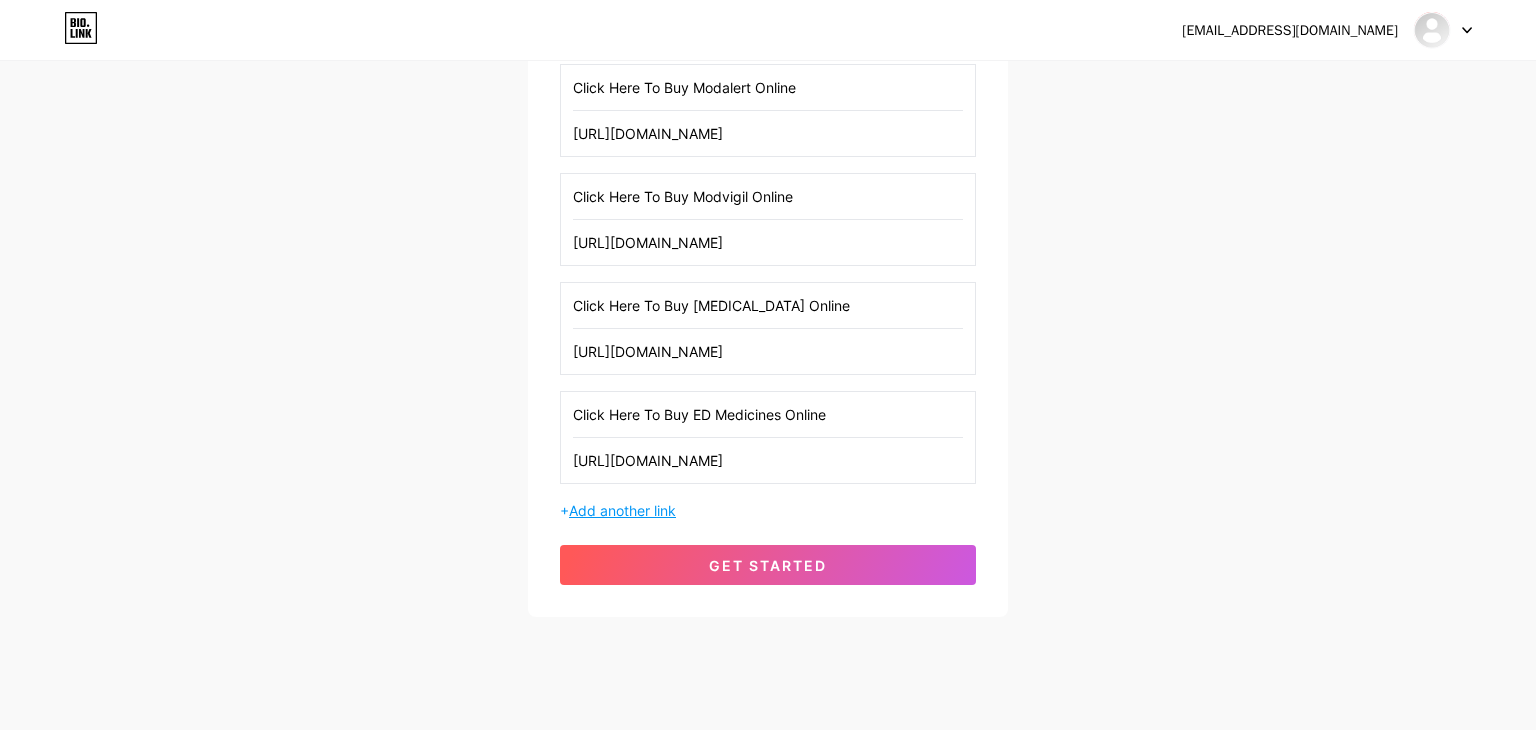 type on "[URL][DOMAIN_NAME]" 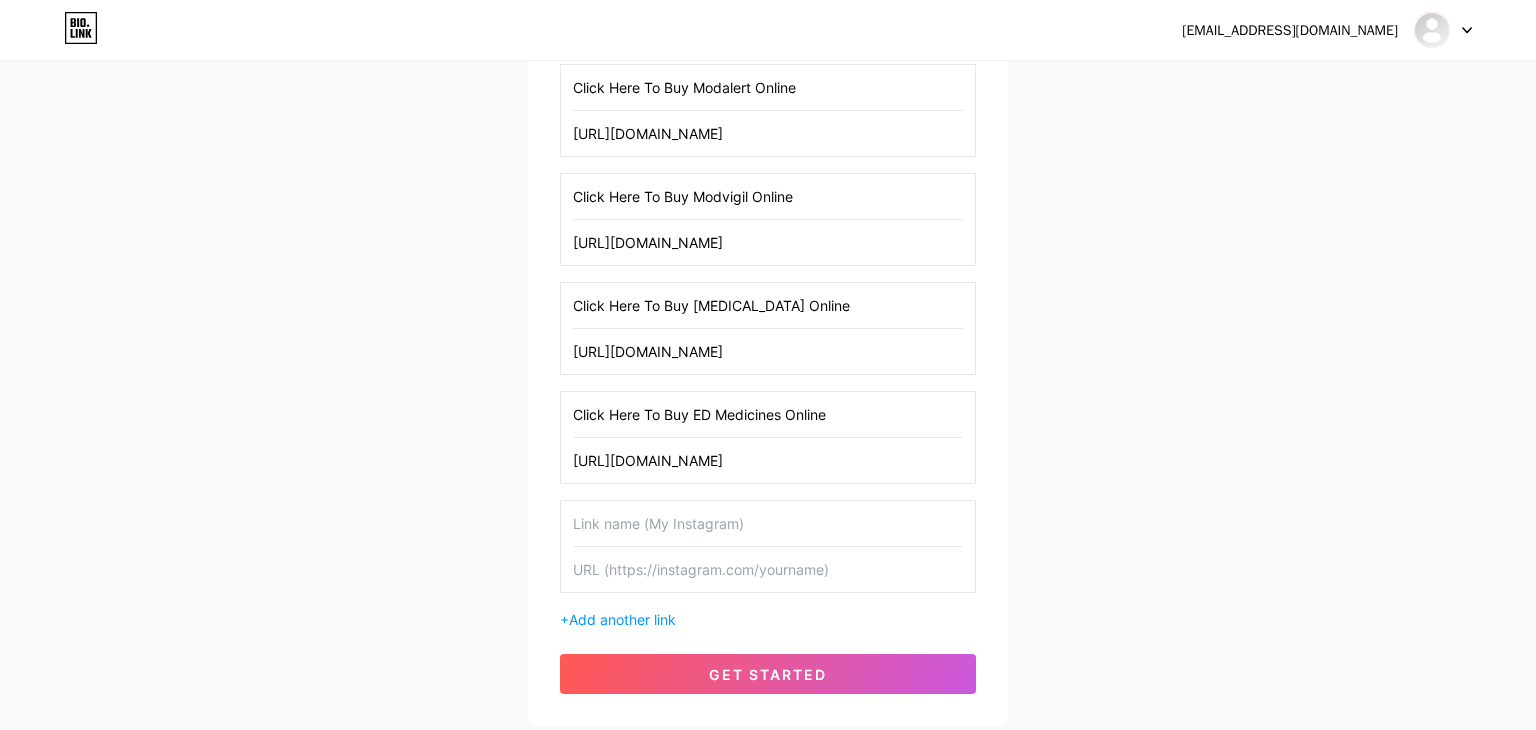 click at bounding box center (768, 523) 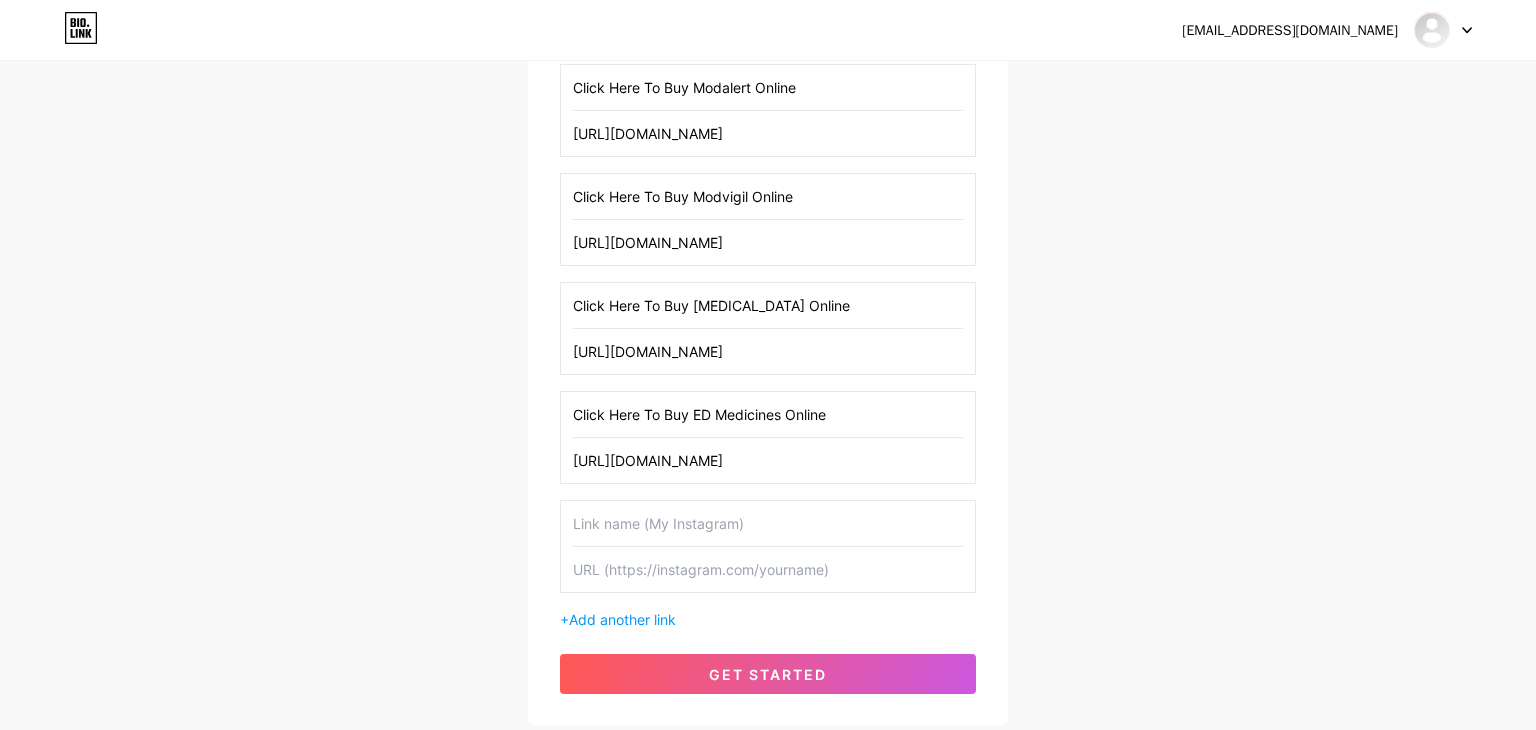 type on "c" 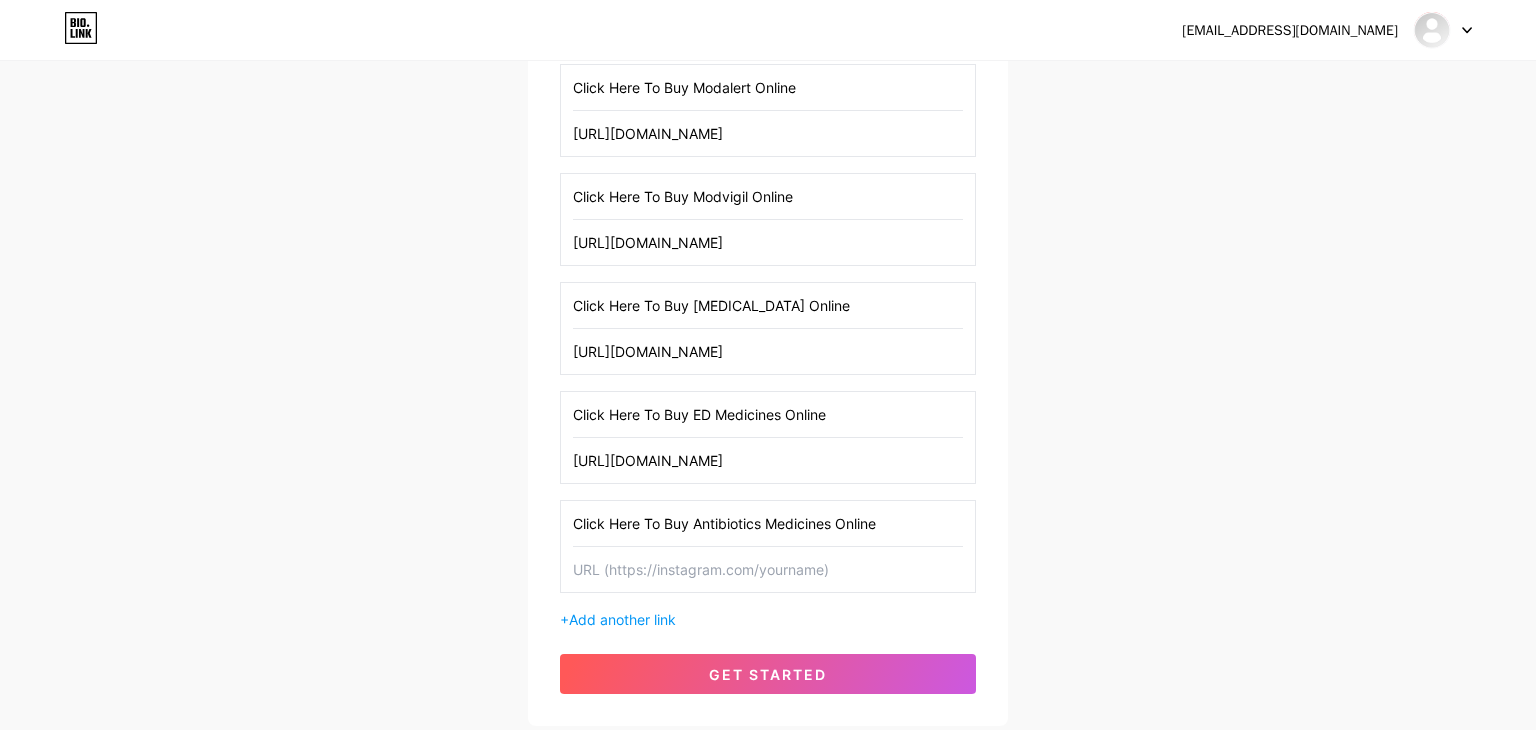 type on "Click Here To Buy Antibiotics Medicines Online" 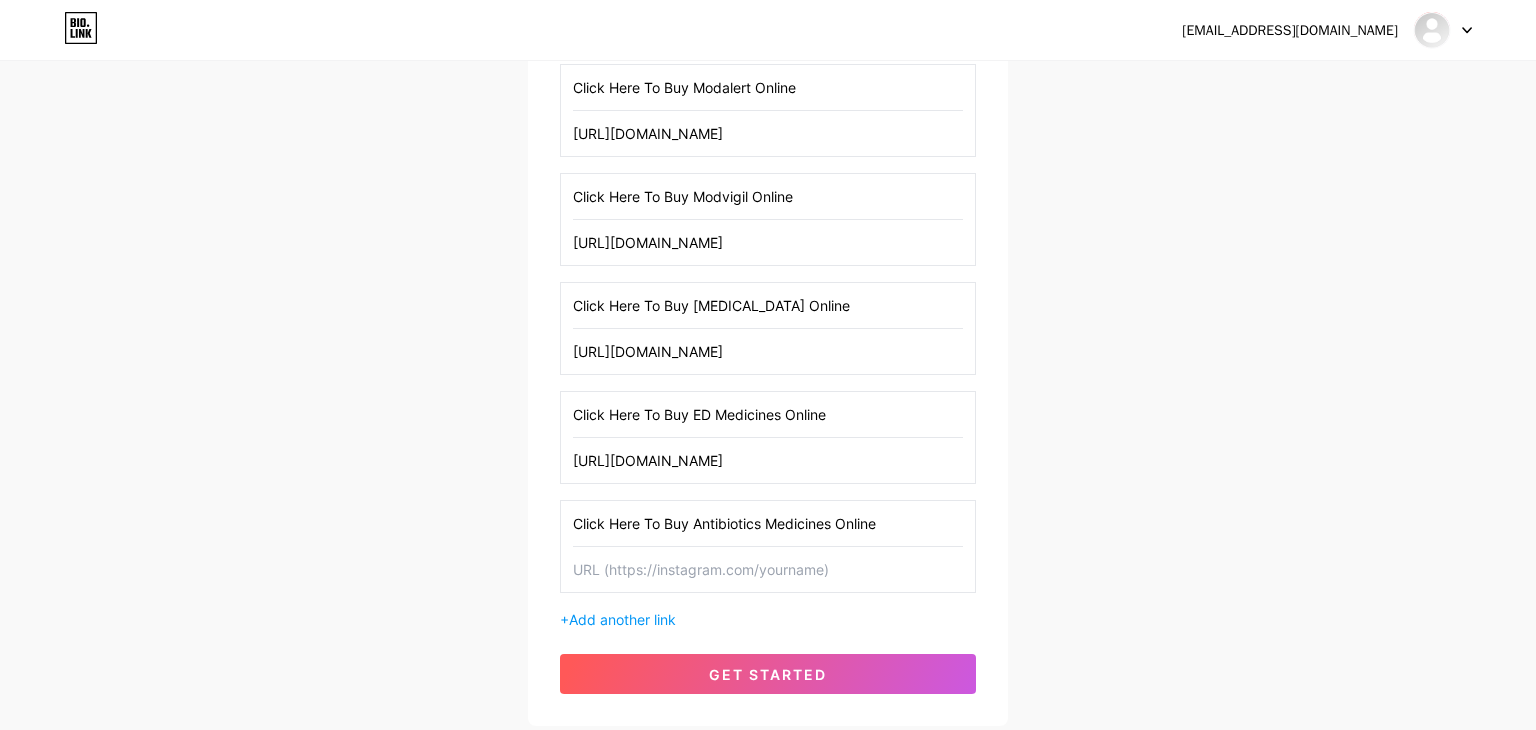 click at bounding box center [768, 569] 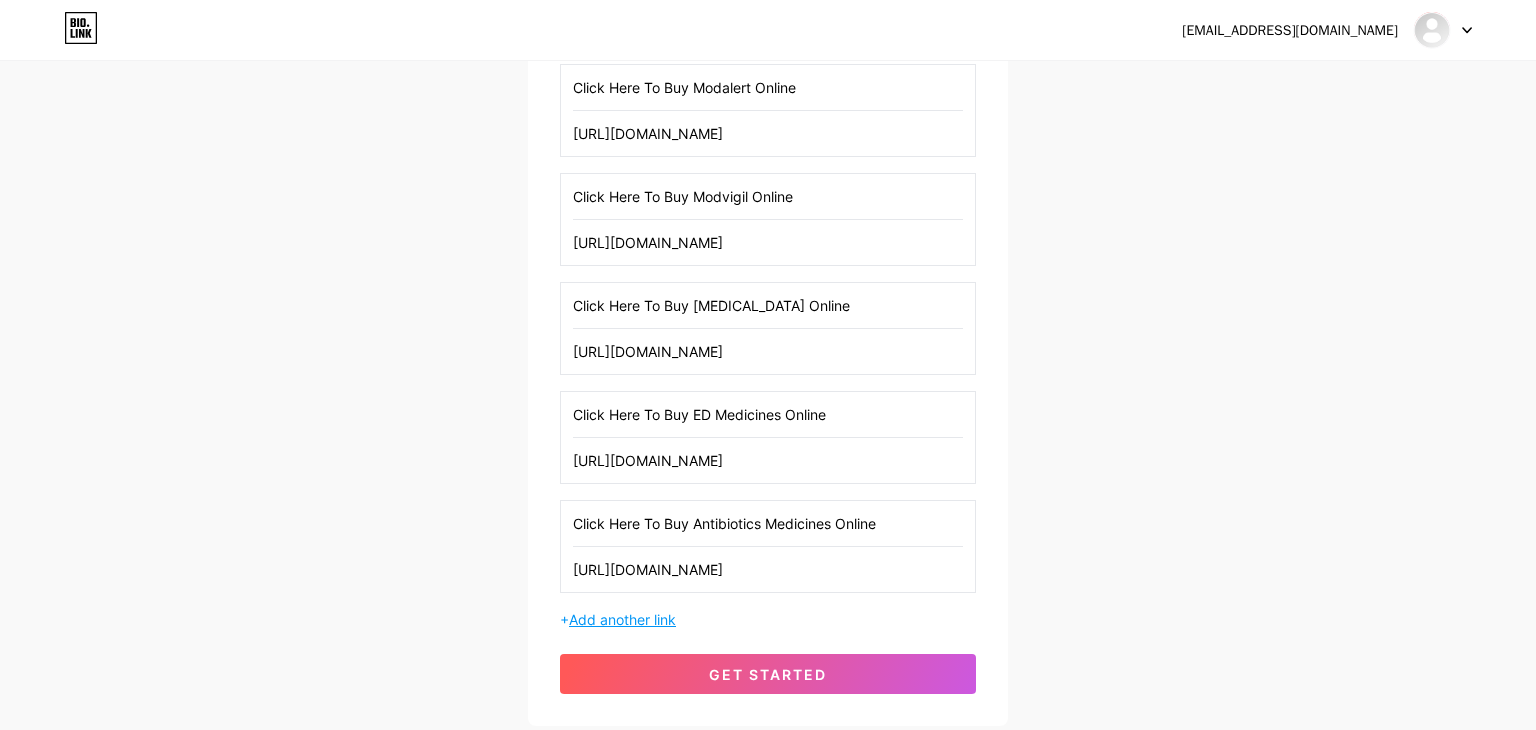 type on "[URL][DOMAIN_NAME]" 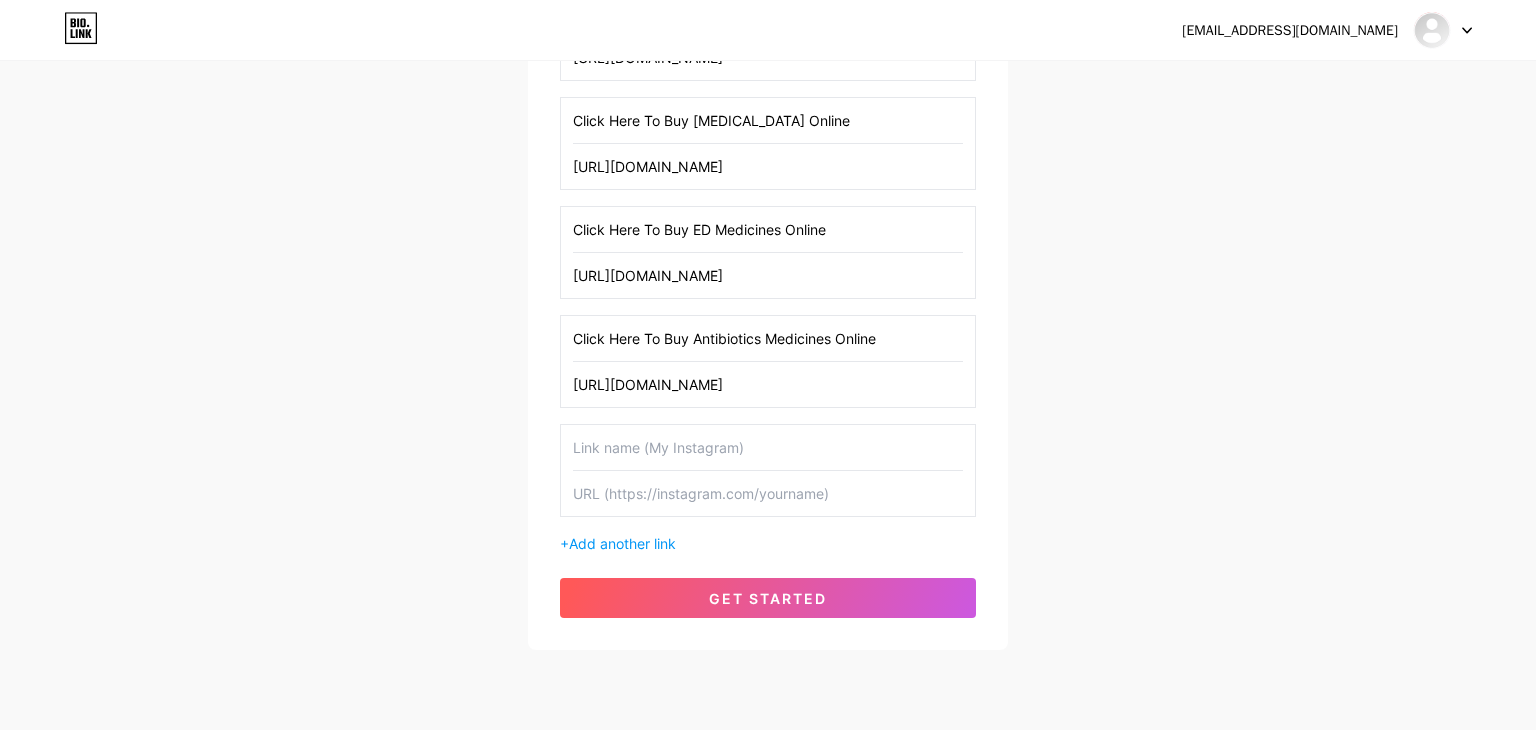 scroll, scrollTop: 1552, scrollLeft: 0, axis: vertical 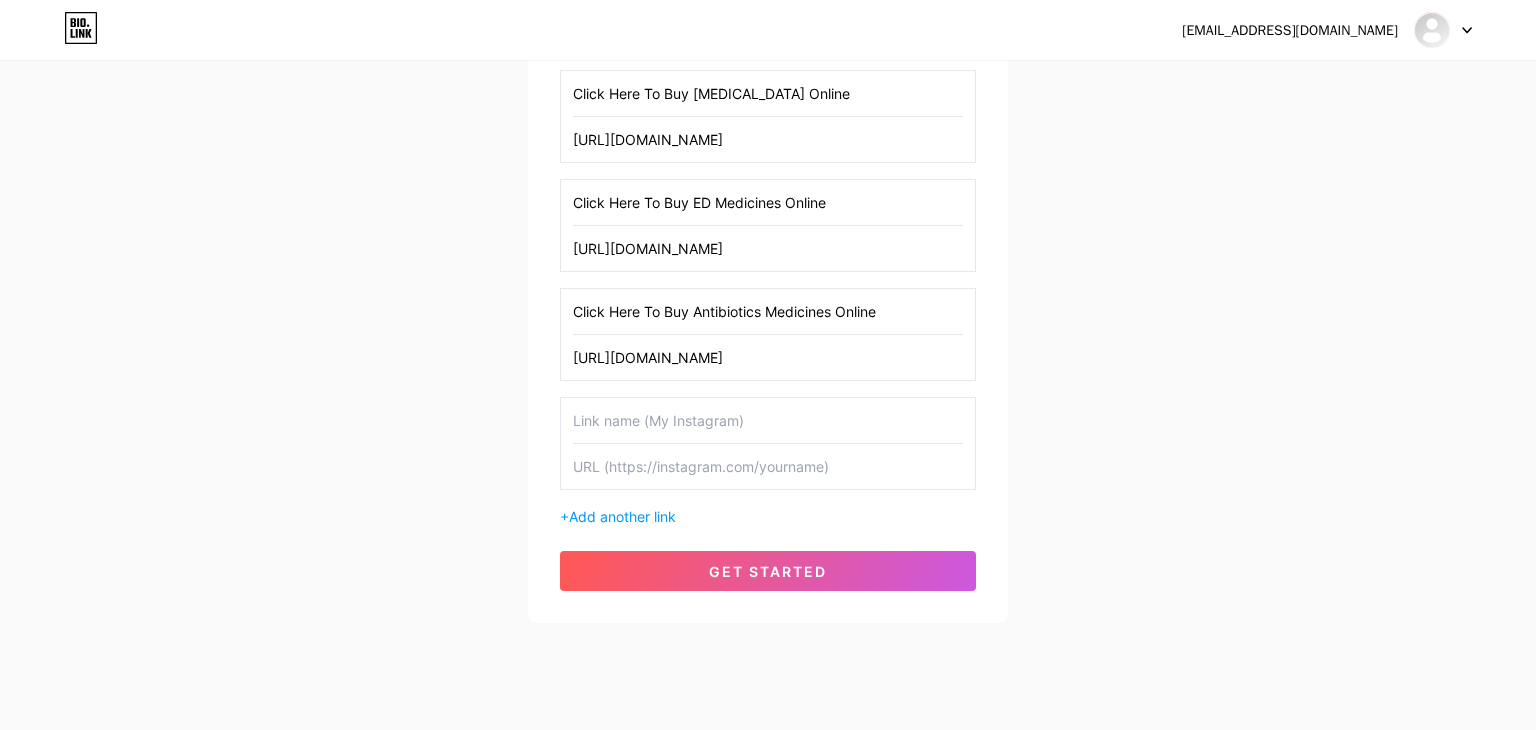 click at bounding box center [768, 420] 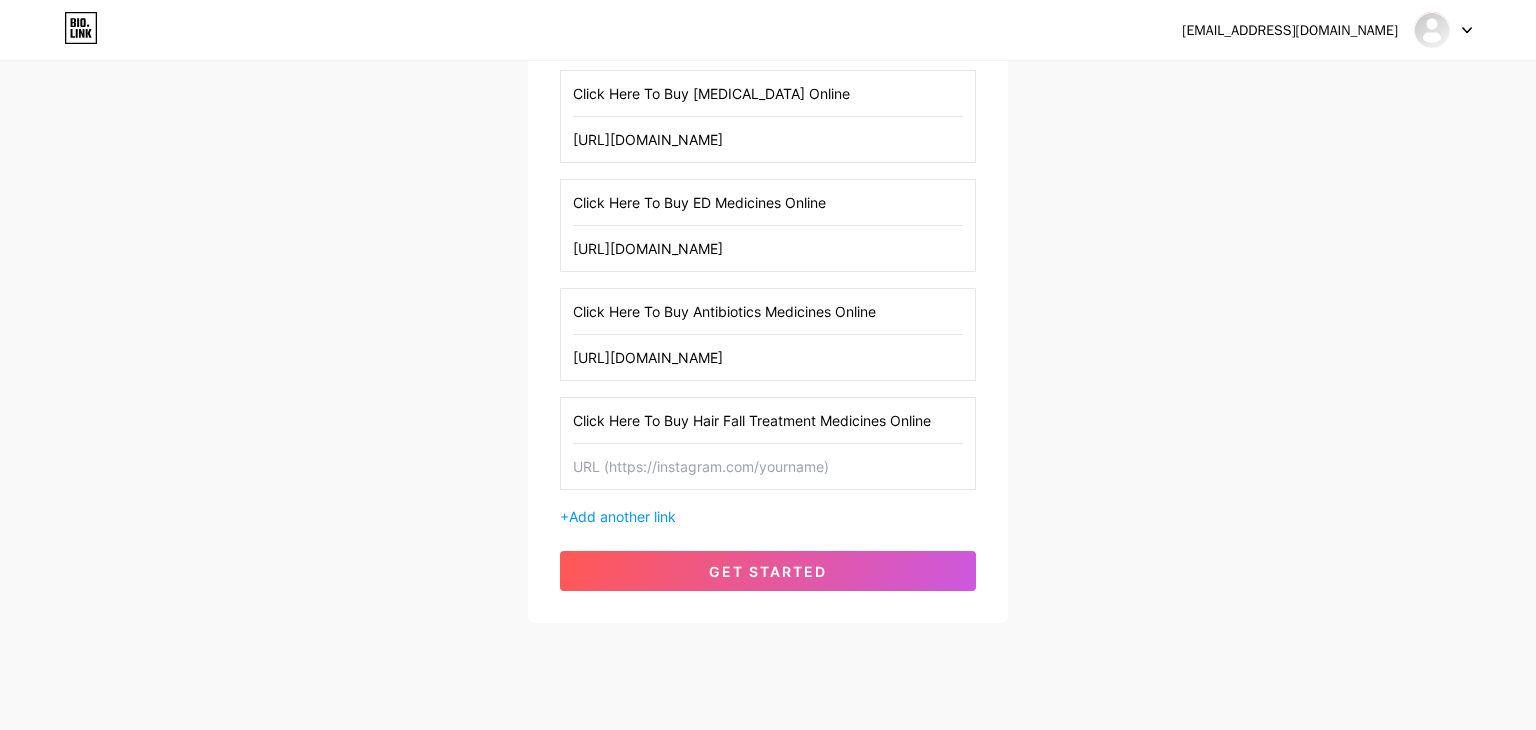 type on "Click Here To Buy Hair Fall Treatment Medicines Online" 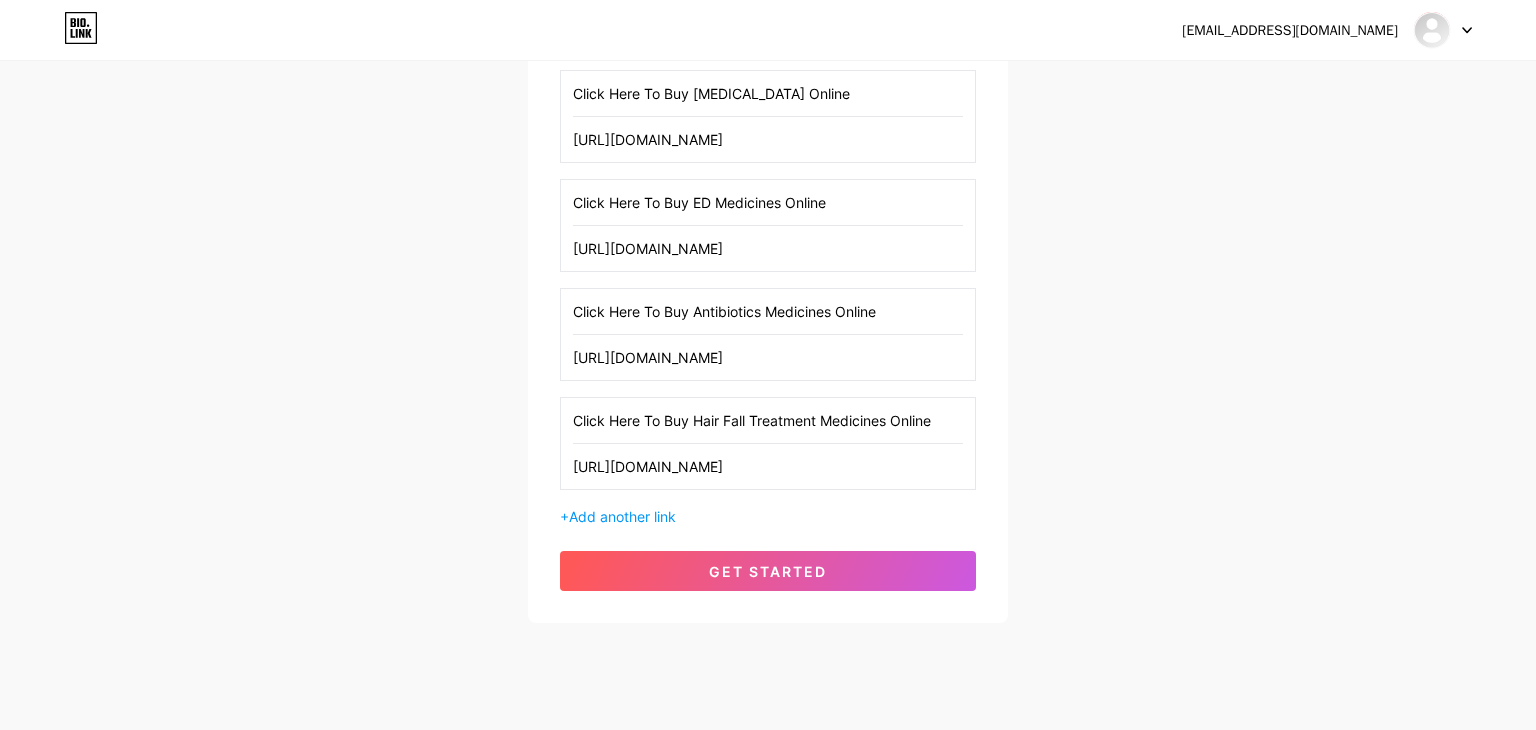 type on "[URL][DOMAIN_NAME]" 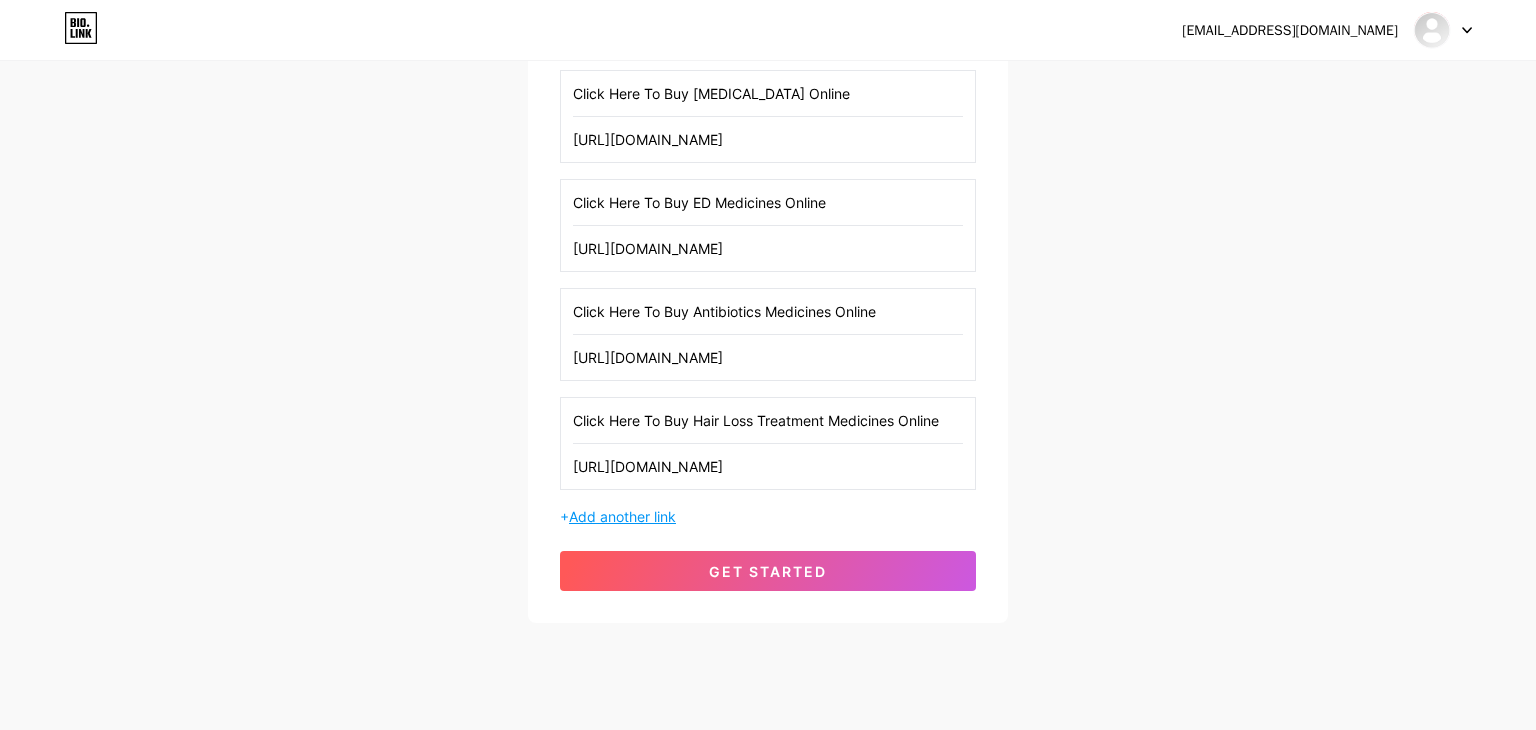 type on "Click Here To Buy Hair Loss Treatment Medicines Online" 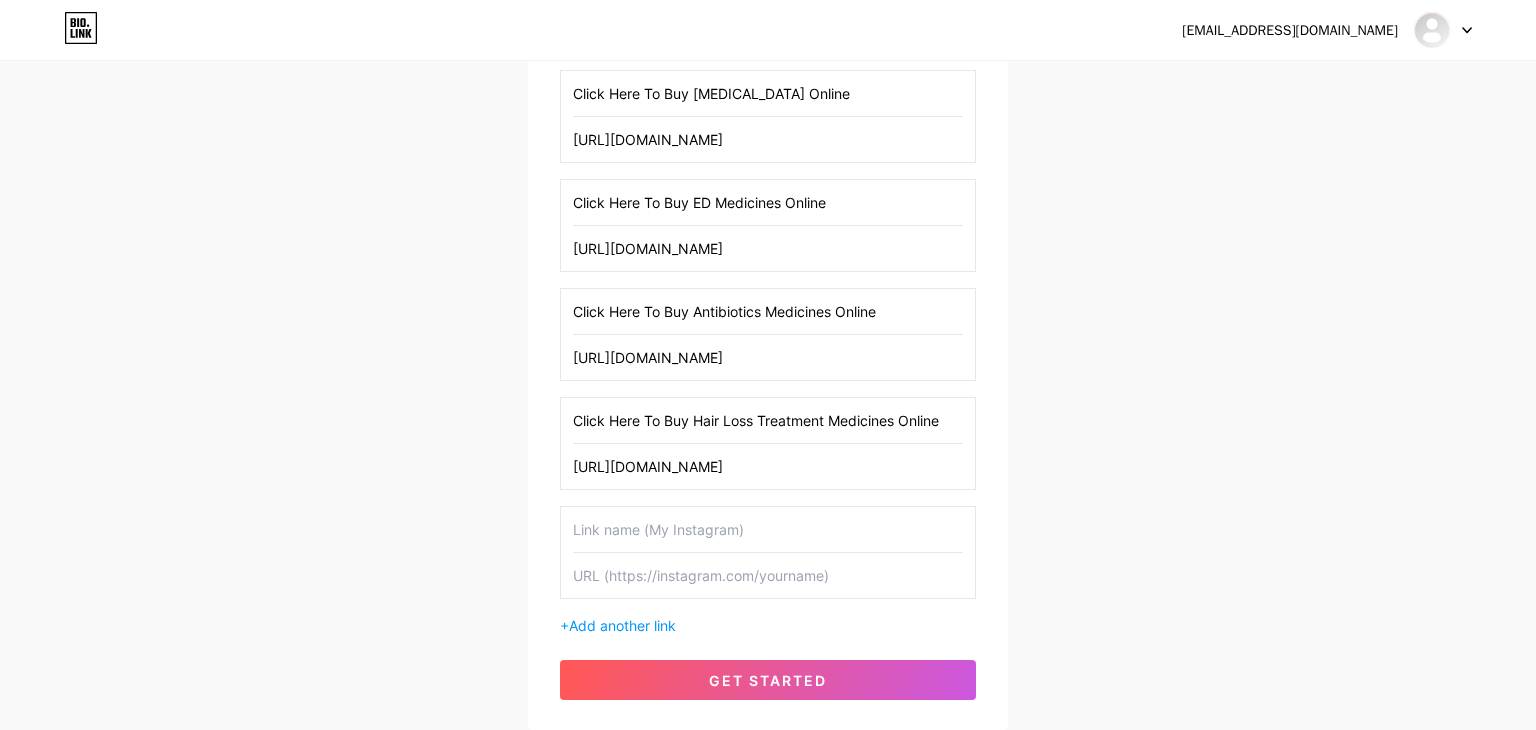 click at bounding box center [768, 529] 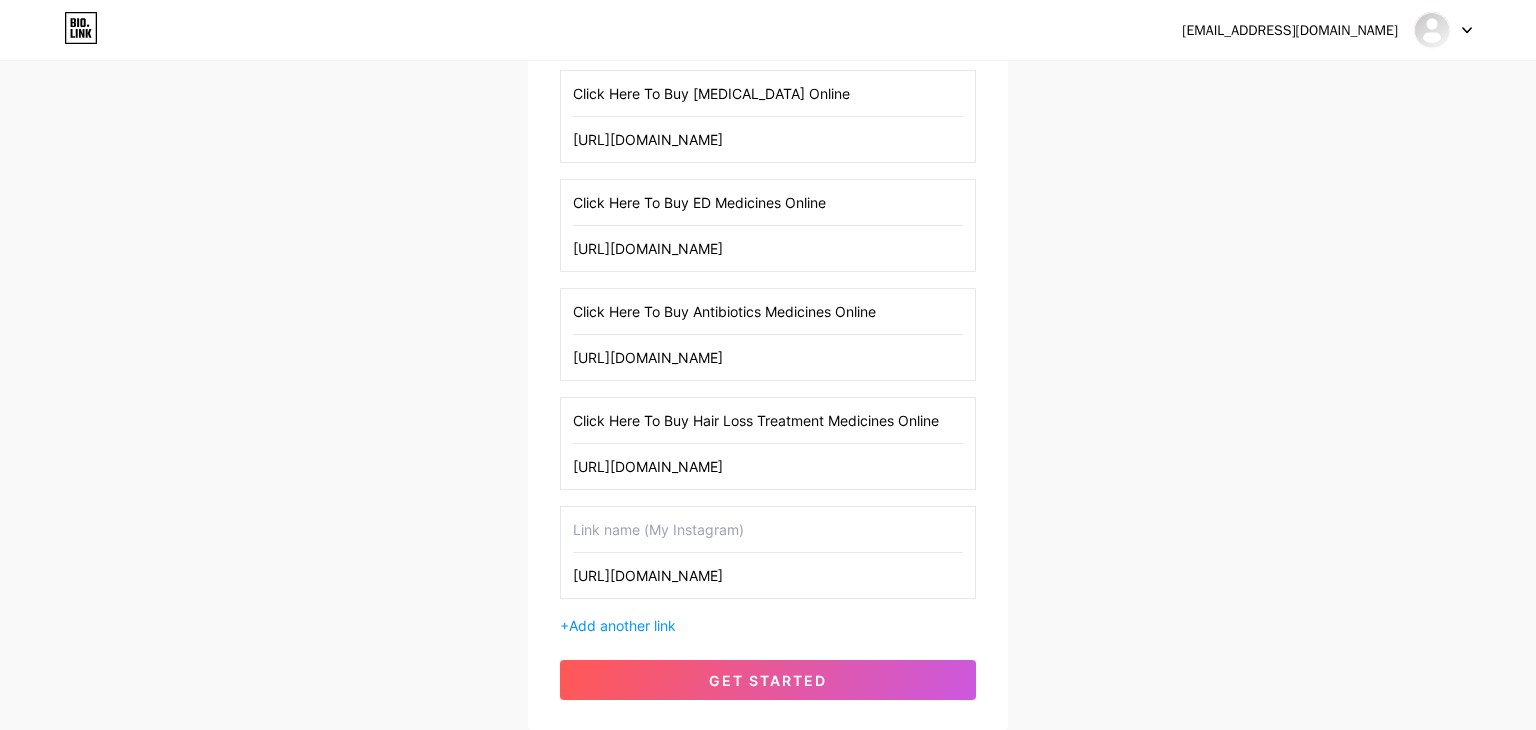 type on "[URL][DOMAIN_NAME]" 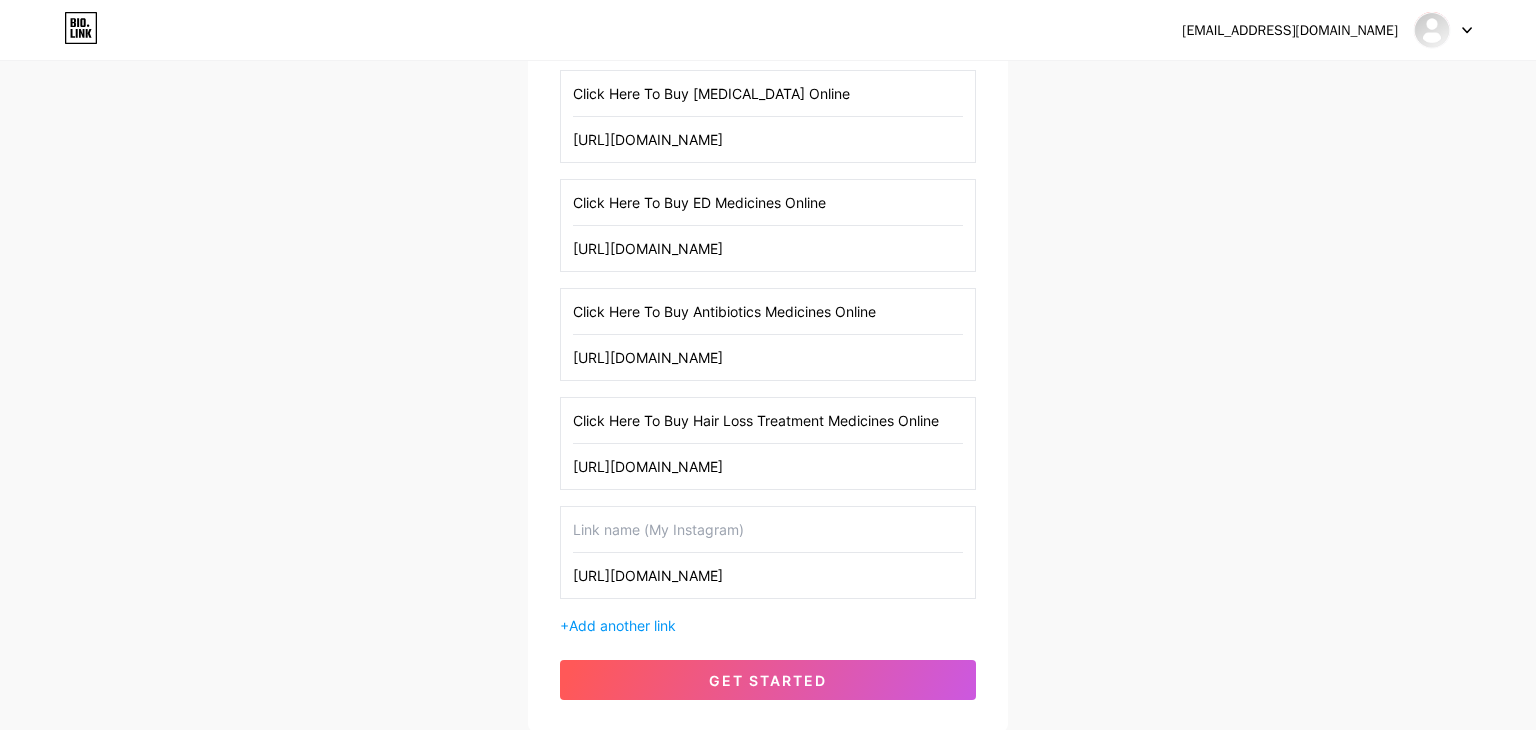 type on "c" 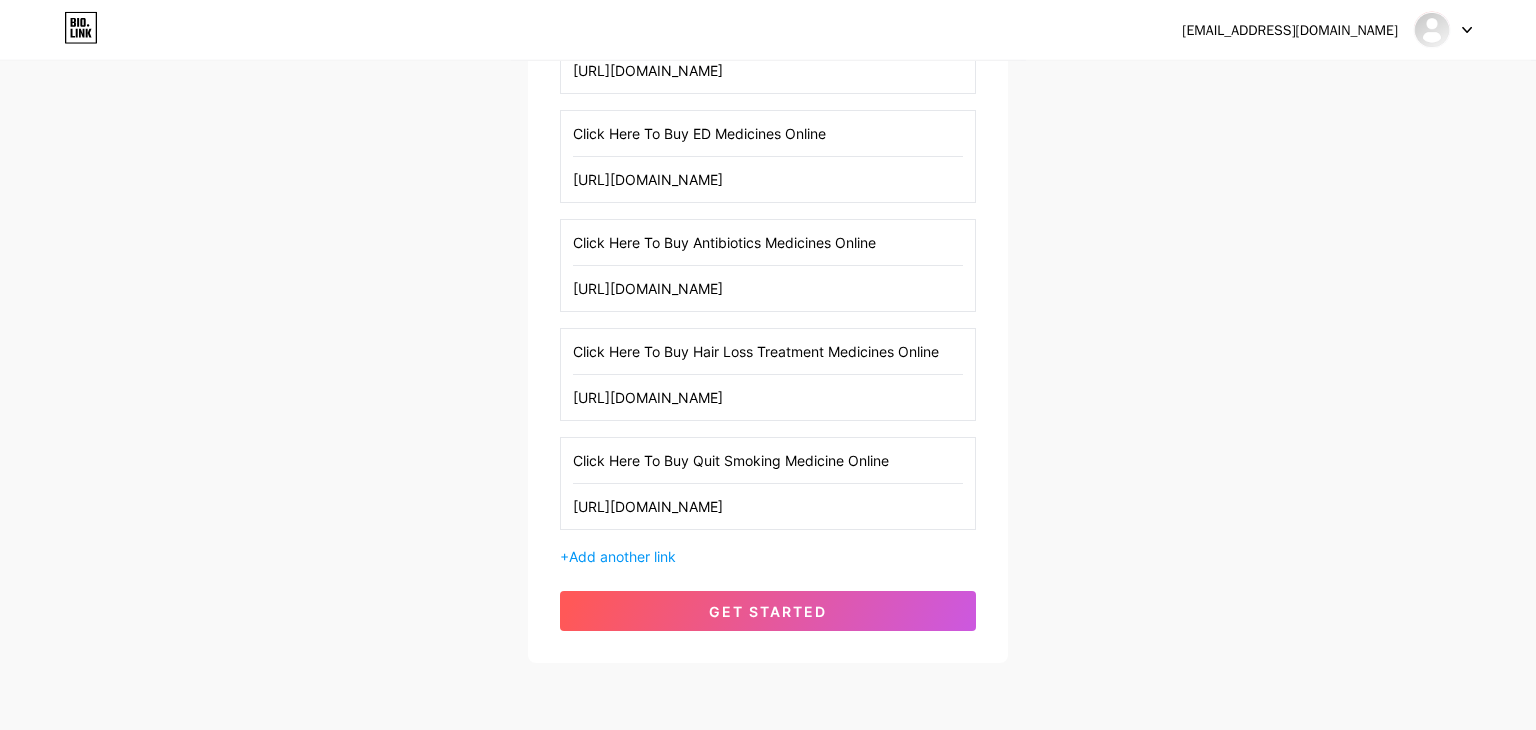 scroll, scrollTop: 1657, scrollLeft: 0, axis: vertical 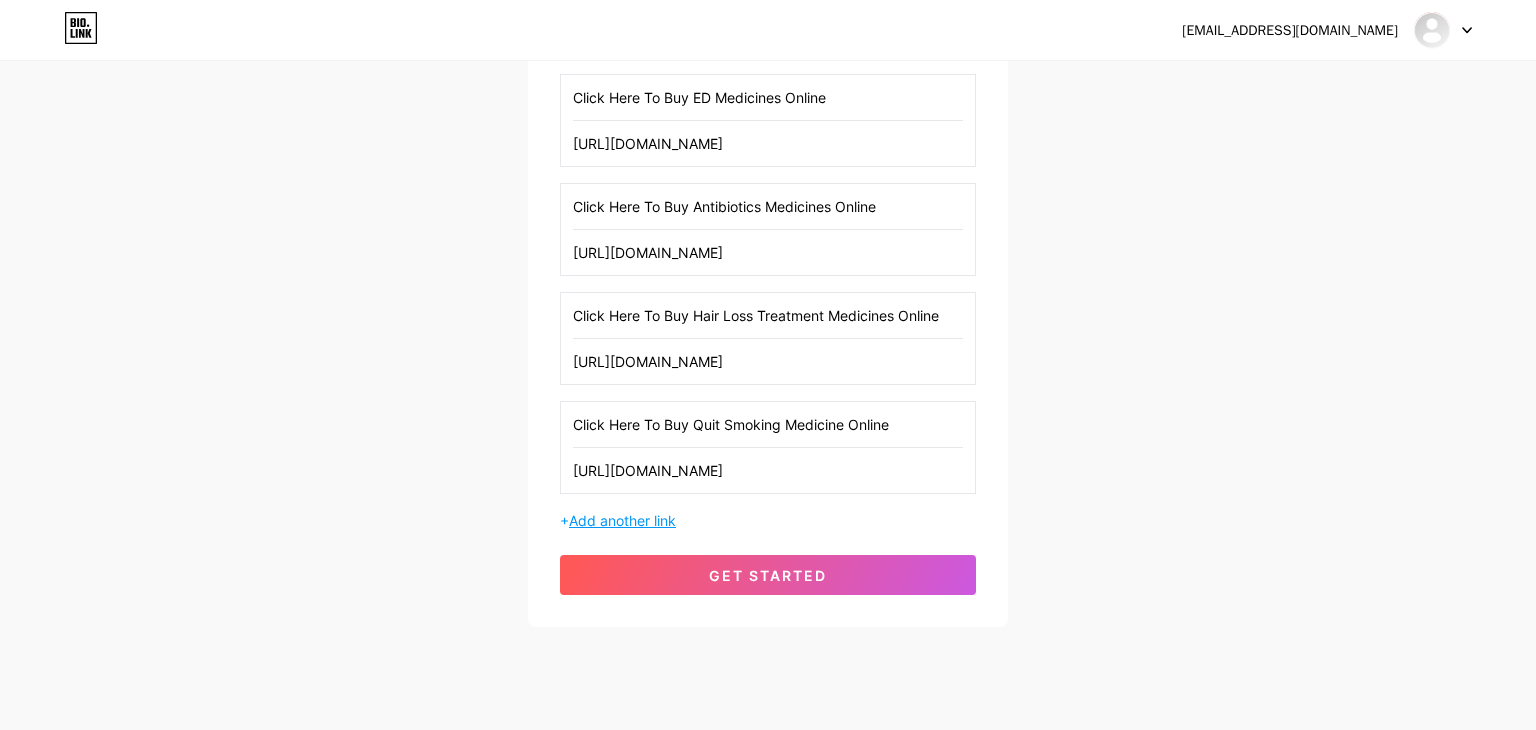 type on "Click Here To Buy Quit Smoking Medicine Online" 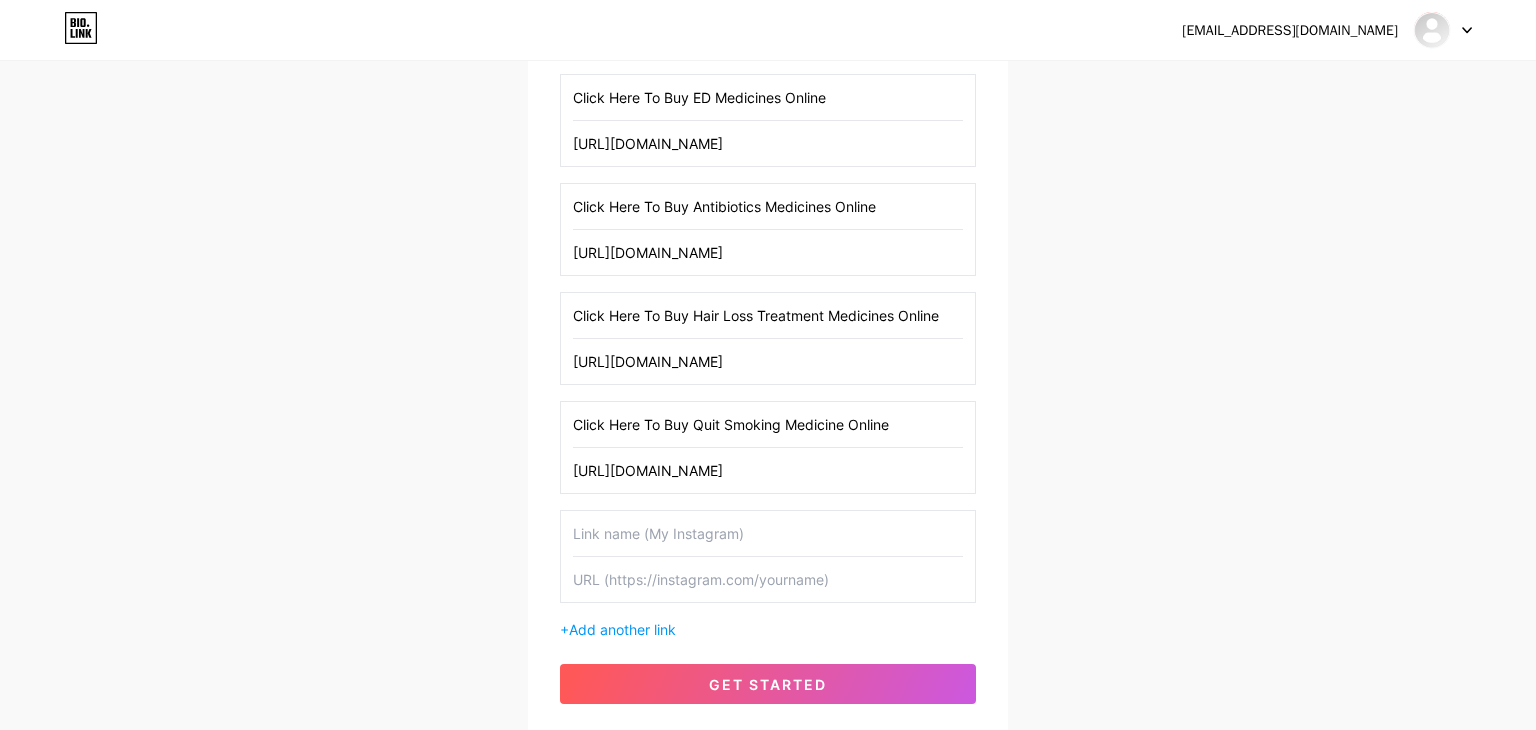 click at bounding box center (768, 533) 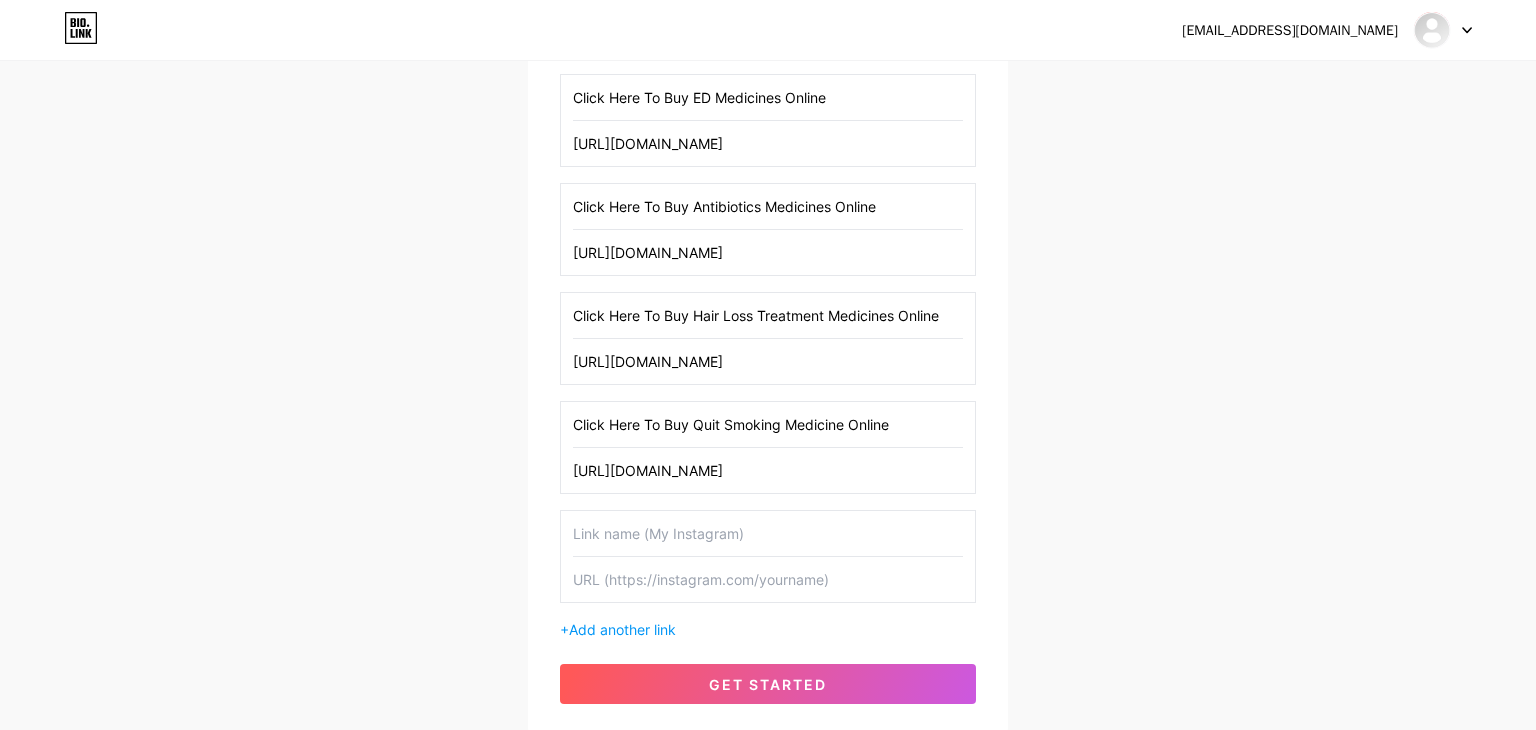 type on "c" 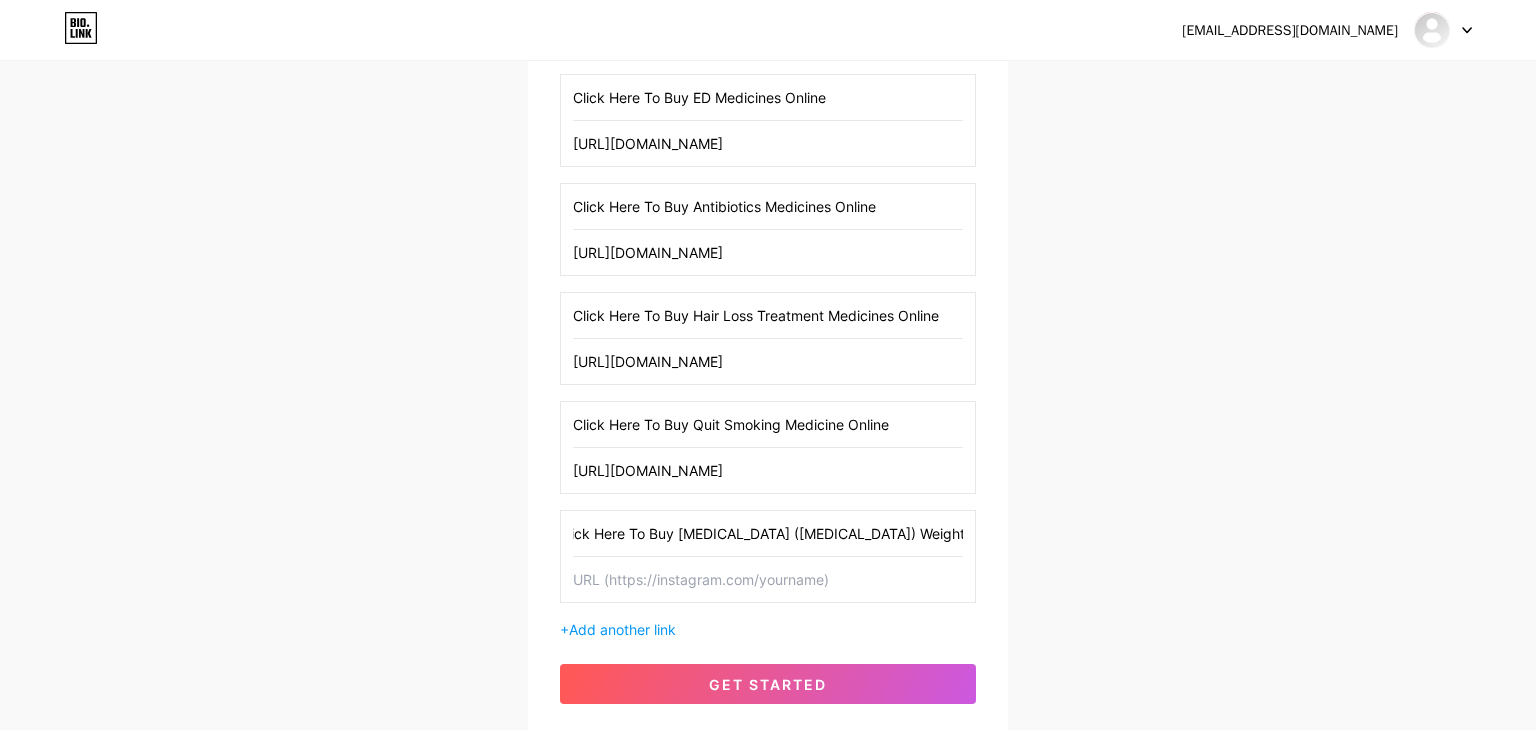 scroll, scrollTop: 0, scrollLeft: 35, axis: horizontal 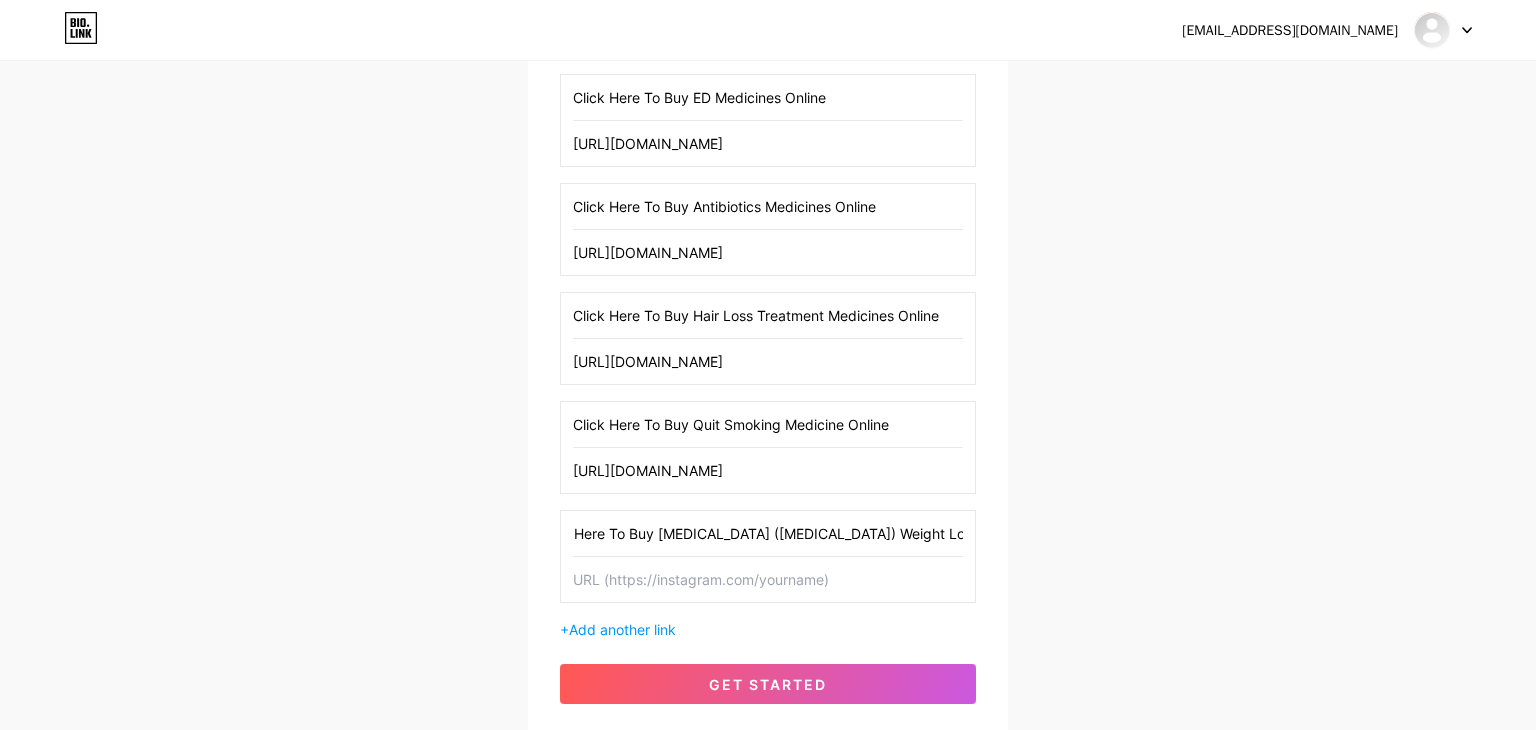 type on "Click Here To Buy [MEDICAL_DATA] ([MEDICAL_DATA]) Weight Loss Capsules Online" 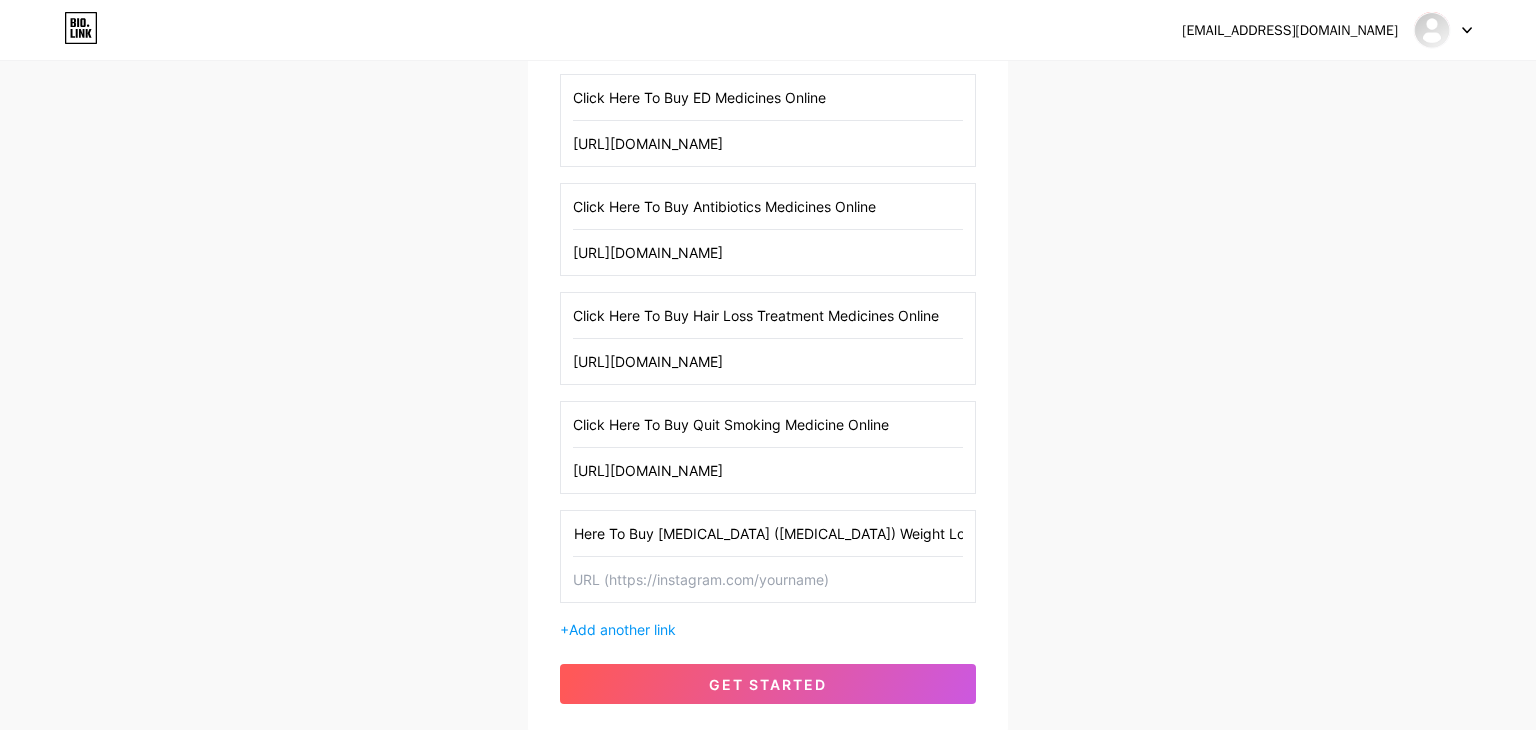 click at bounding box center (768, 579) 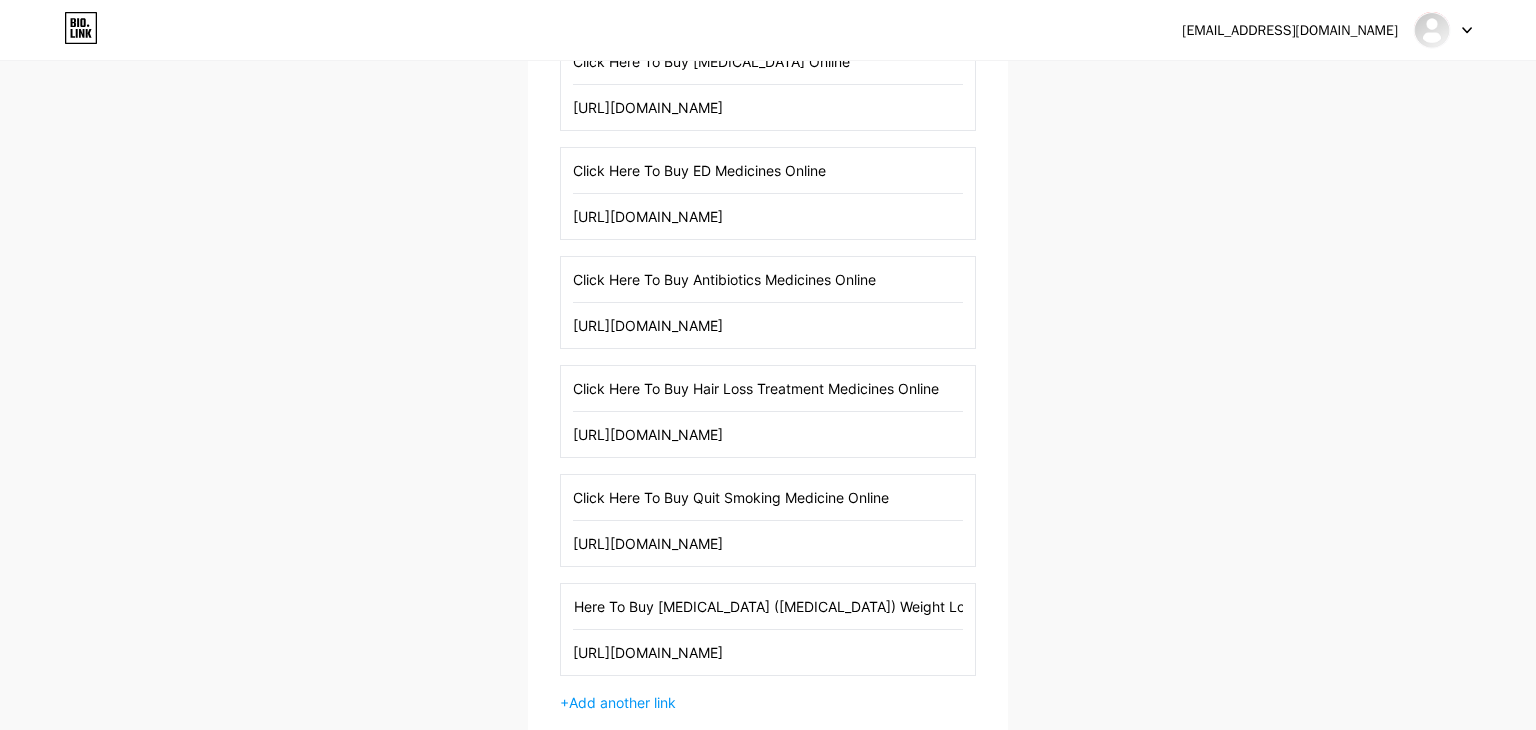scroll, scrollTop: 1796, scrollLeft: 0, axis: vertical 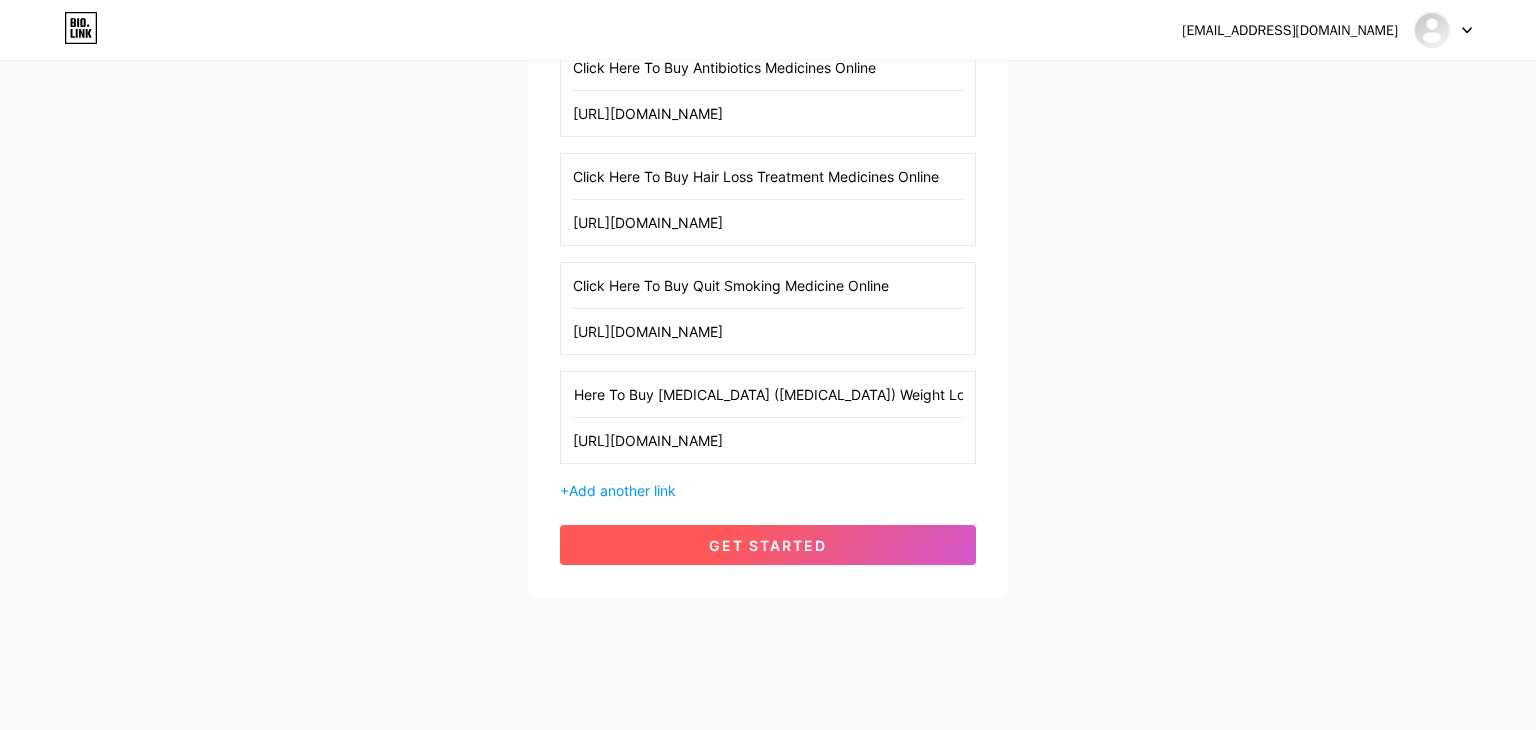 type on "[URL][DOMAIN_NAME]" 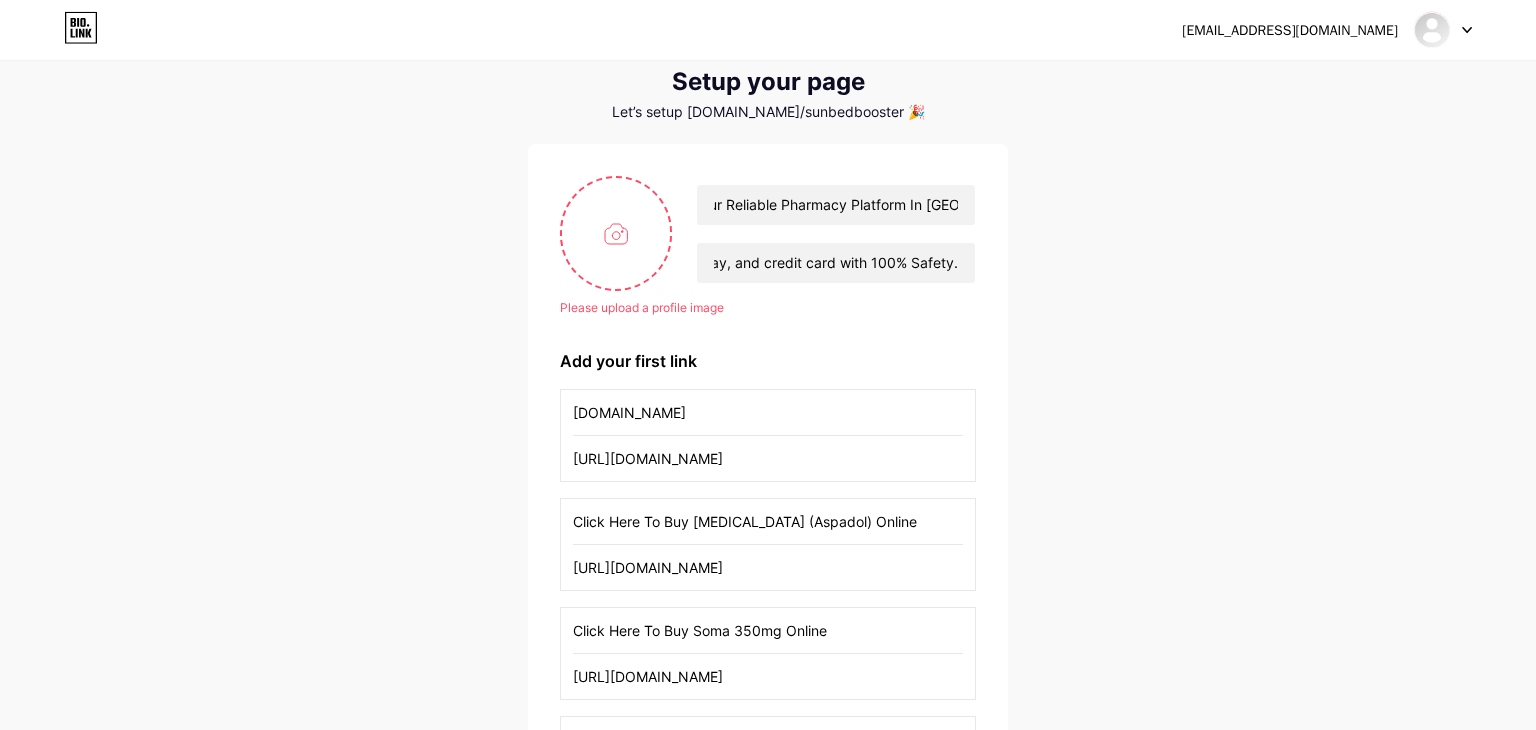 scroll, scrollTop: 0, scrollLeft: 0, axis: both 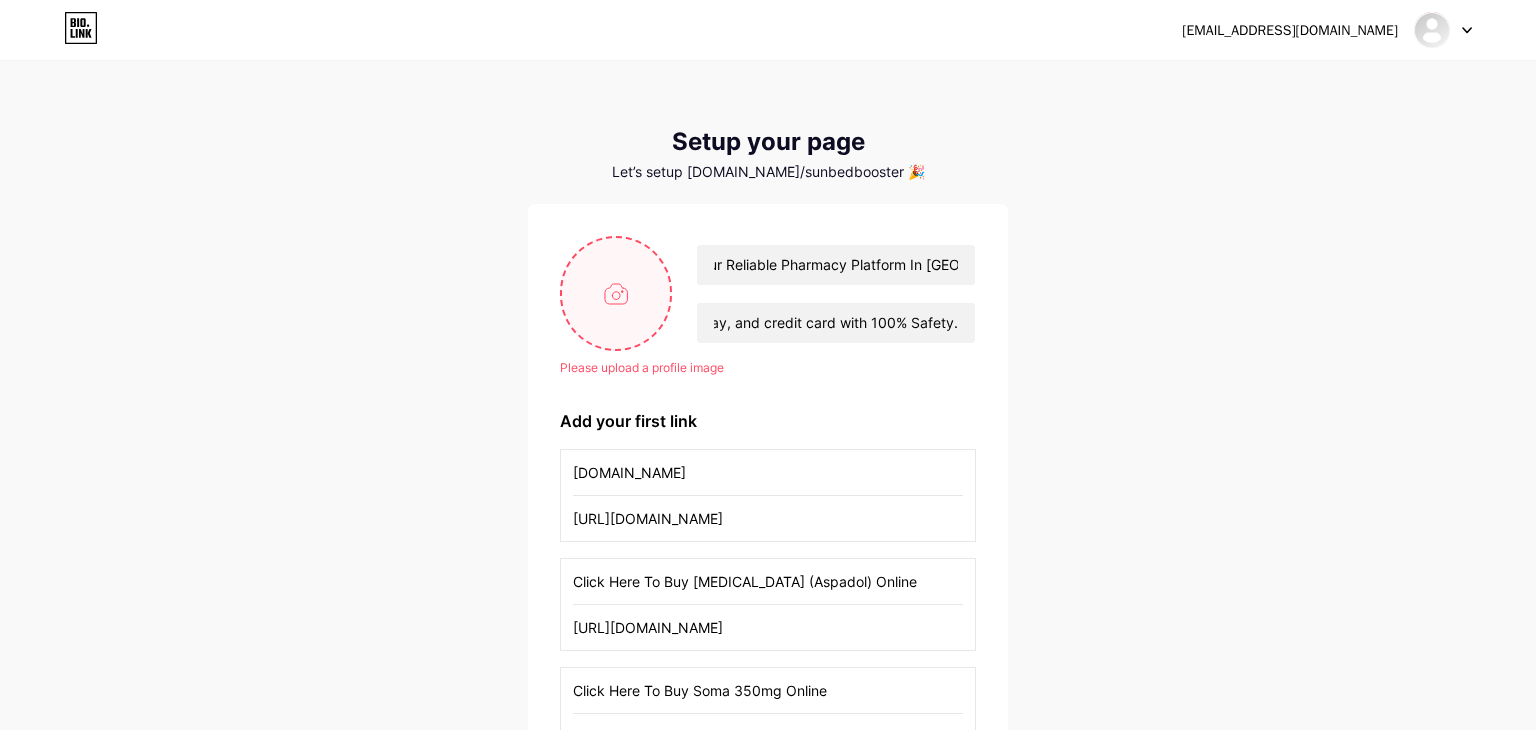 click at bounding box center [616, 293] 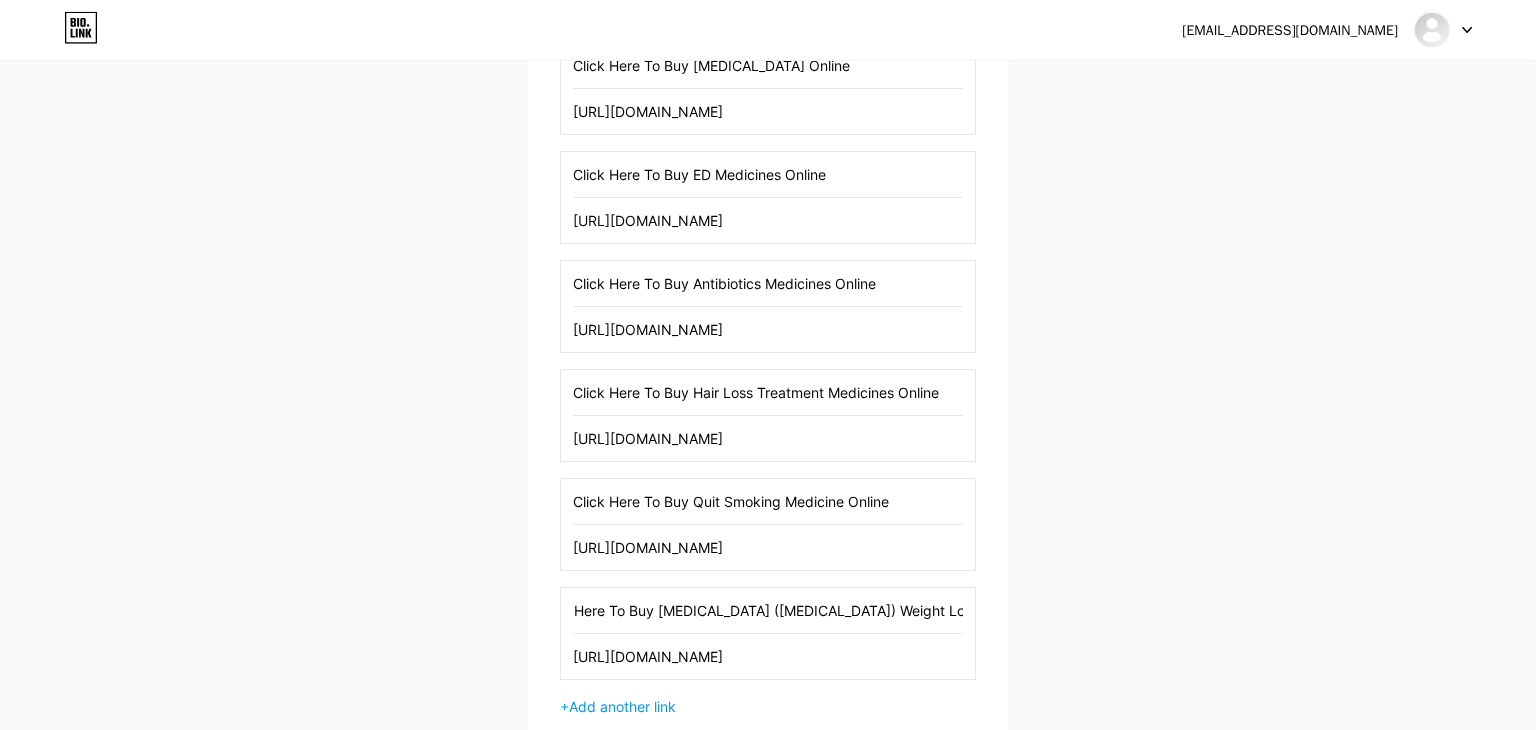 scroll, scrollTop: 1796, scrollLeft: 0, axis: vertical 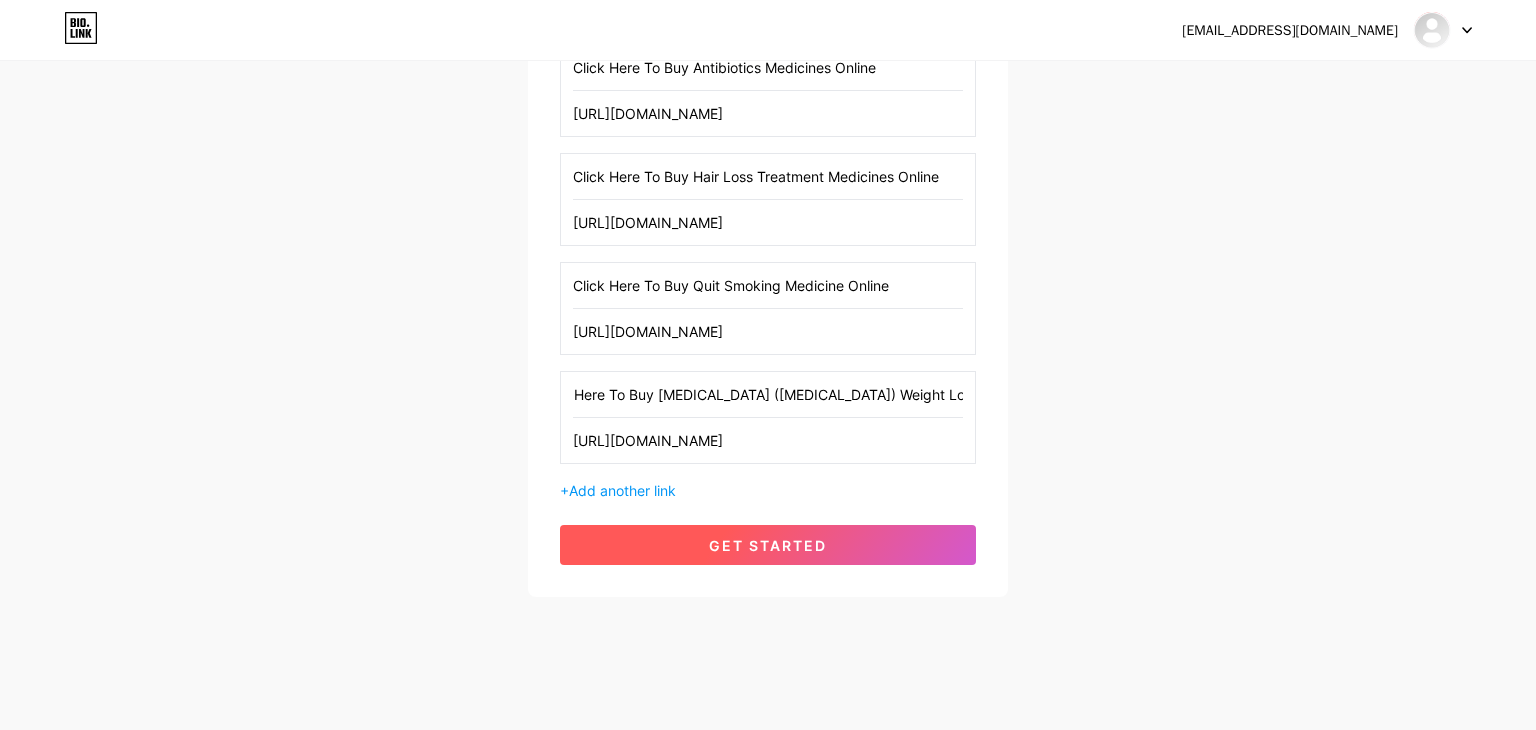 click on "get started" at bounding box center [768, 545] 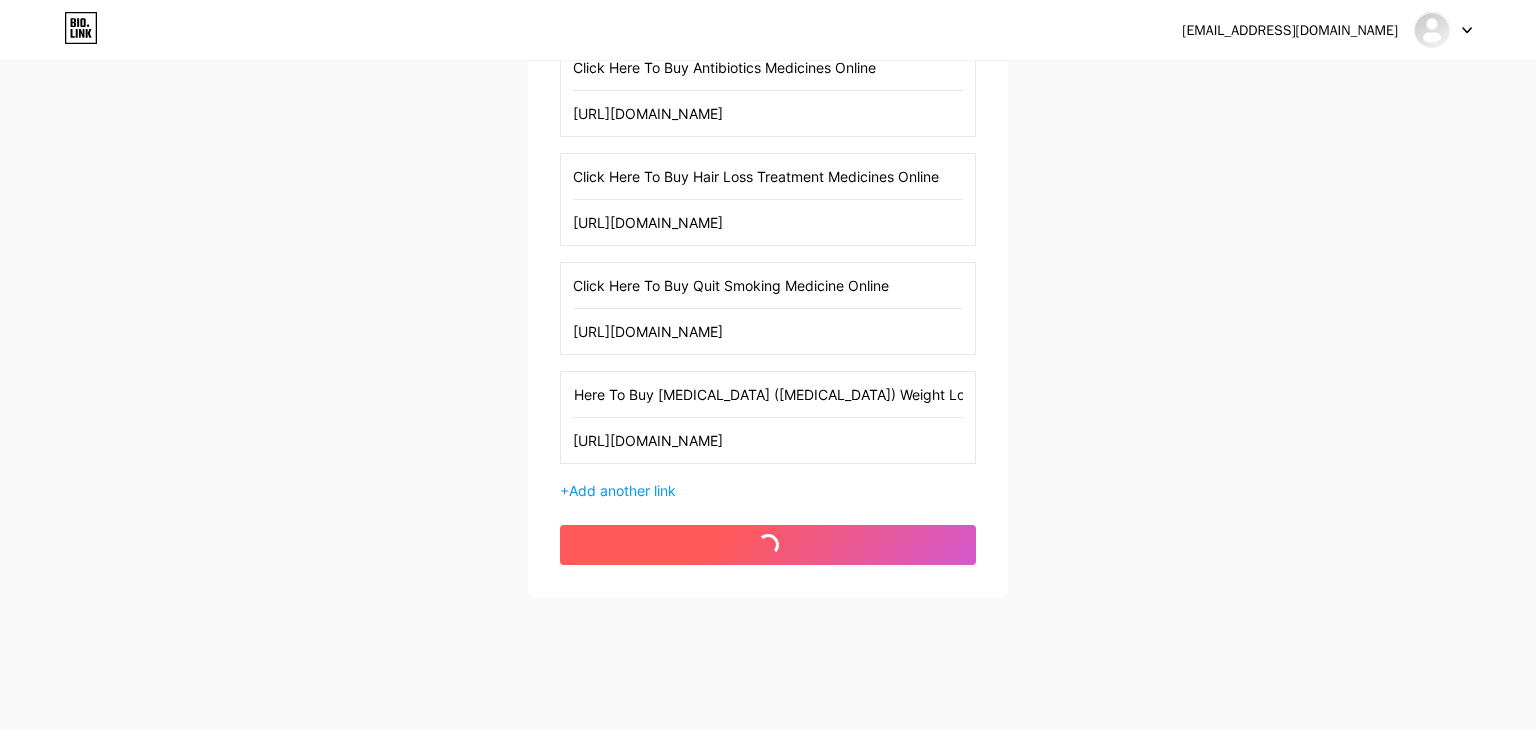 scroll, scrollTop: 0, scrollLeft: 0, axis: both 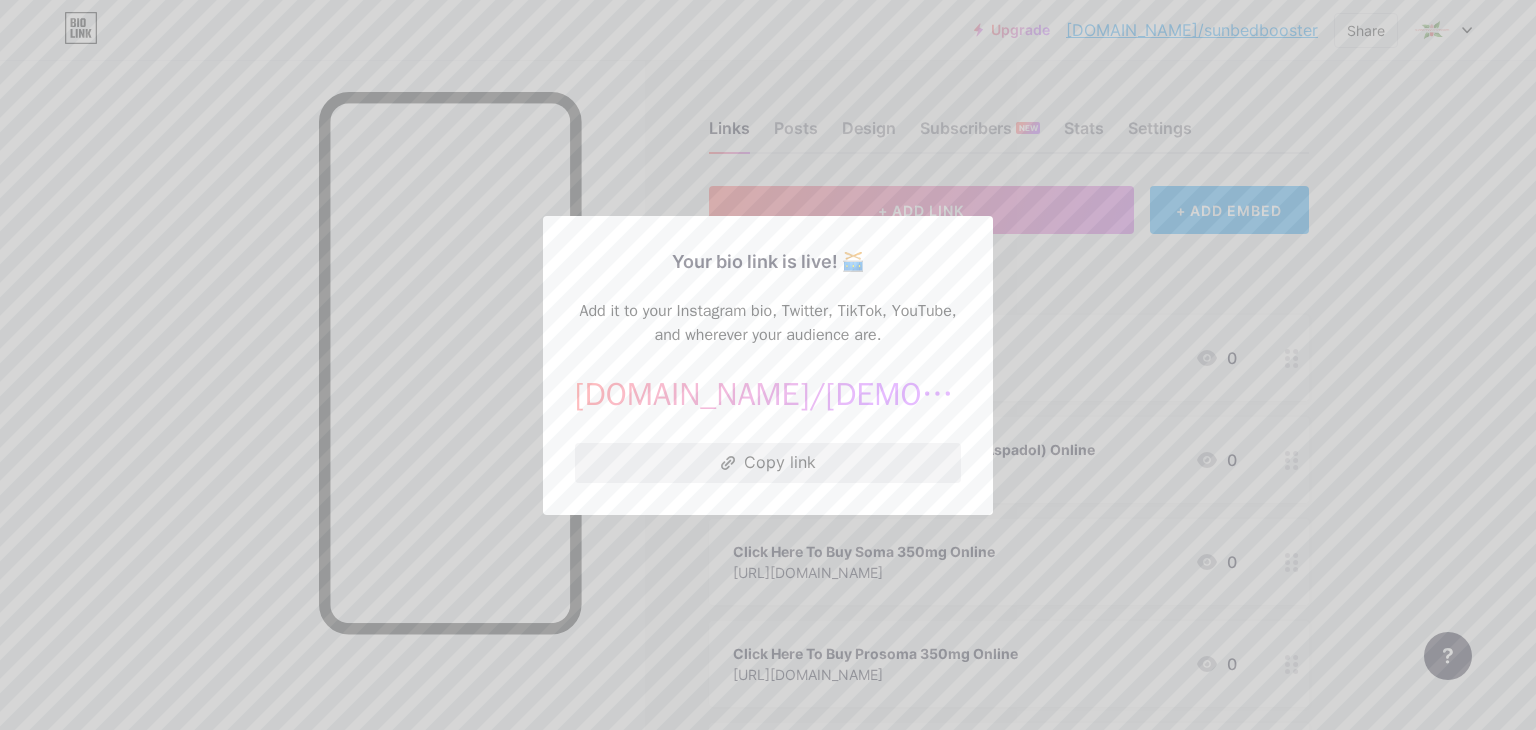 click on "Copy link" at bounding box center [768, 463] 